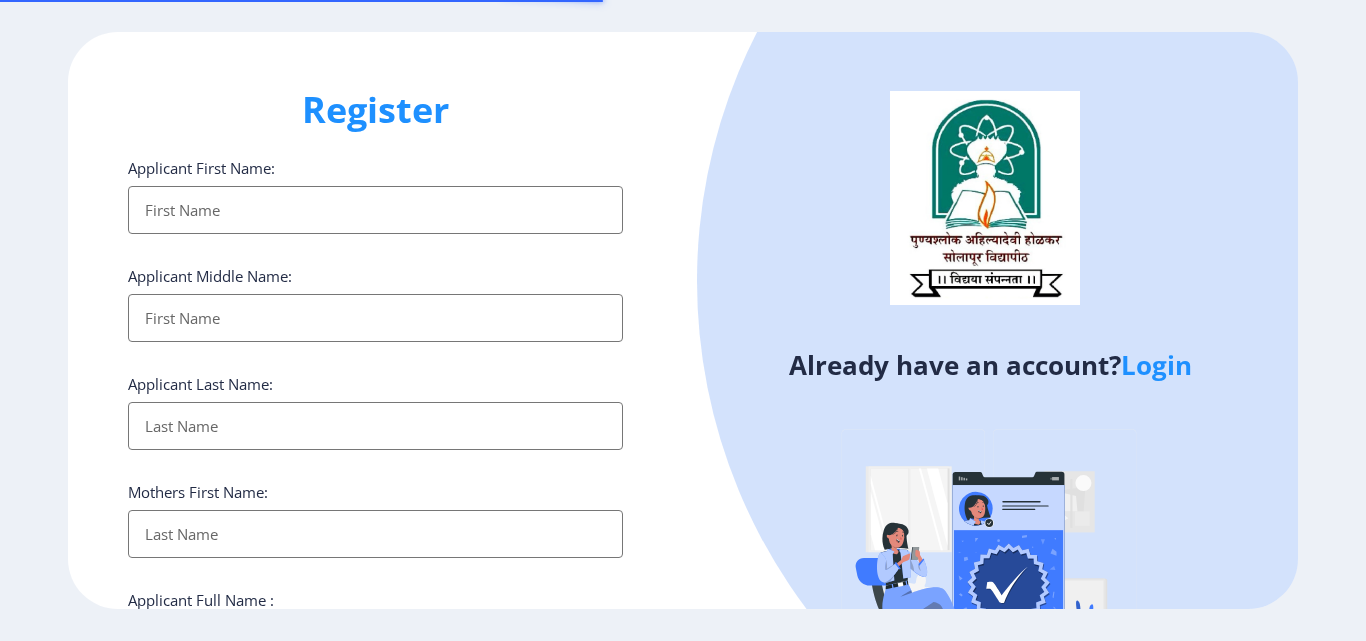 select 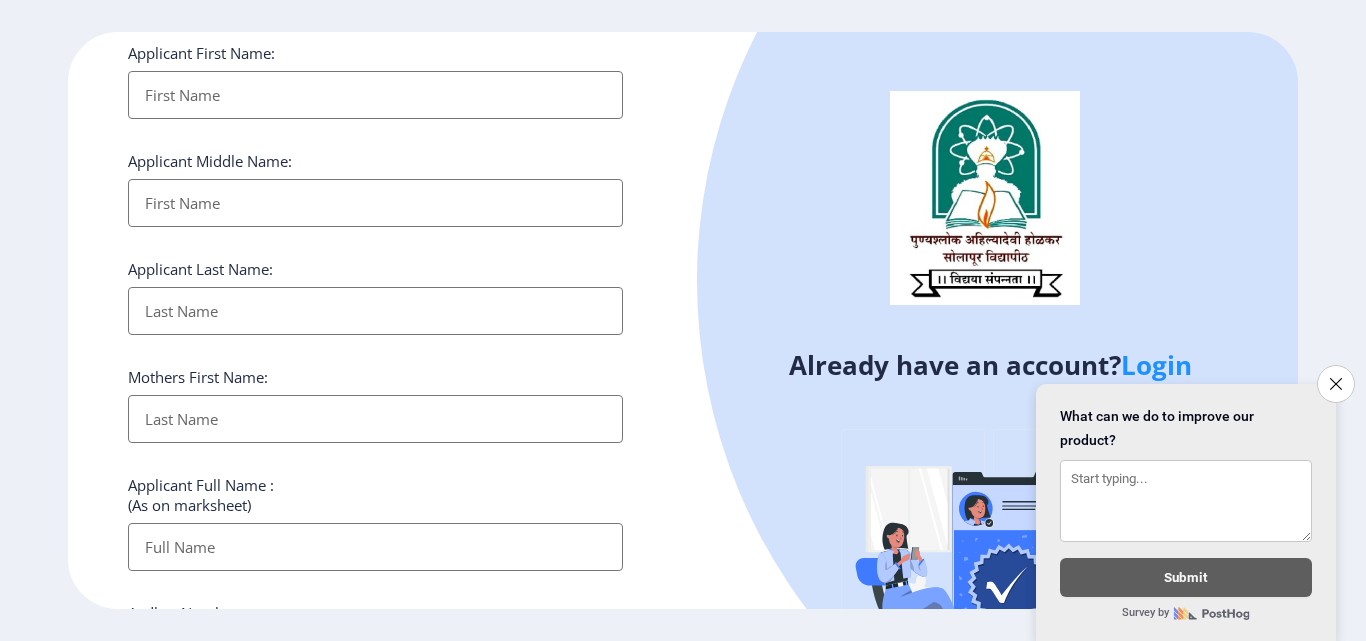 scroll, scrollTop: 0, scrollLeft: 0, axis: both 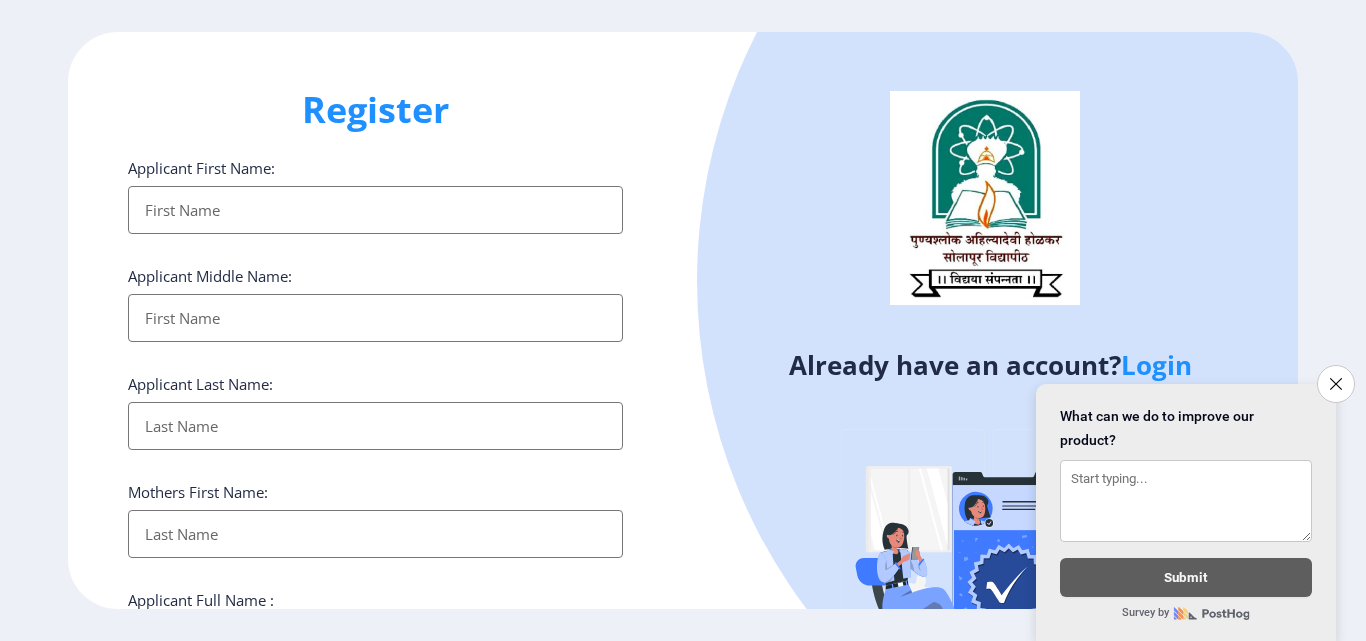 click on "Applicant First Name:" at bounding box center [375, 210] 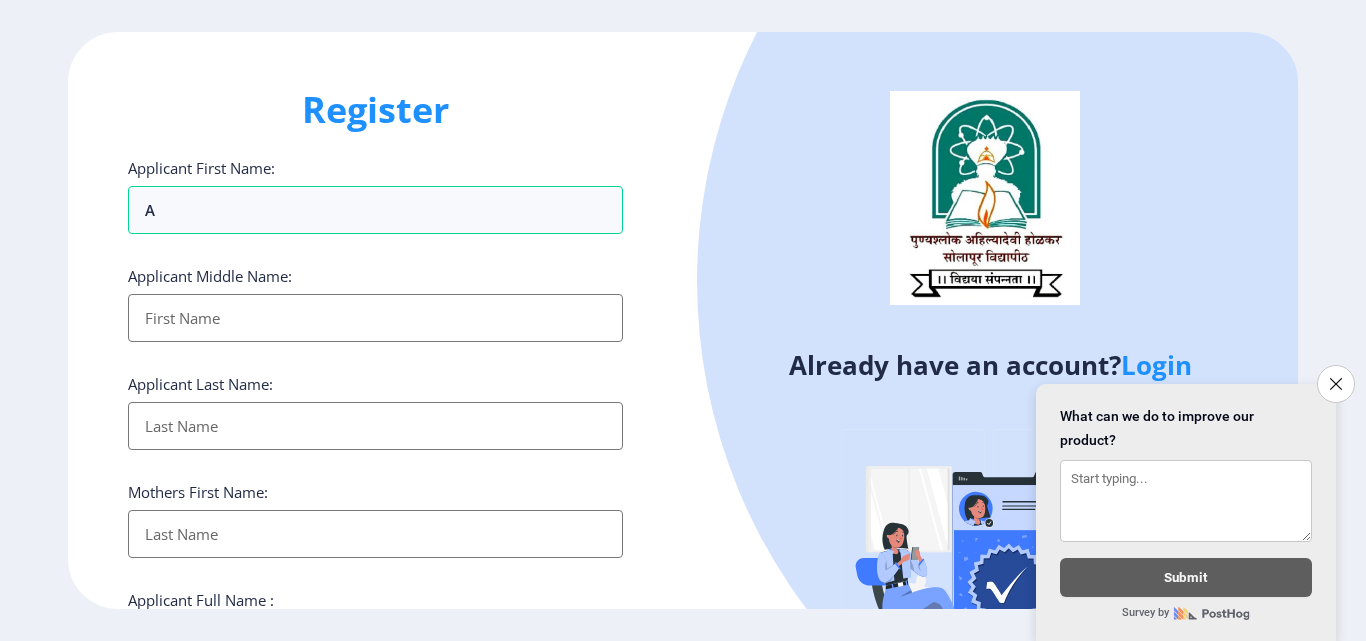 click on "Close survey" 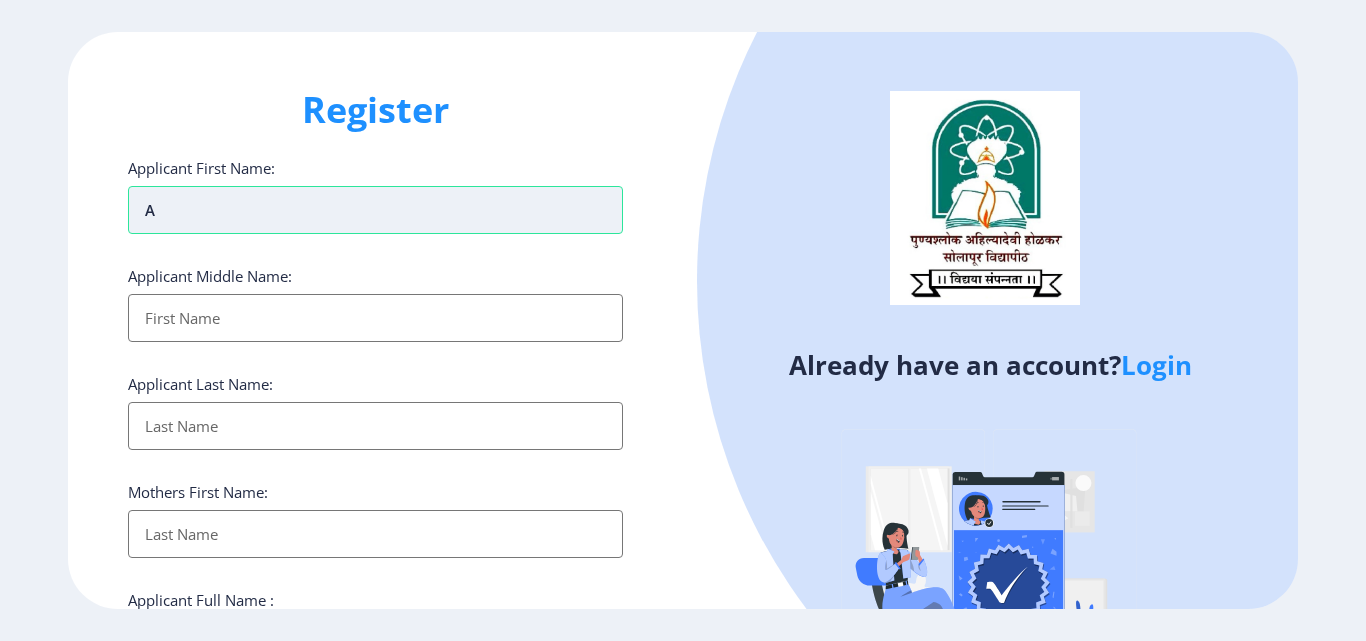 click on "a" at bounding box center [375, 210] 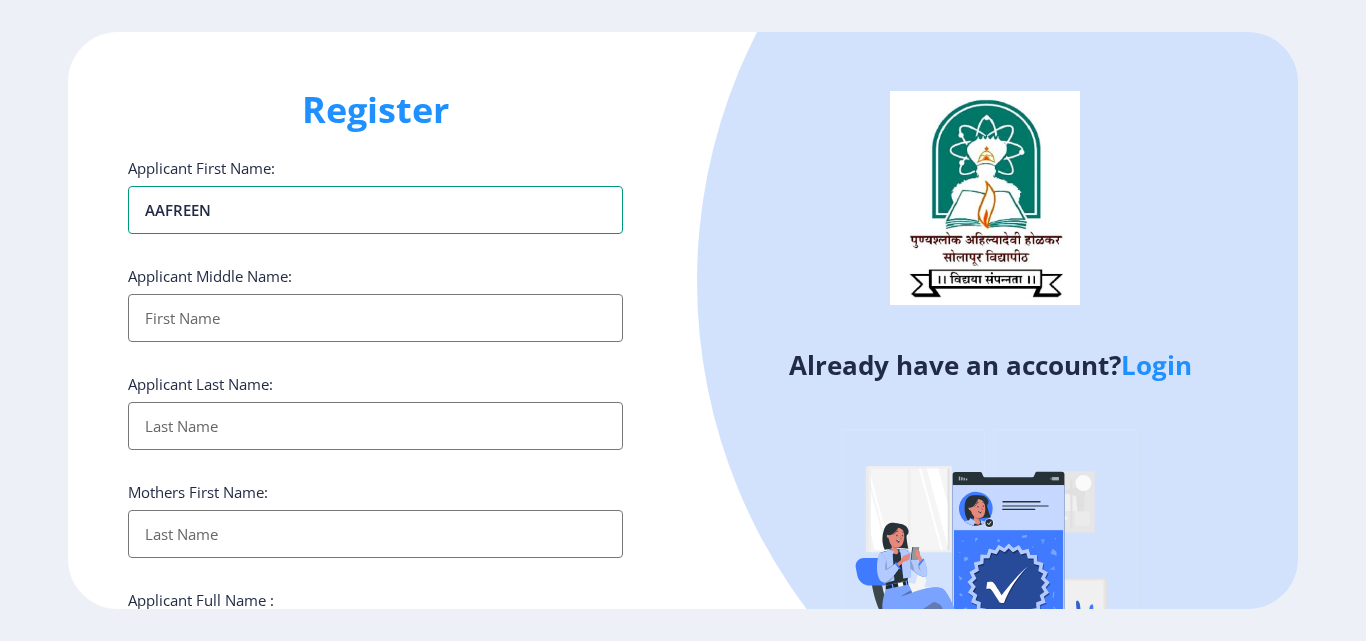 type on "aAFREEN" 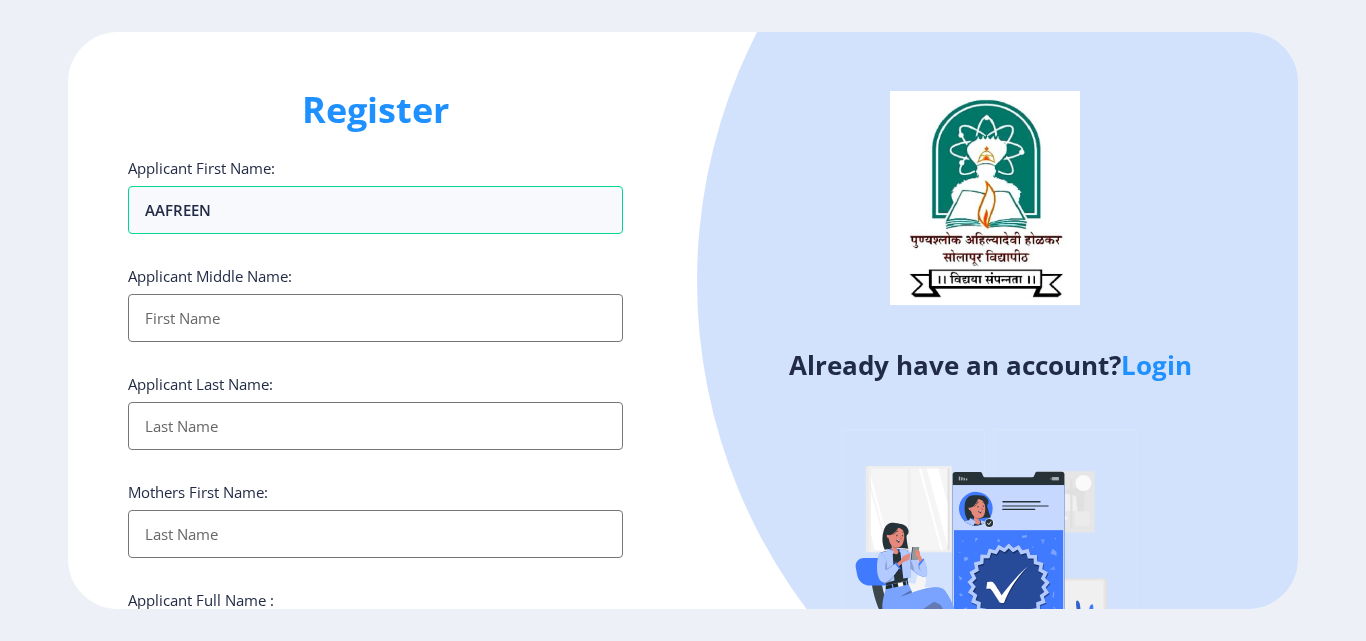 click on "Applicant First Name:" at bounding box center (375, 318) 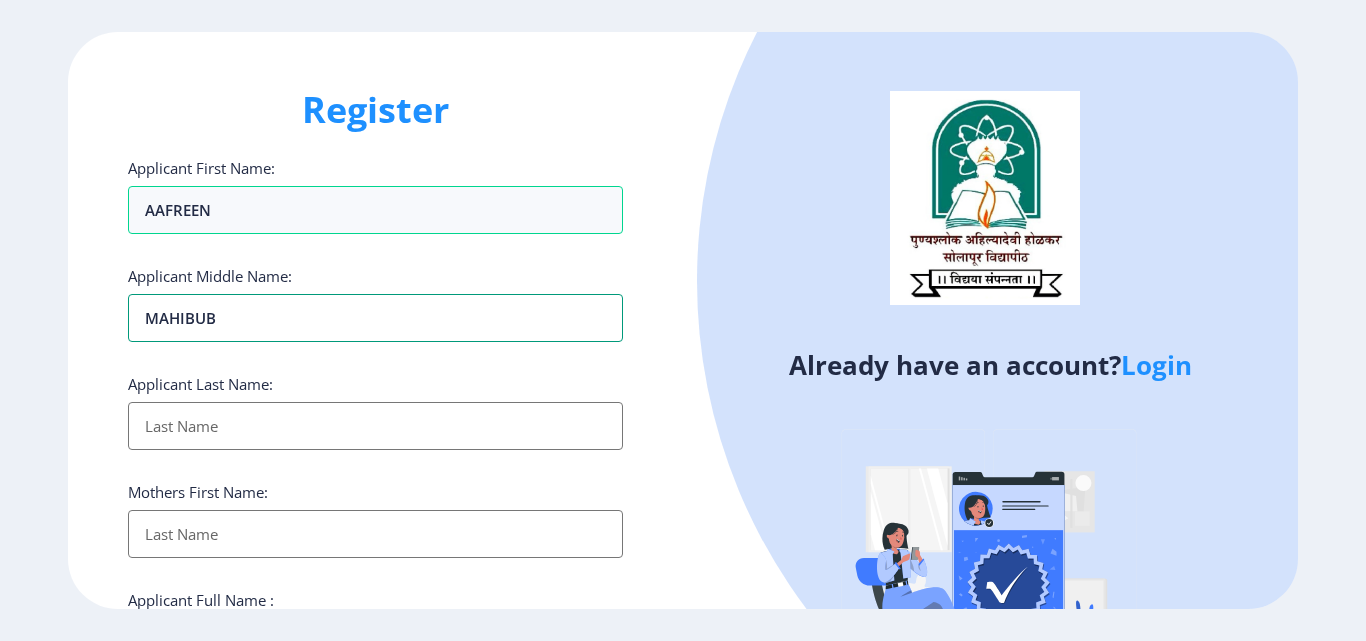 type on "MAHIBUB" 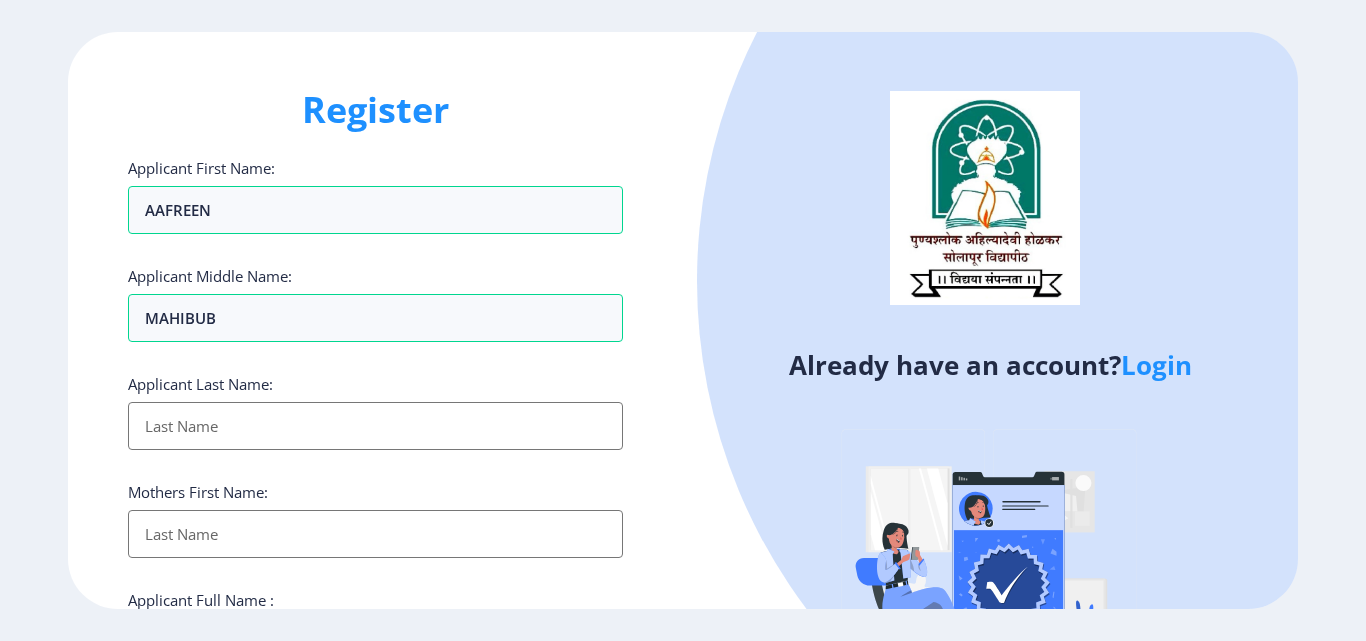 click on "Applicant First Name:" at bounding box center (375, 426) 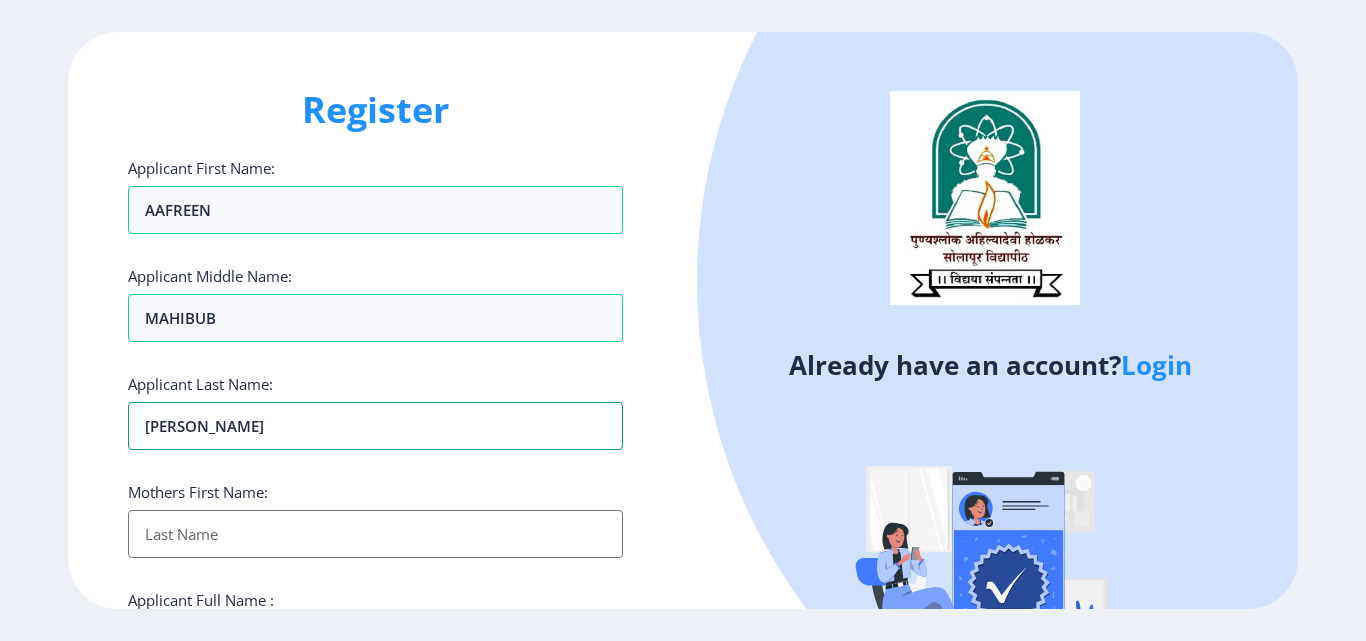 type on "[PERSON_NAME]" 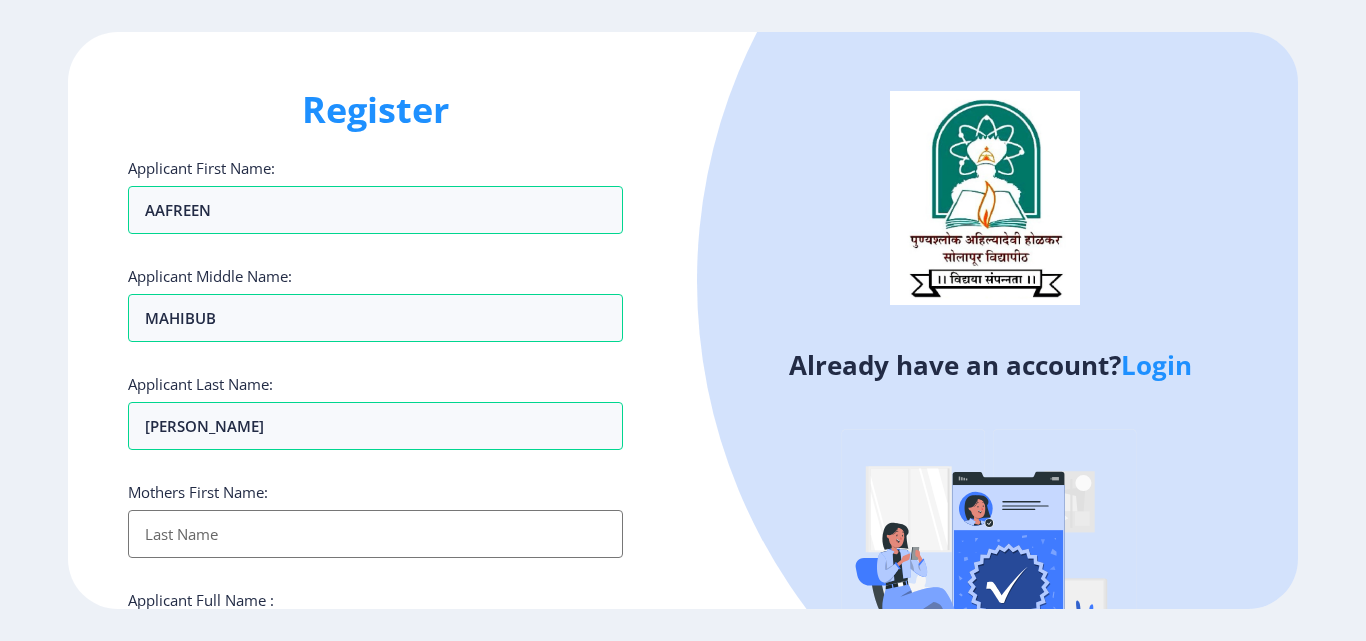 click on "Applicant First Name:" at bounding box center [375, 534] 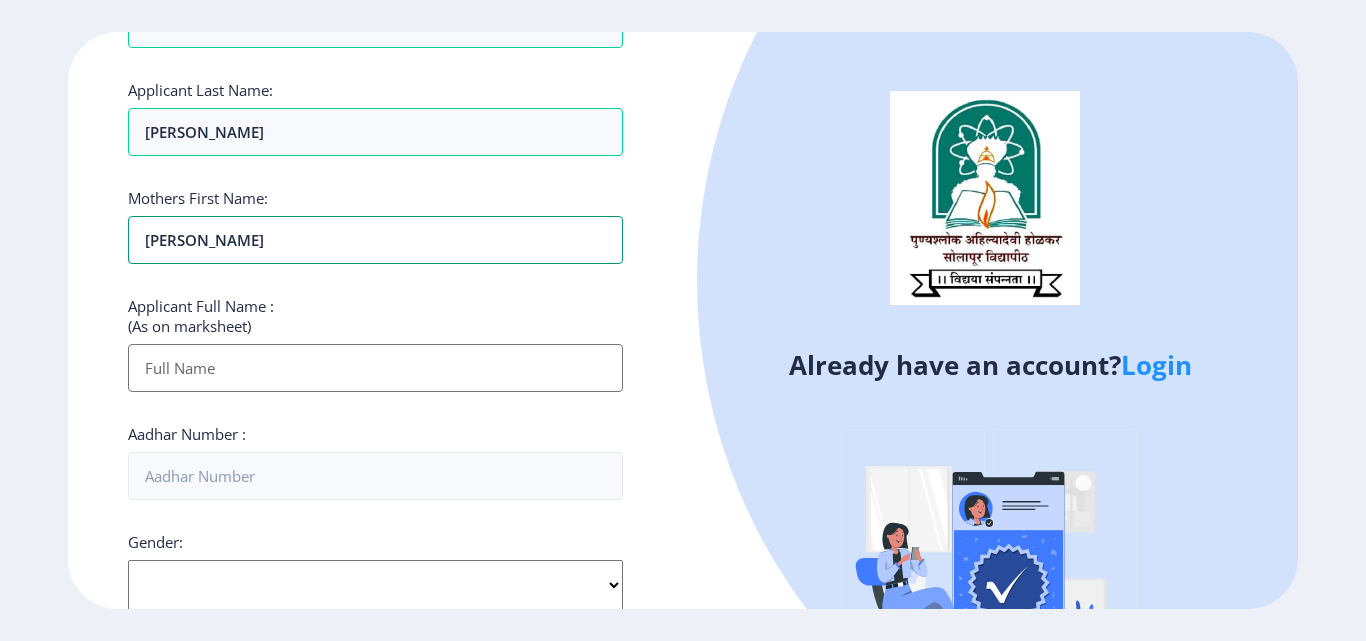 scroll, scrollTop: 300, scrollLeft: 0, axis: vertical 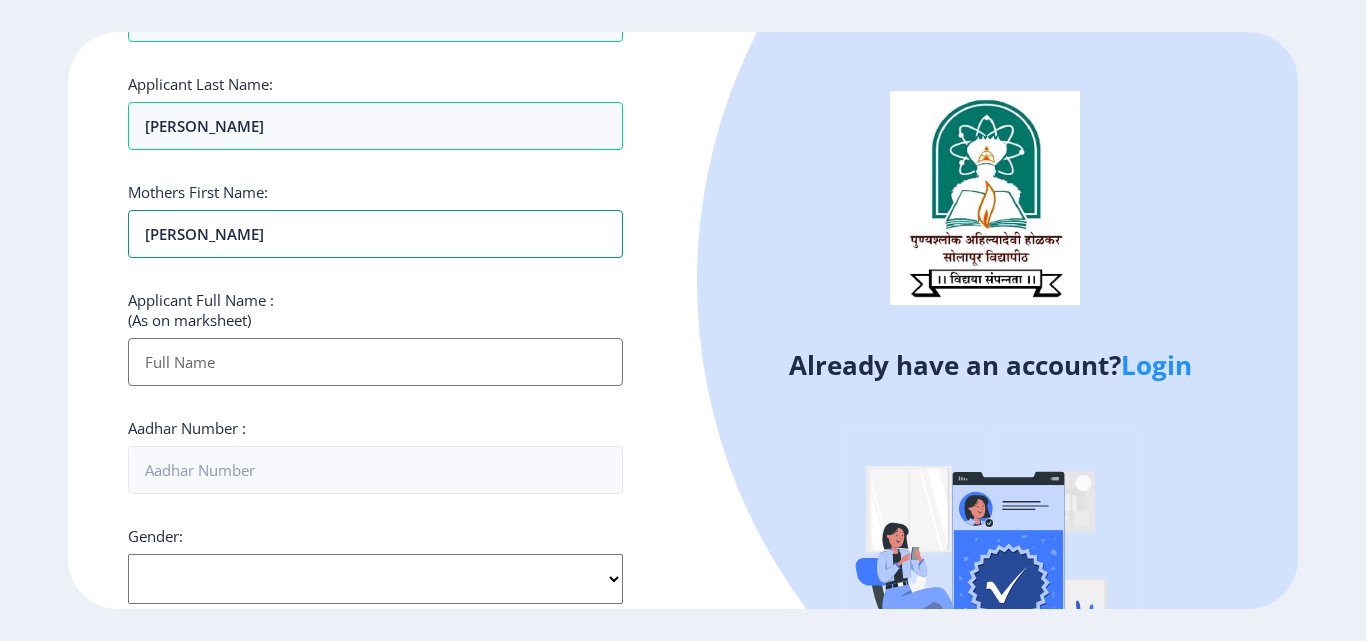 type on "[PERSON_NAME]" 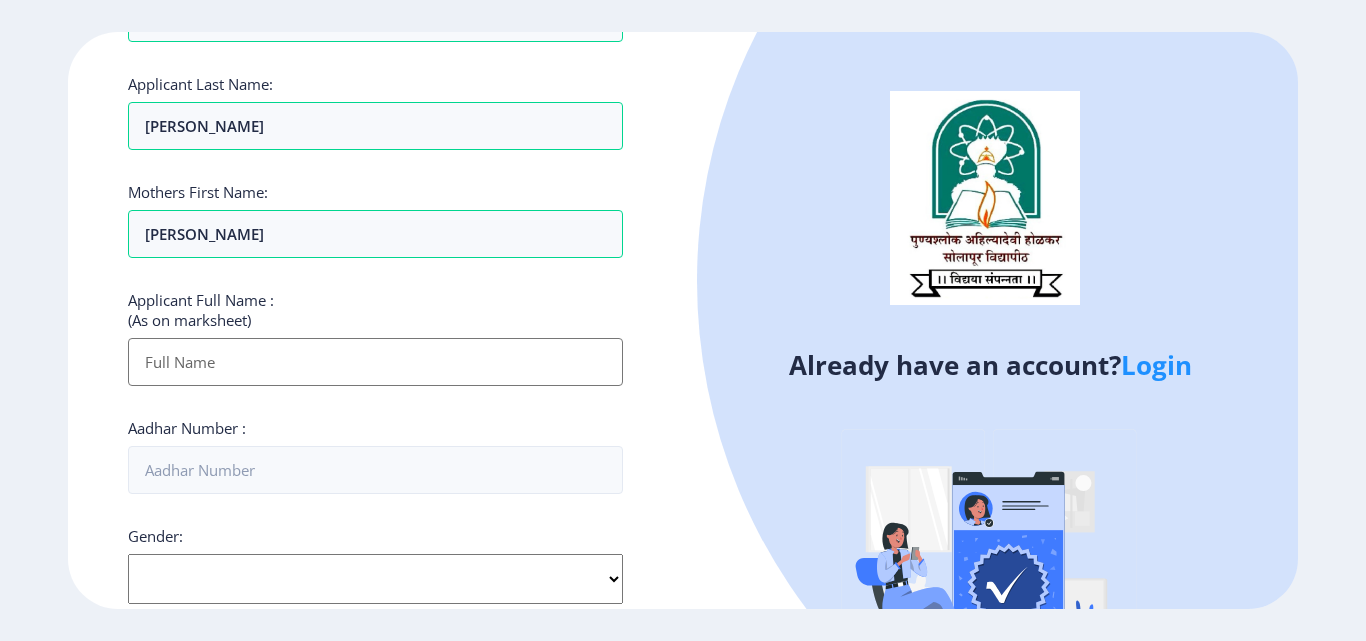 click on "Applicant First Name:" at bounding box center [375, 362] 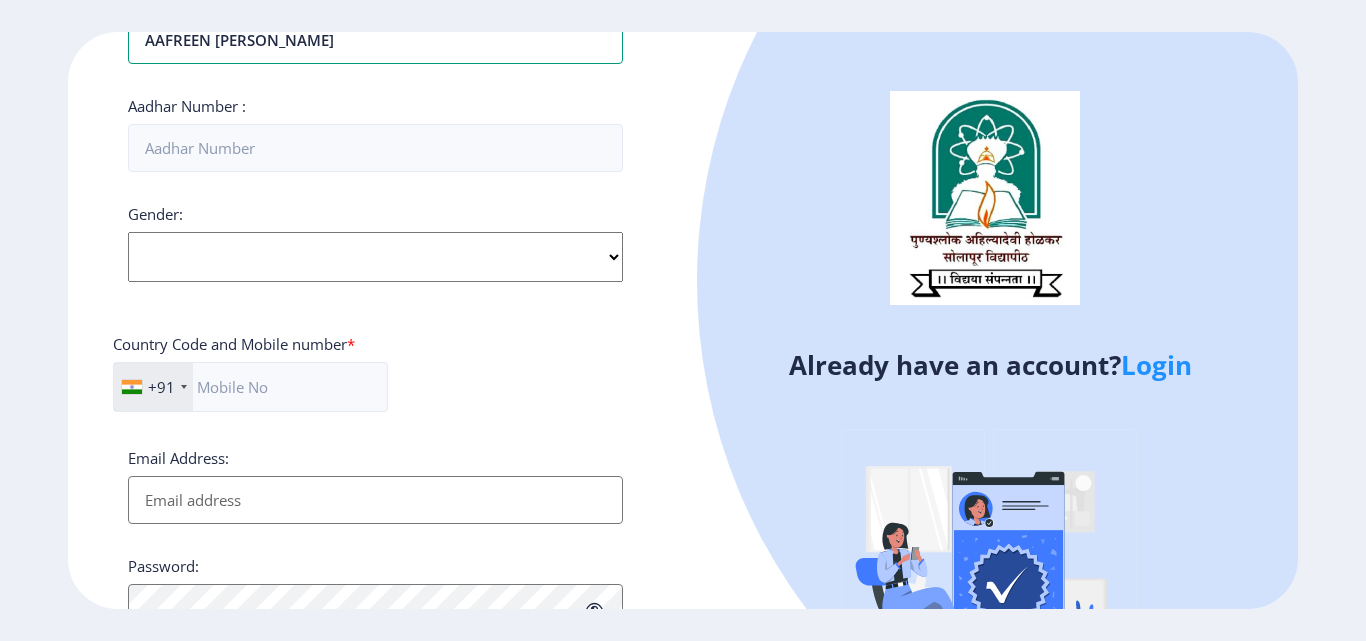 scroll, scrollTop: 615, scrollLeft: 0, axis: vertical 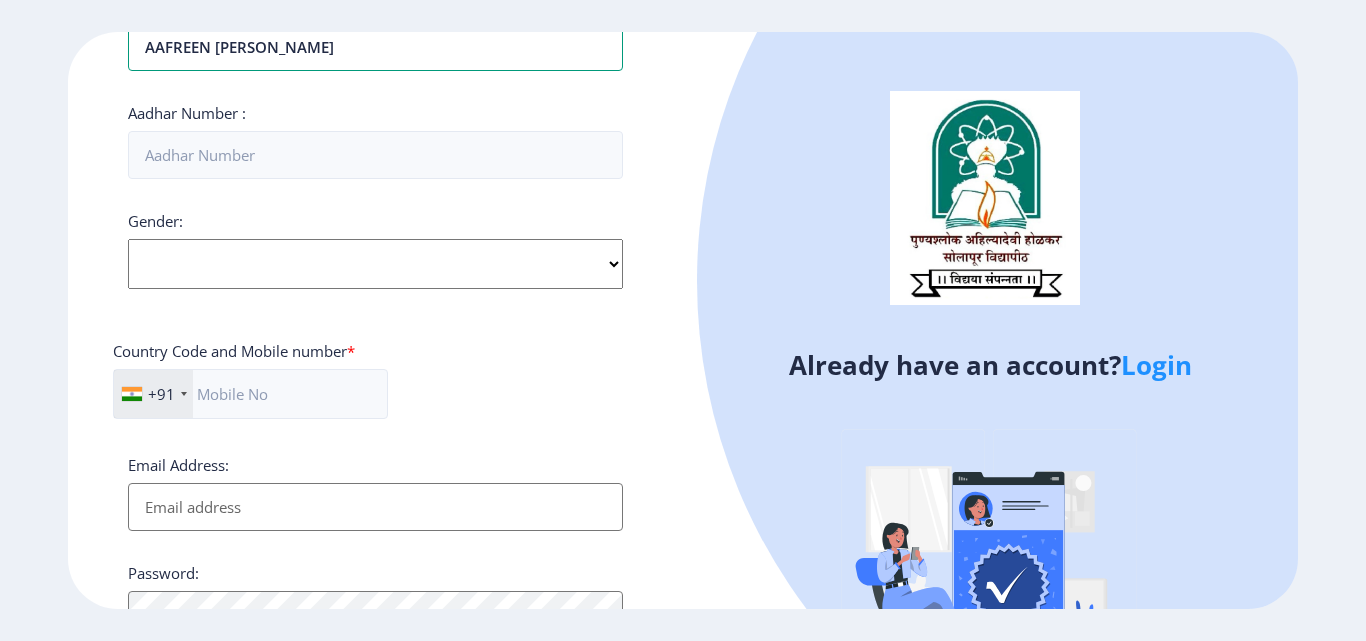 type on "AAFREEN [PERSON_NAME]" 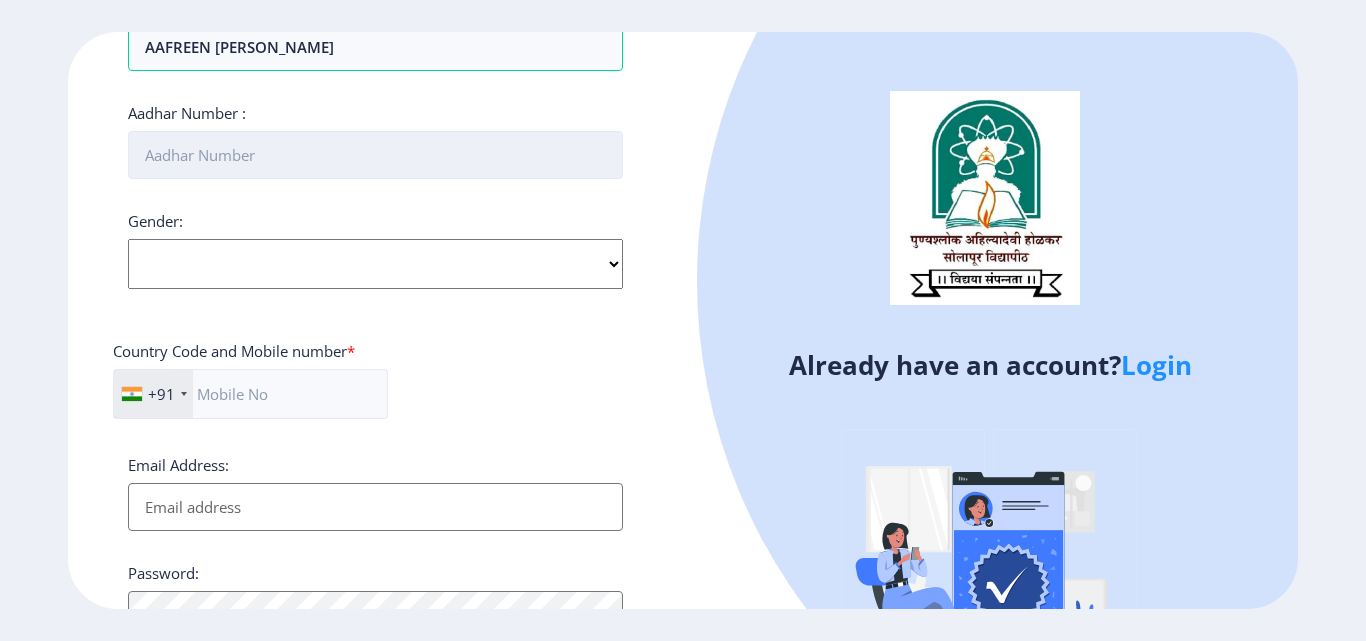 click on "Aadhar Number :" at bounding box center [375, 155] 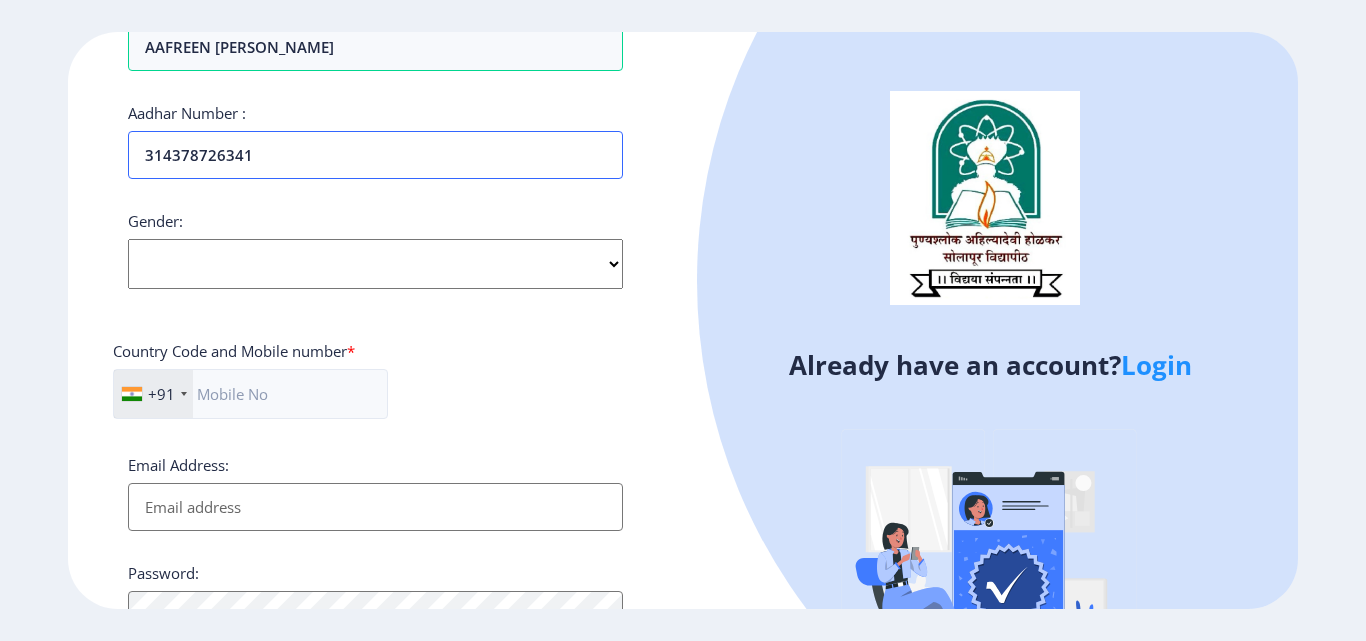 type on "314378726341" 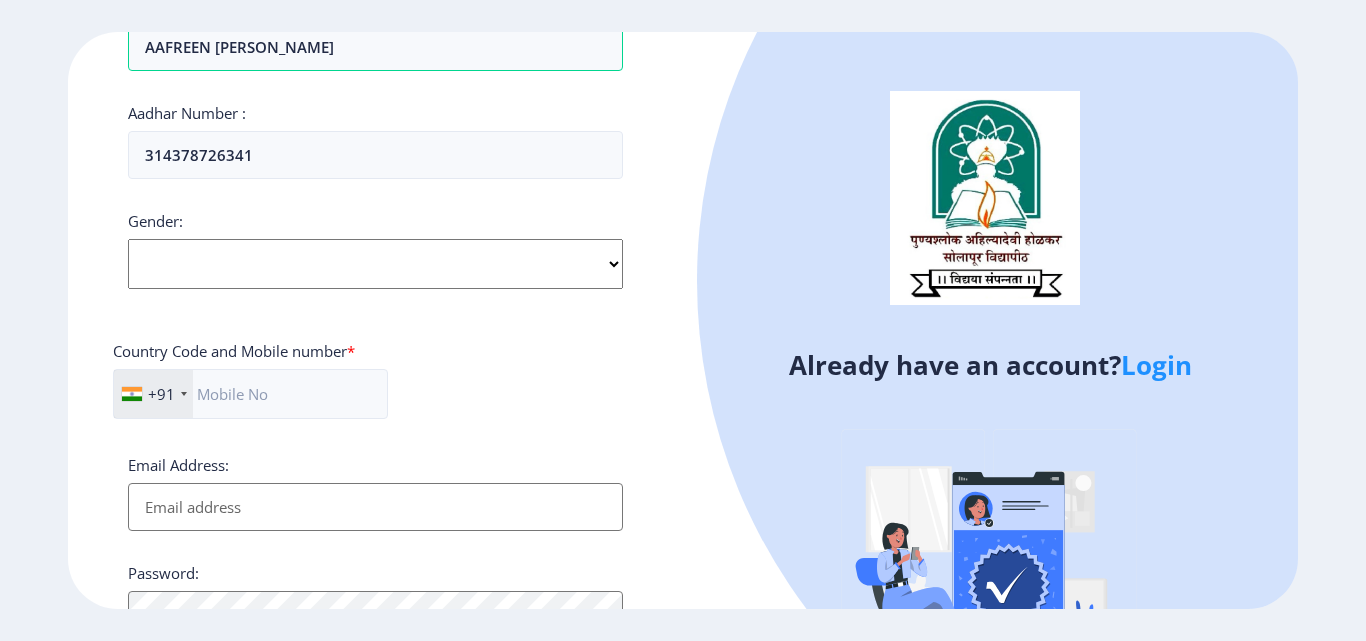 click on "Select Gender [DEMOGRAPHIC_DATA] [DEMOGRAPHIC_DATA] Other" 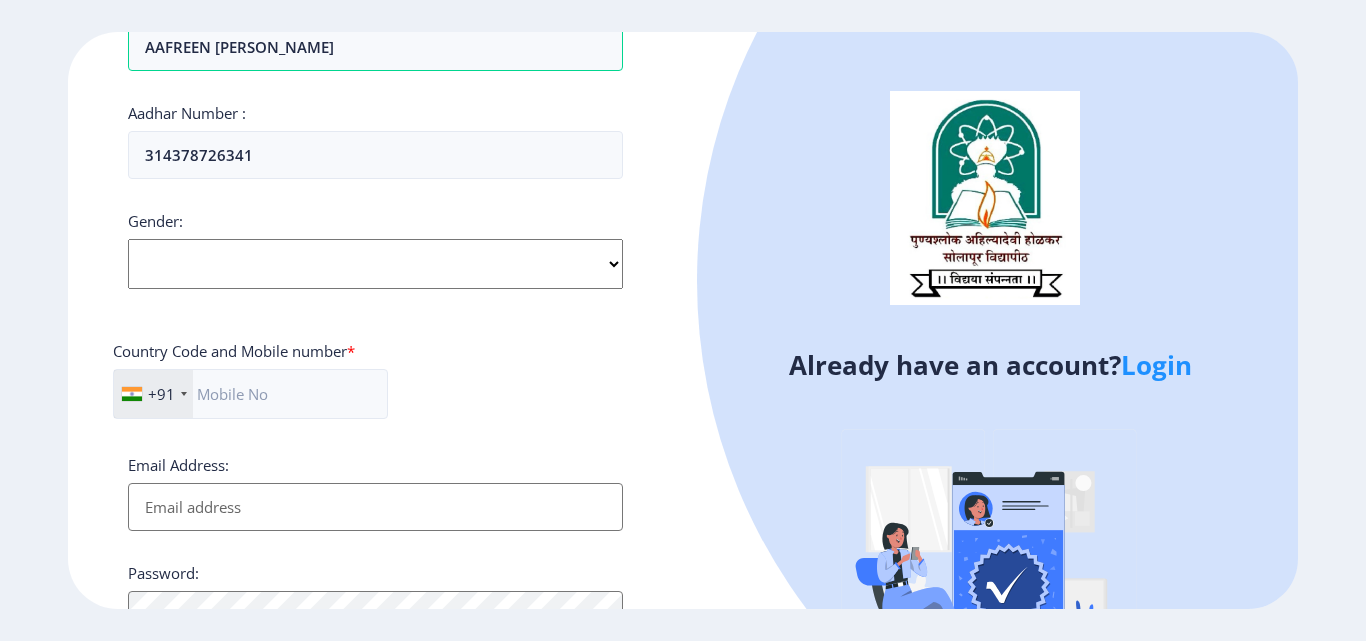 select on "[DEMOGRAPHIC_DATA]" 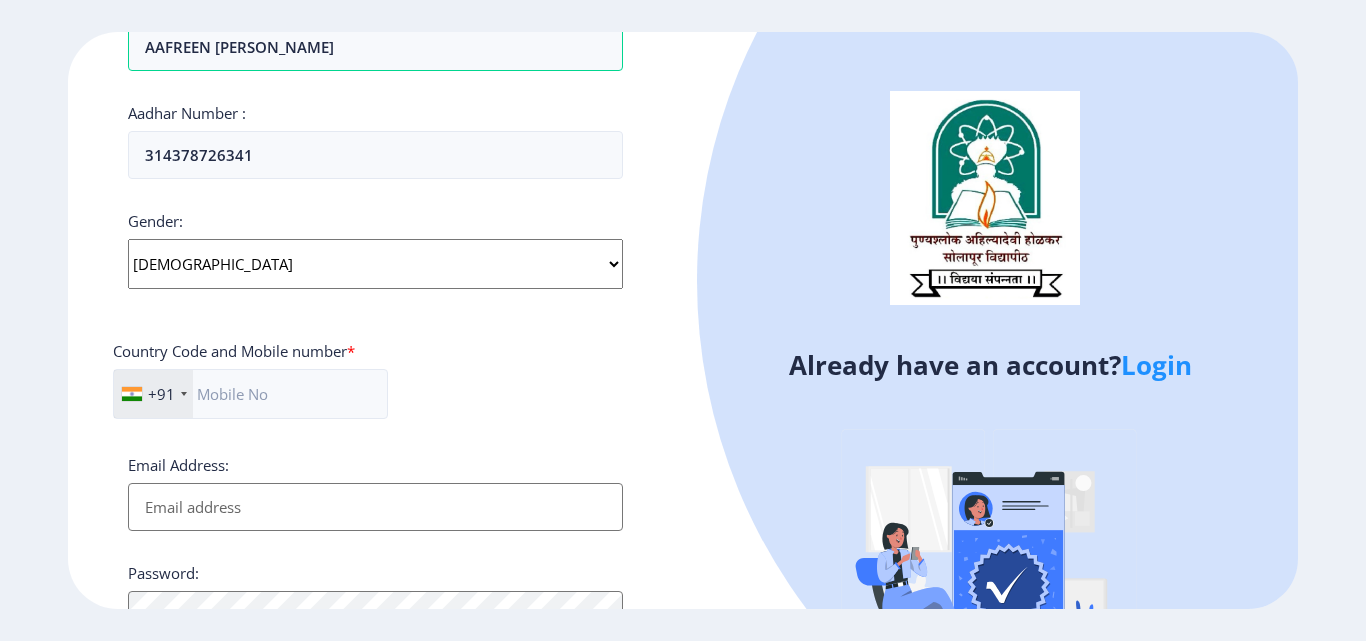 click on "Select Gender [DEMOGRAPHIC_DATA] [DEMOGRAPHIC_DATA] Other" 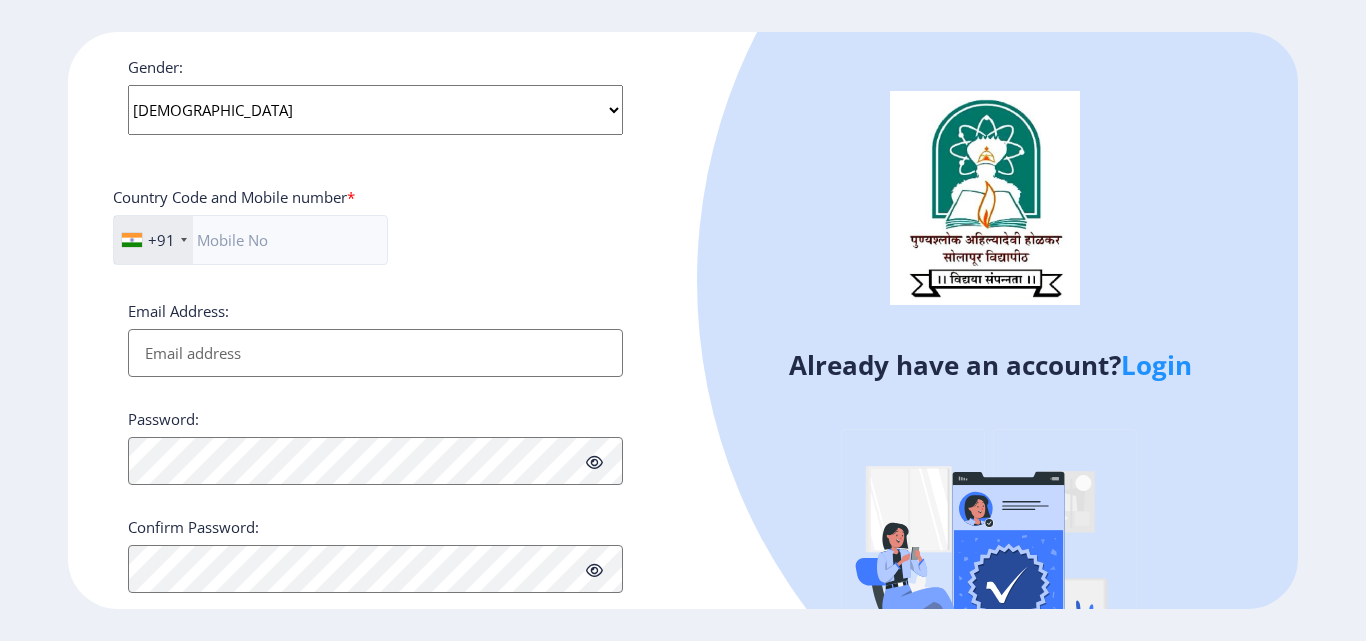 scroll, scrollTop: 815, scrollLeft: 0, axis: vertical 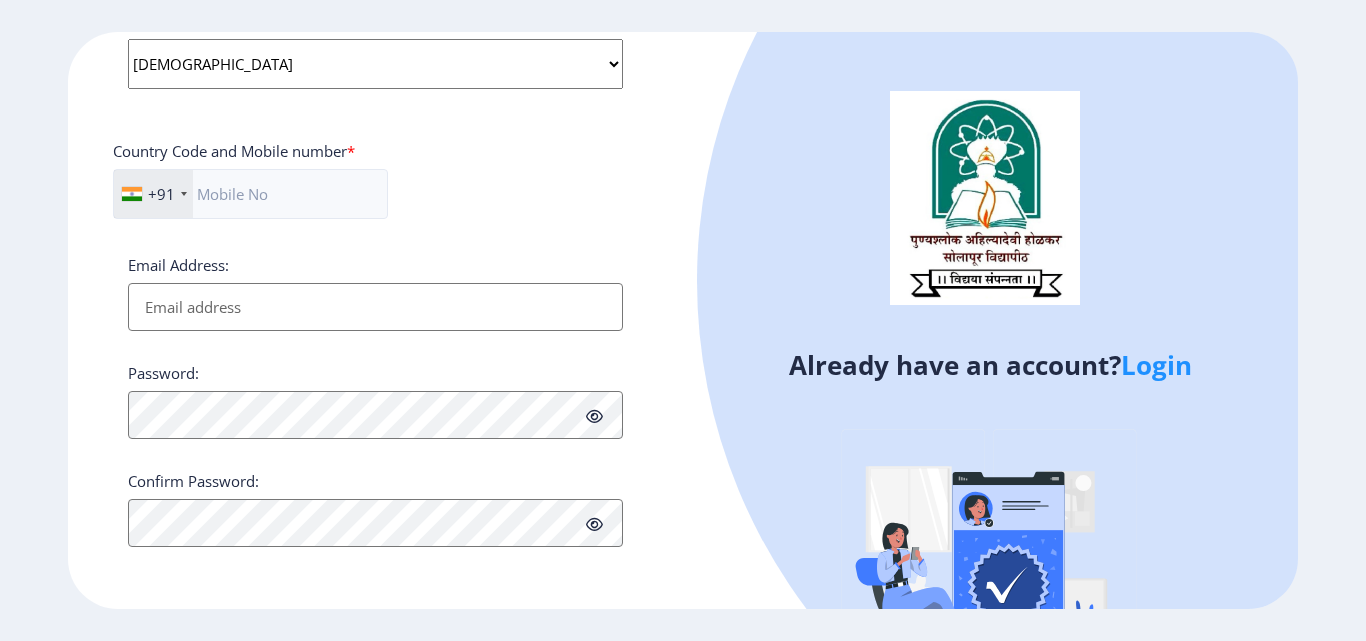 click on "Email Address:" at bounding box center [375, 307] 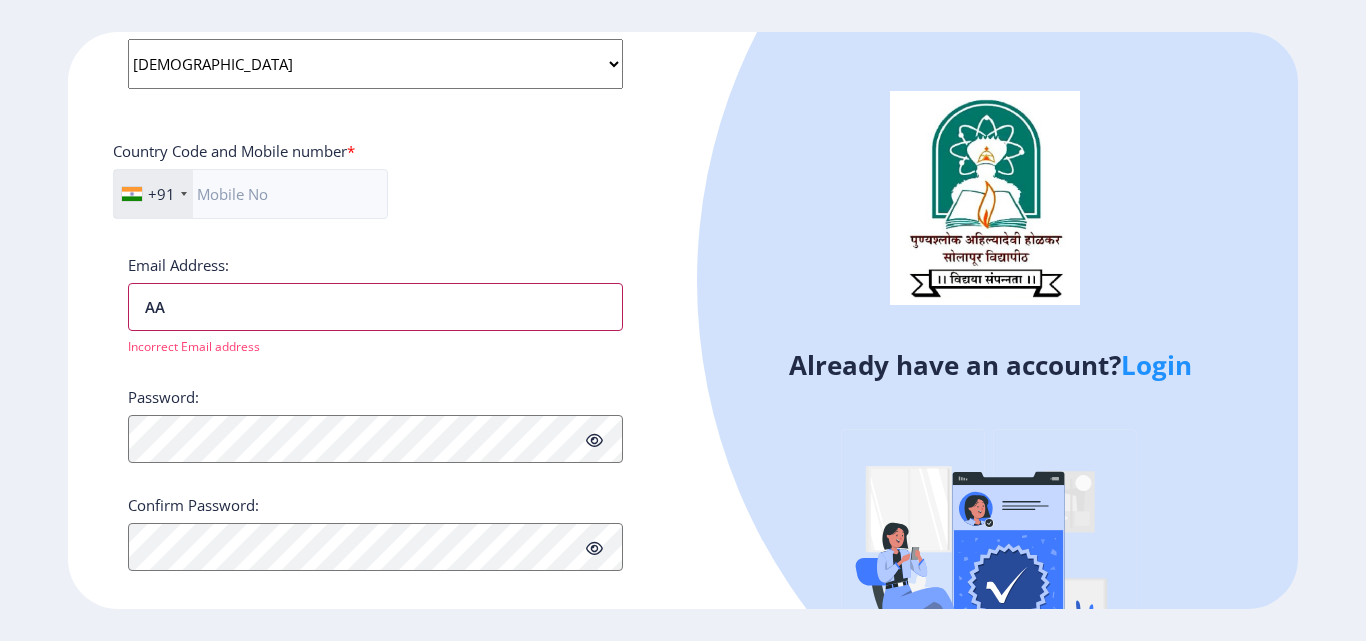 type on "A" 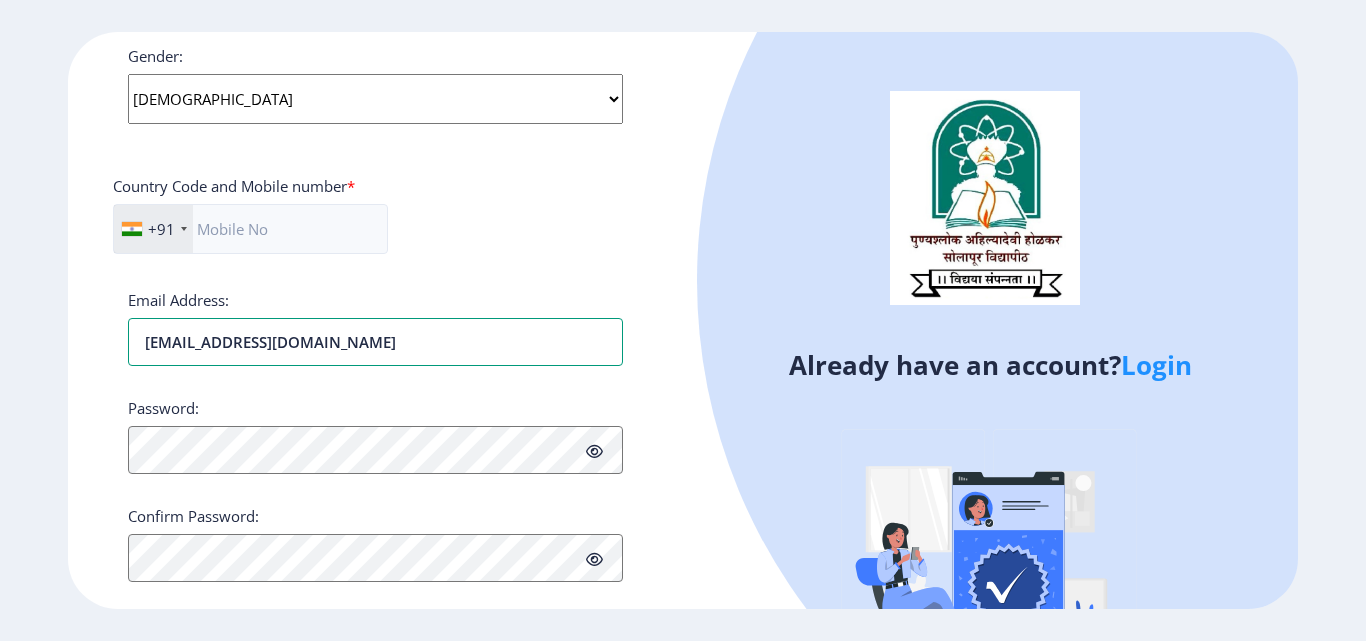 scroll, scrollTop: 815, scrollLeft: 0, axis: vertical 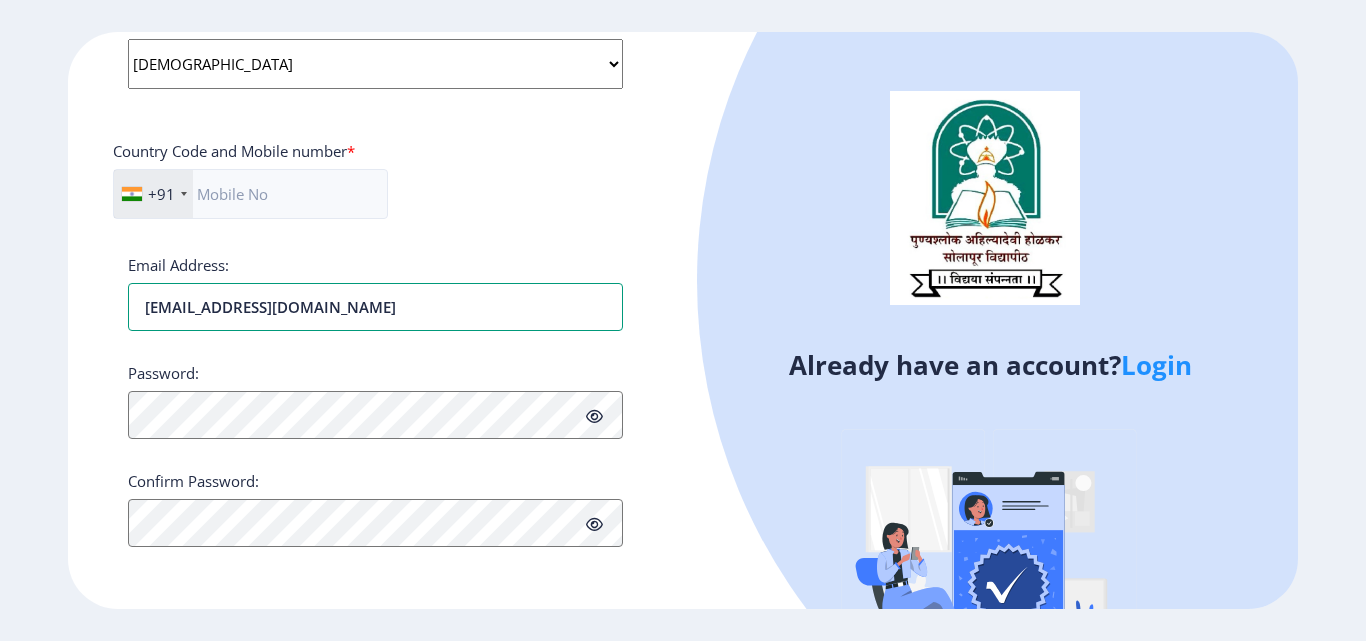 type on "[EMAIL_ADDRESS][DOMAIN_NAME]" 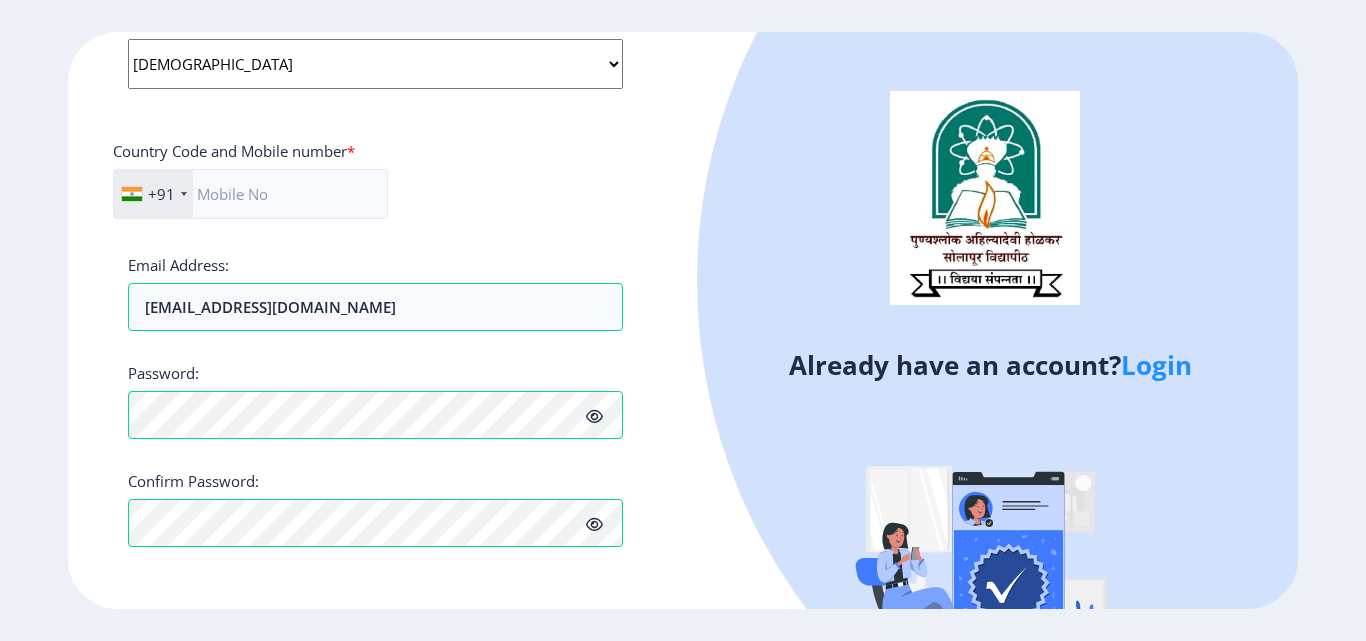 click on "Login" 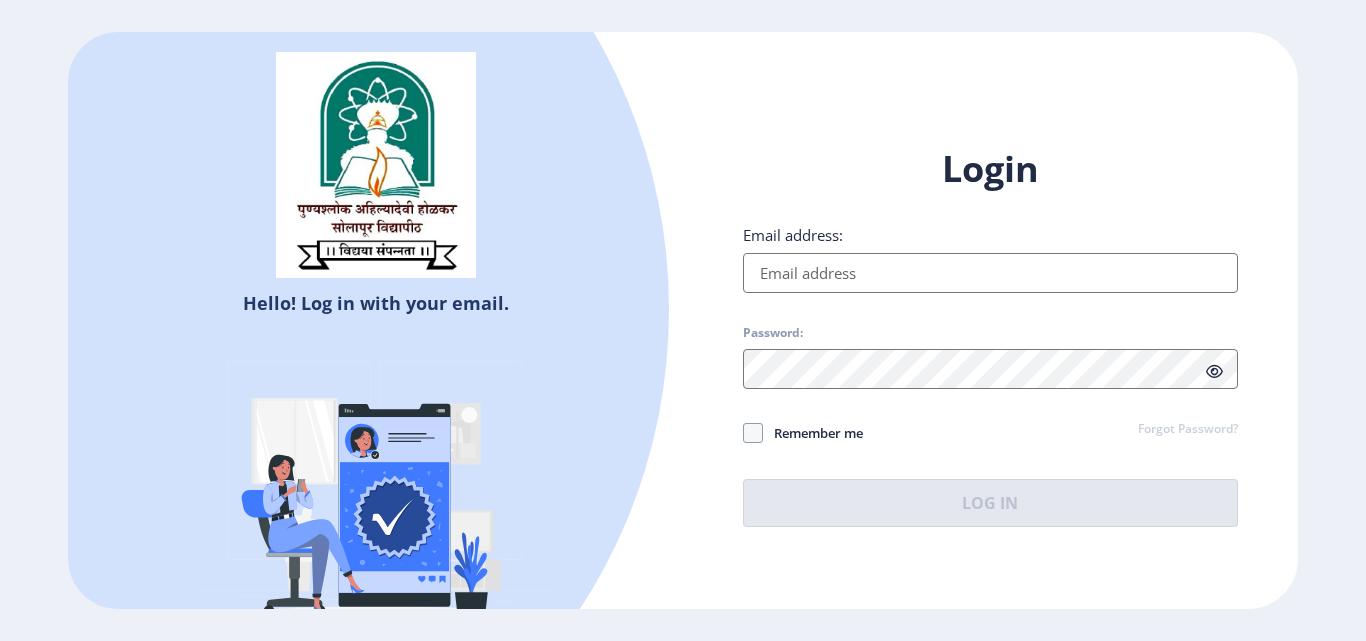 type on "[EMAIL_ADDRESS][DOMAIN_NAME]" 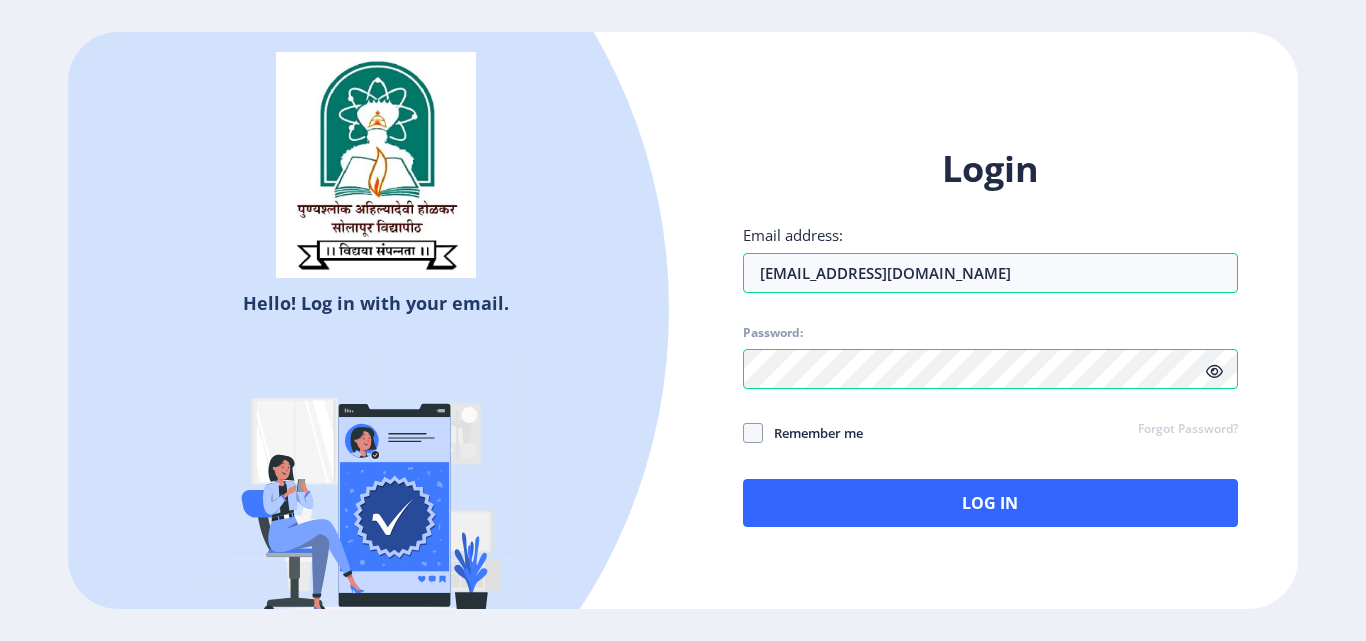 click 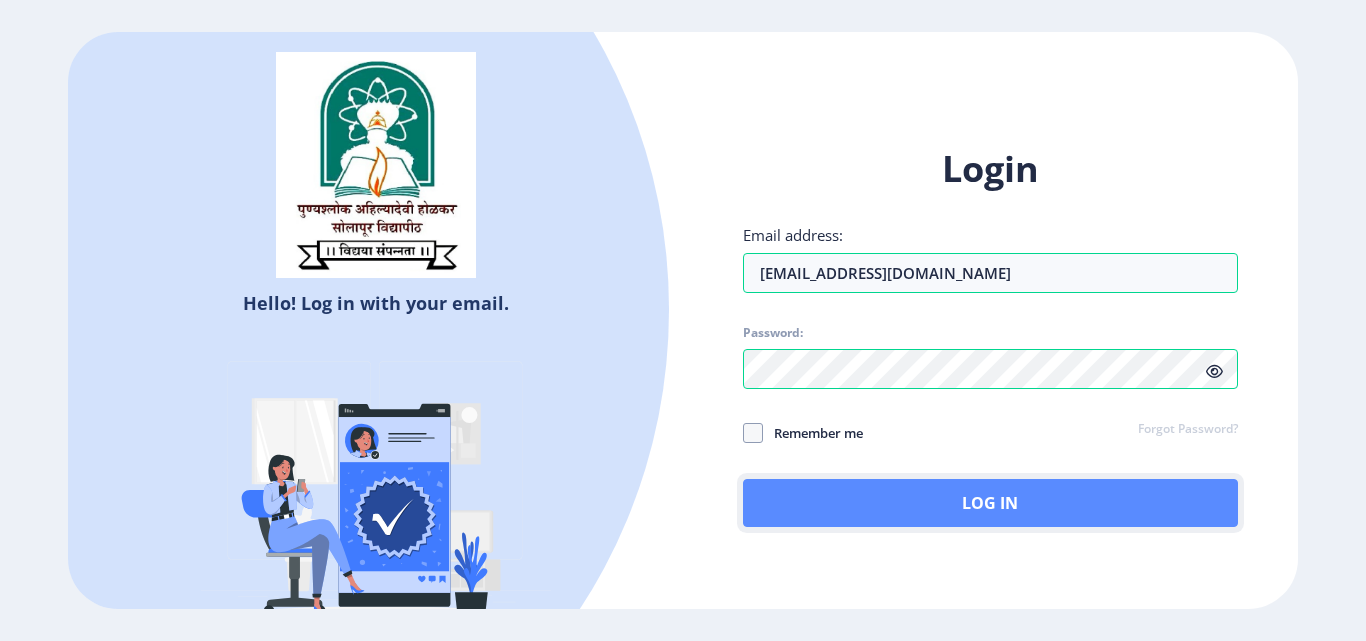 click on "Log In" 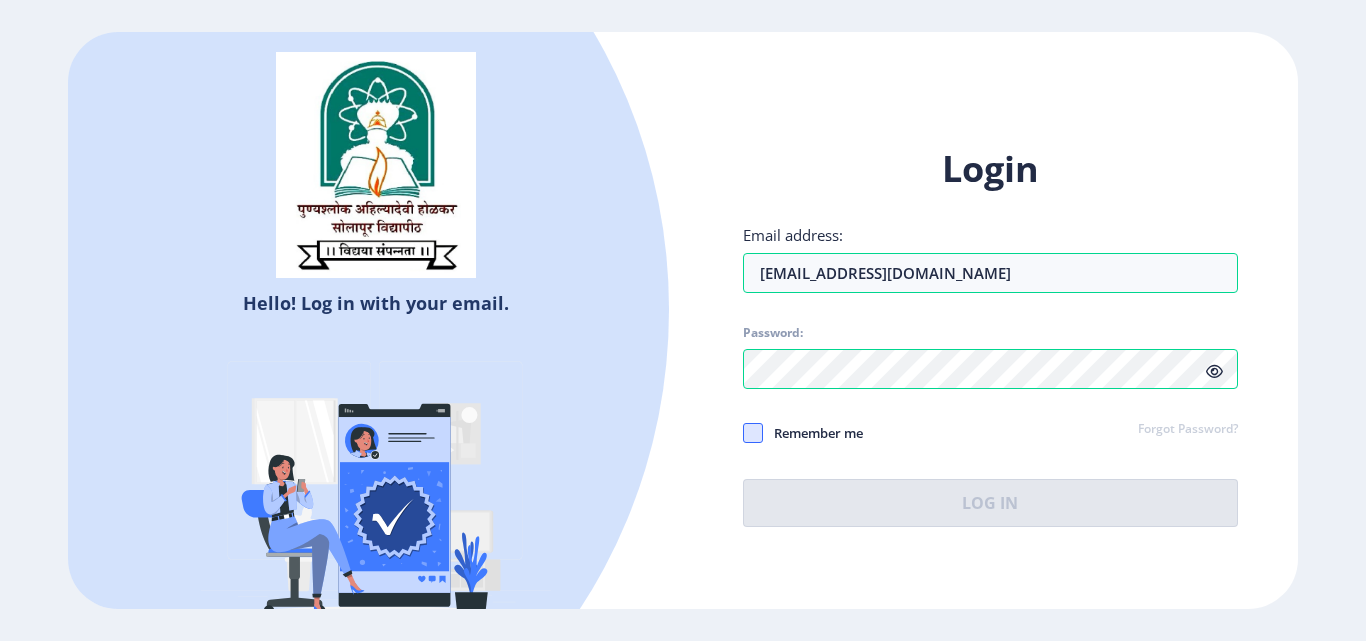 click 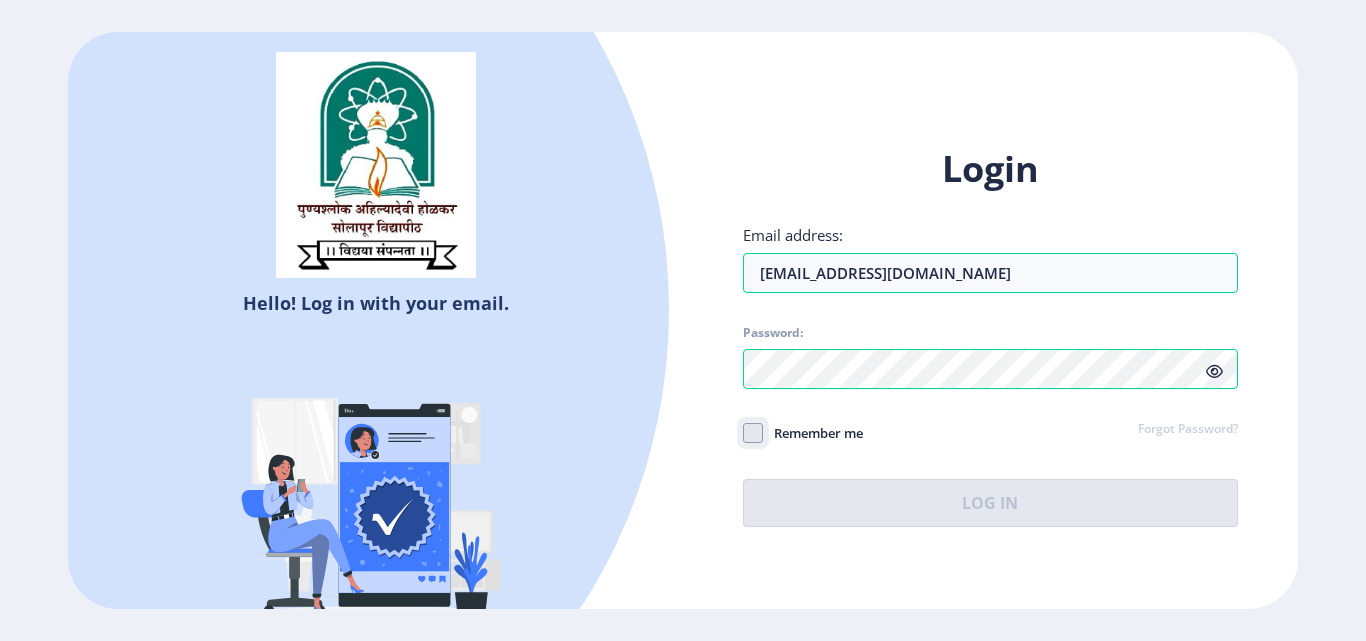 click on "Remember me" 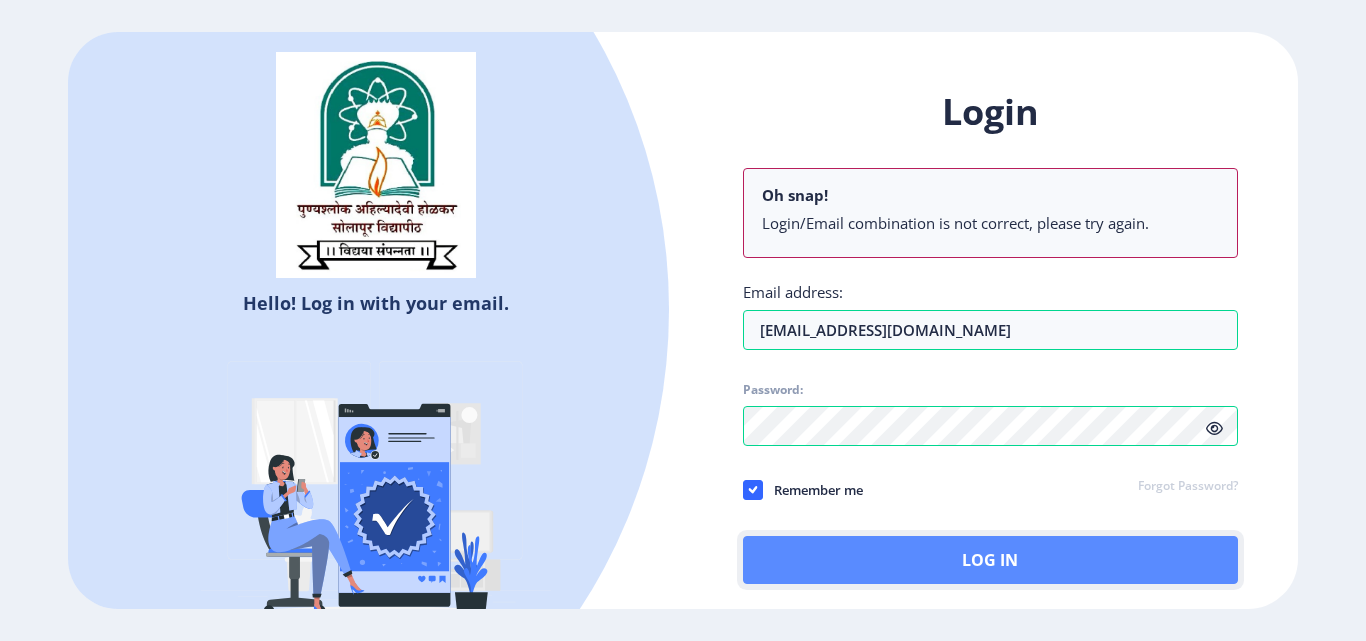 click on "Log In" 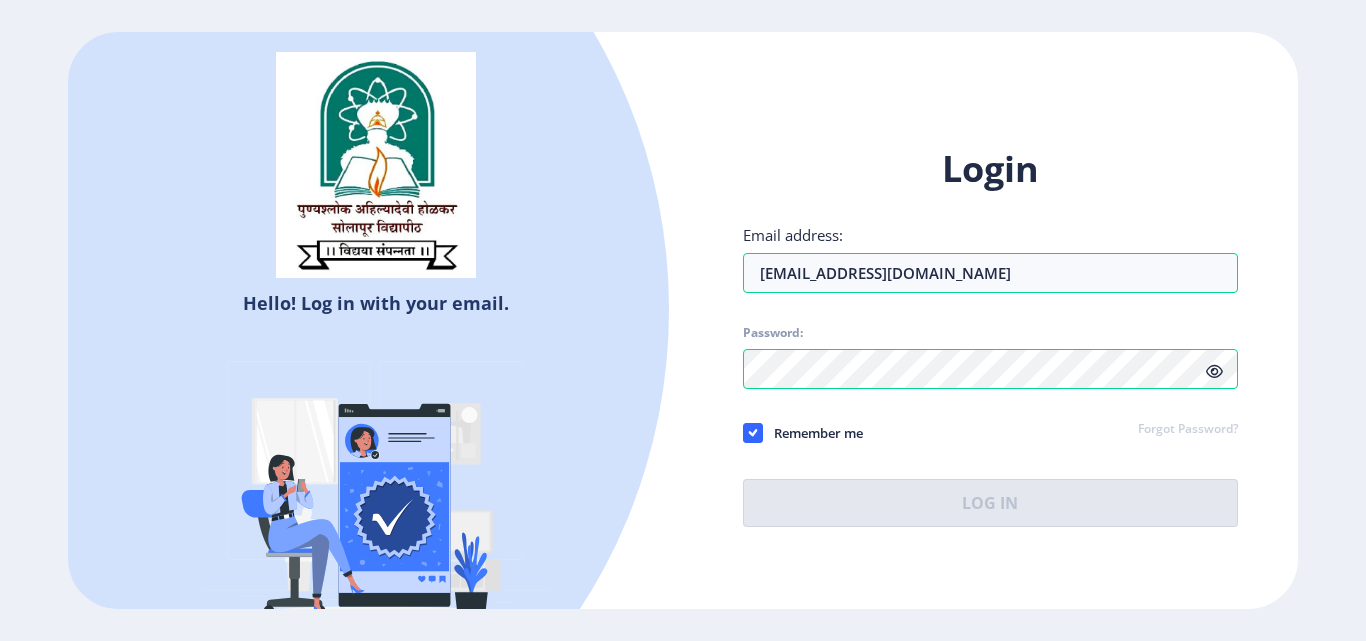 select 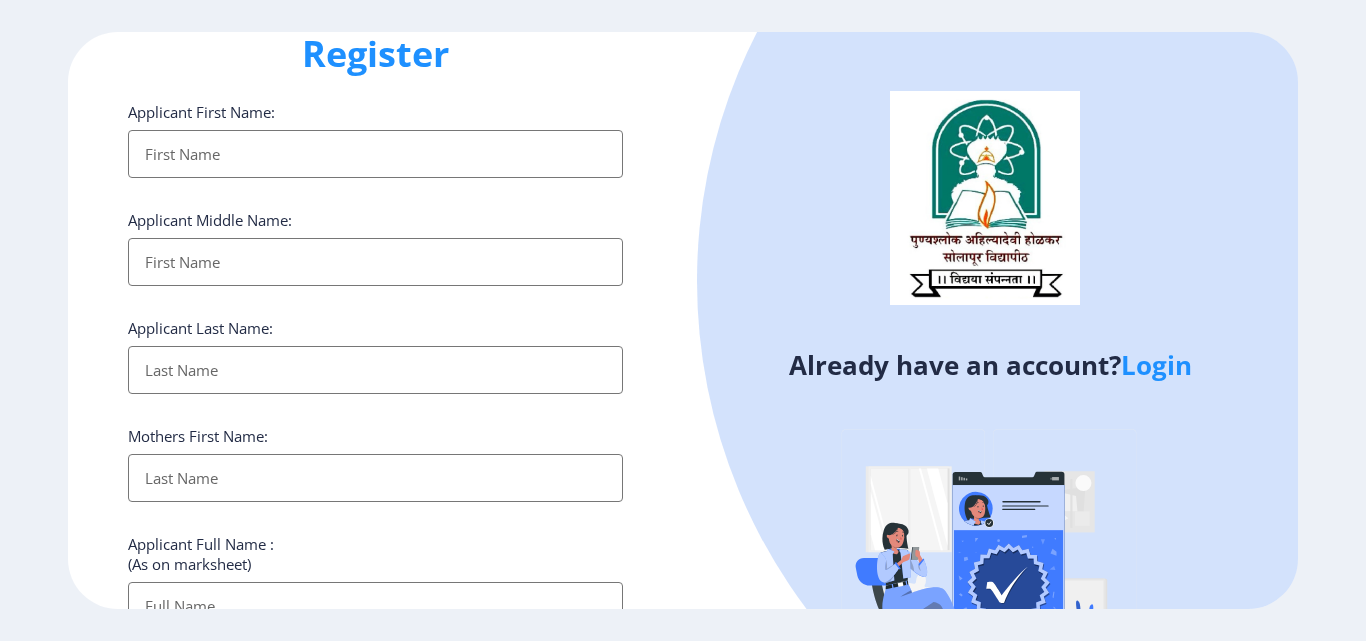 scroll, scrollTop: 0, scrollLeft: 0, axis: both 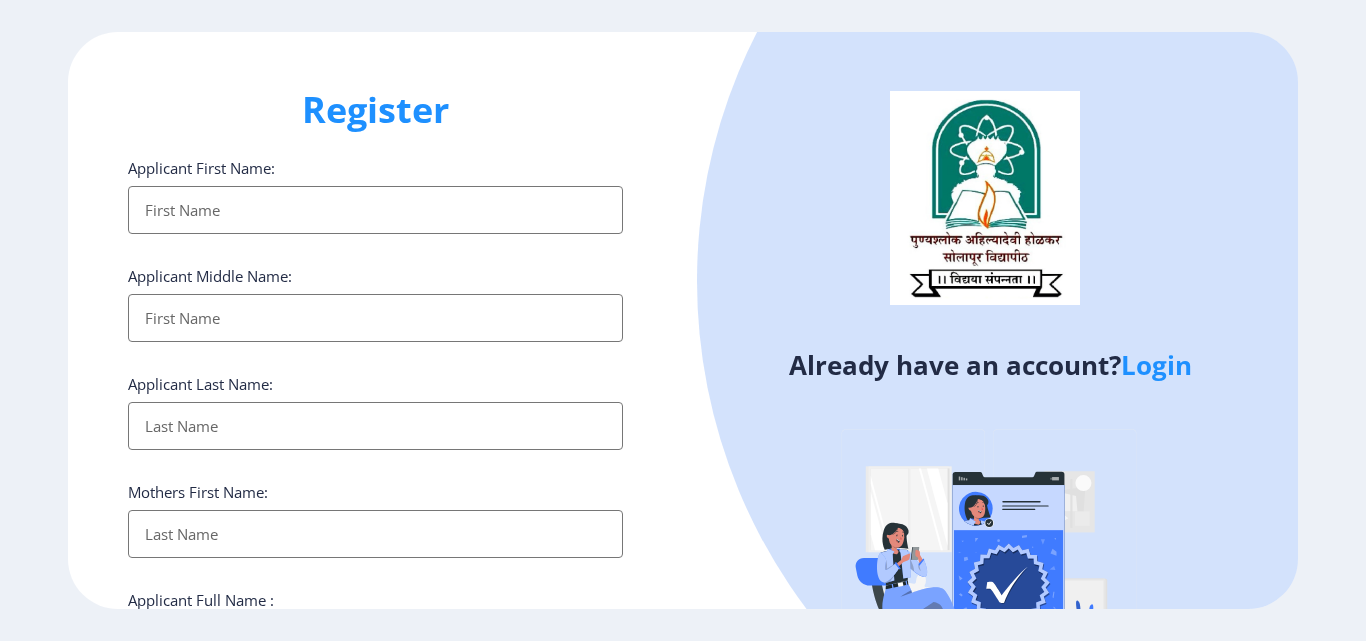 click on "Applicant First Name:" at bounding box center [375, 210] 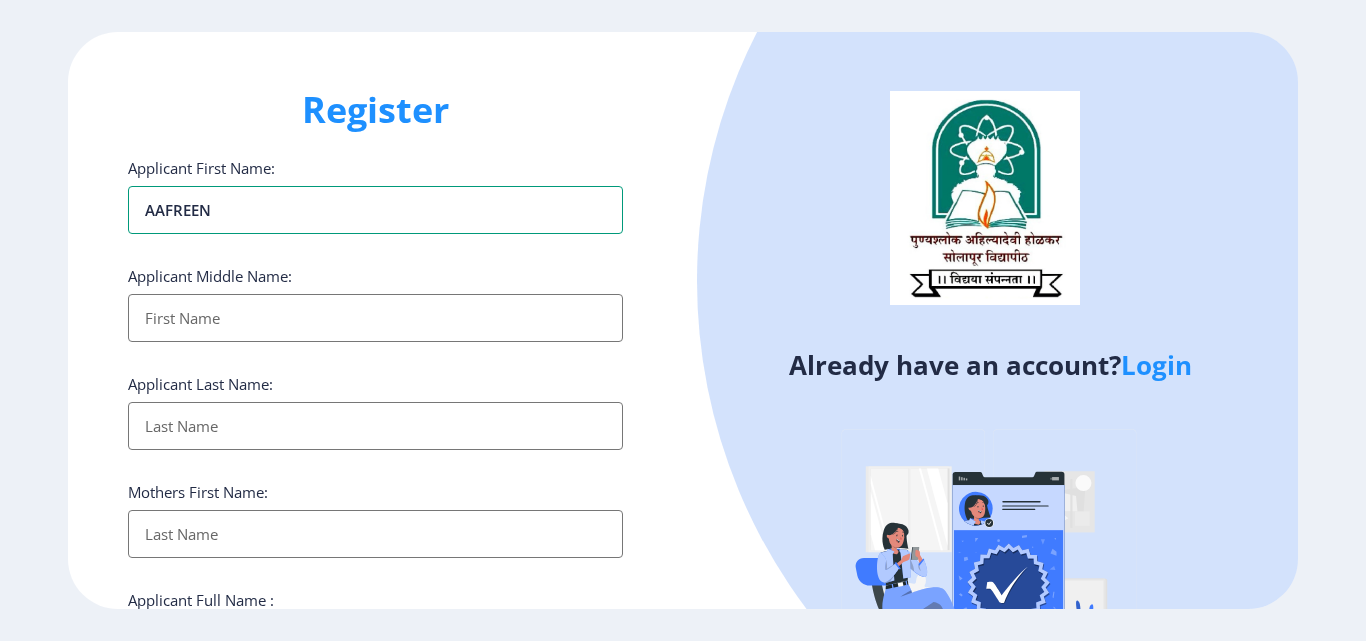 type on "AAFREEN" 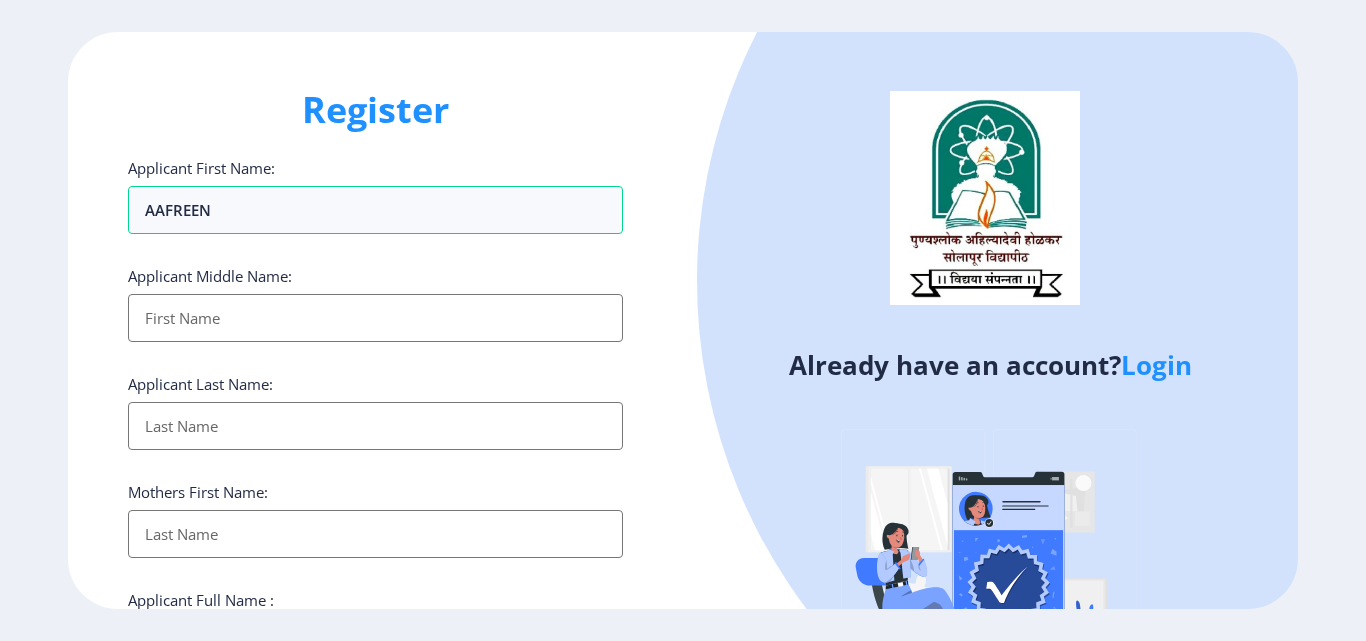 click on "Applicant First Name:" at bounding box center (375, 318) 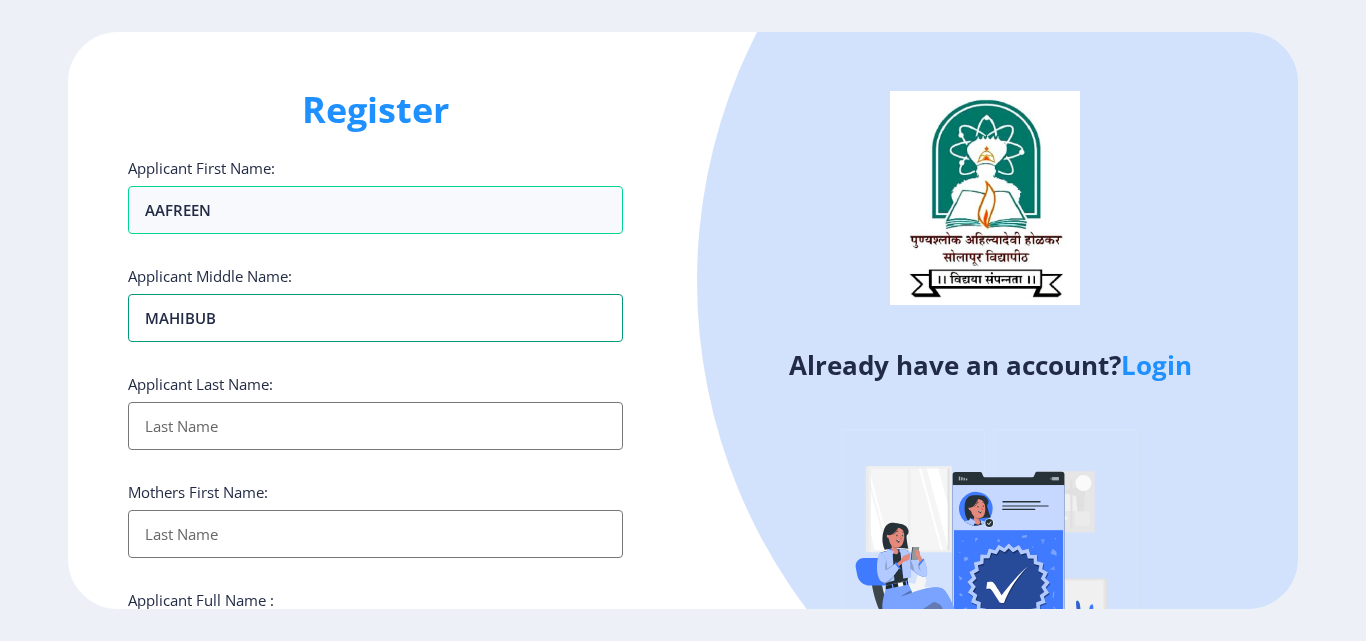 type on "MAHIBUB" 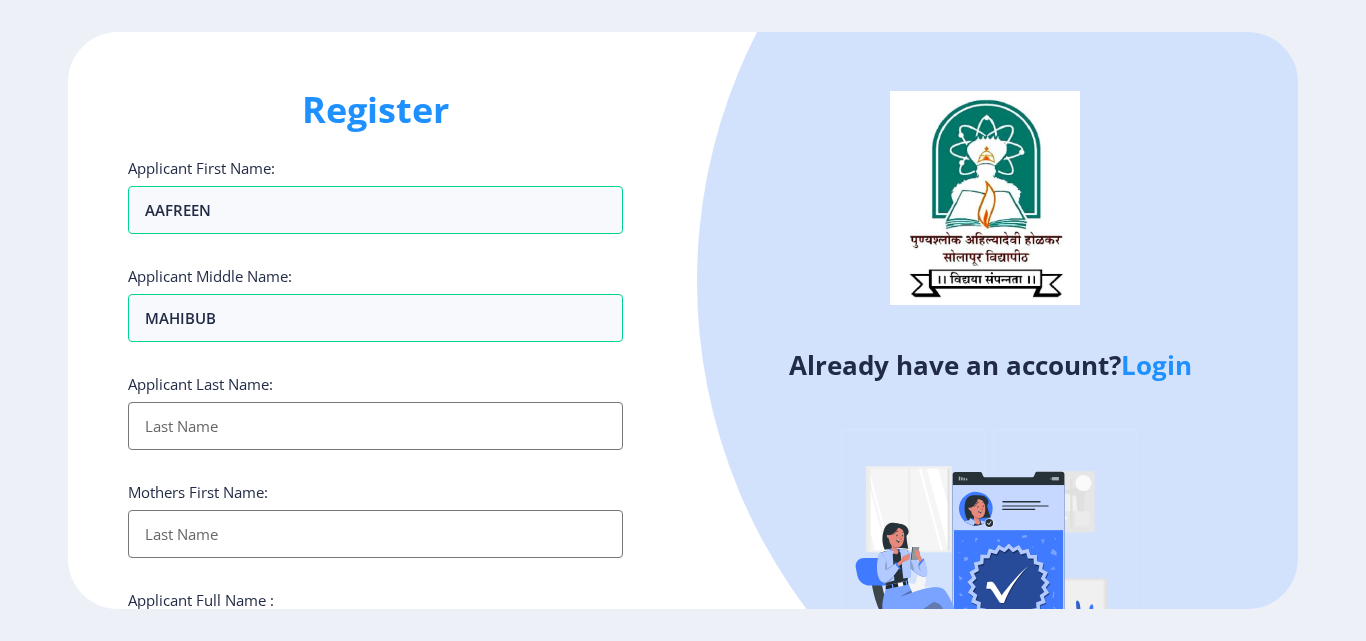 click on "Applicant First Name:" at bounding box center [375, 426] 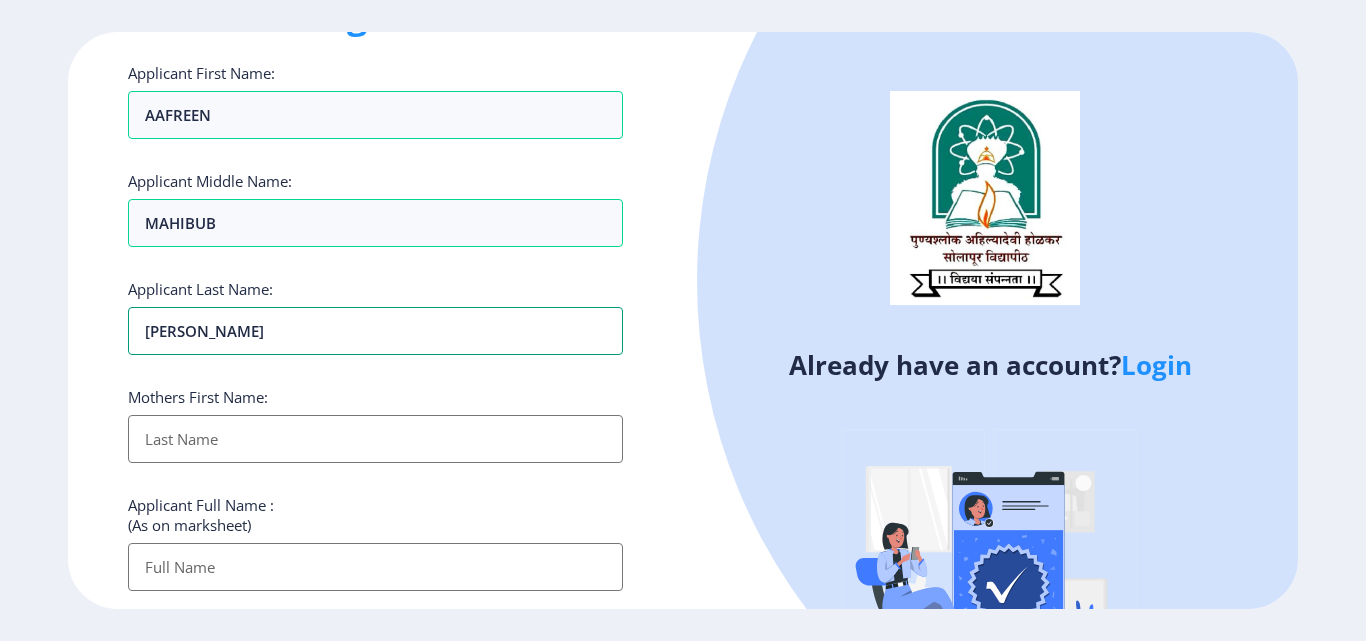 scroll, scrollTop: 200, scrollLeft: 0, axis: vertical 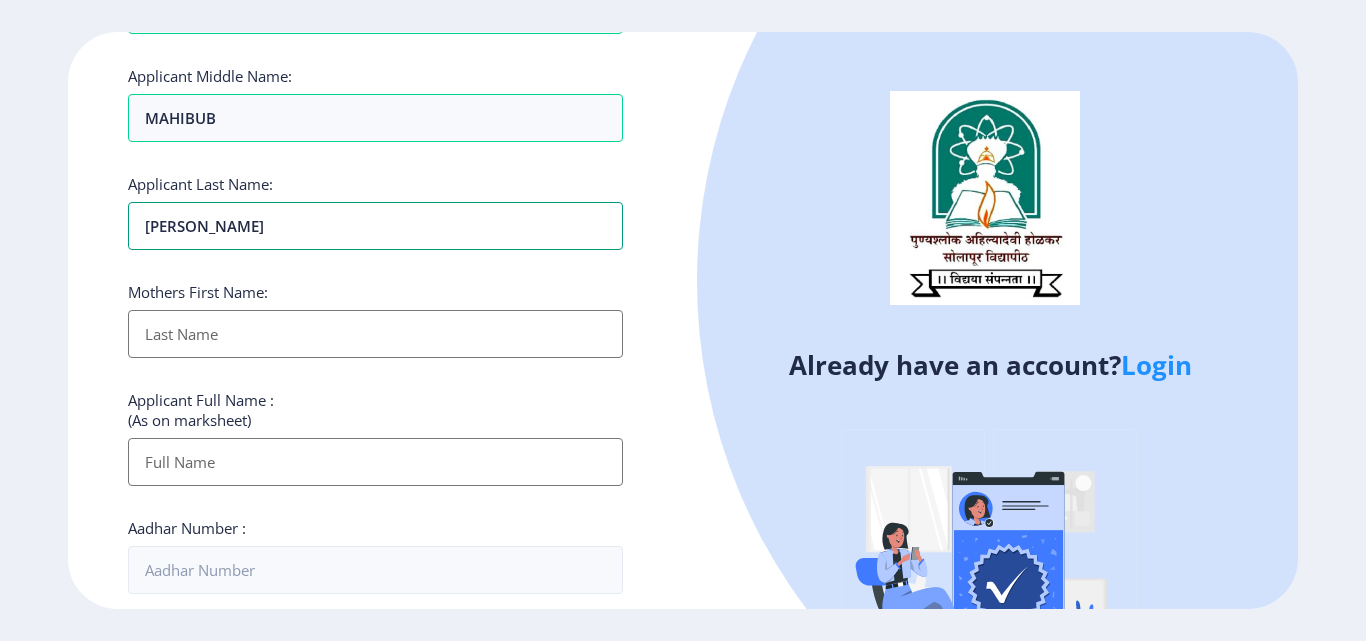 type on "[PERSON_NAME]" 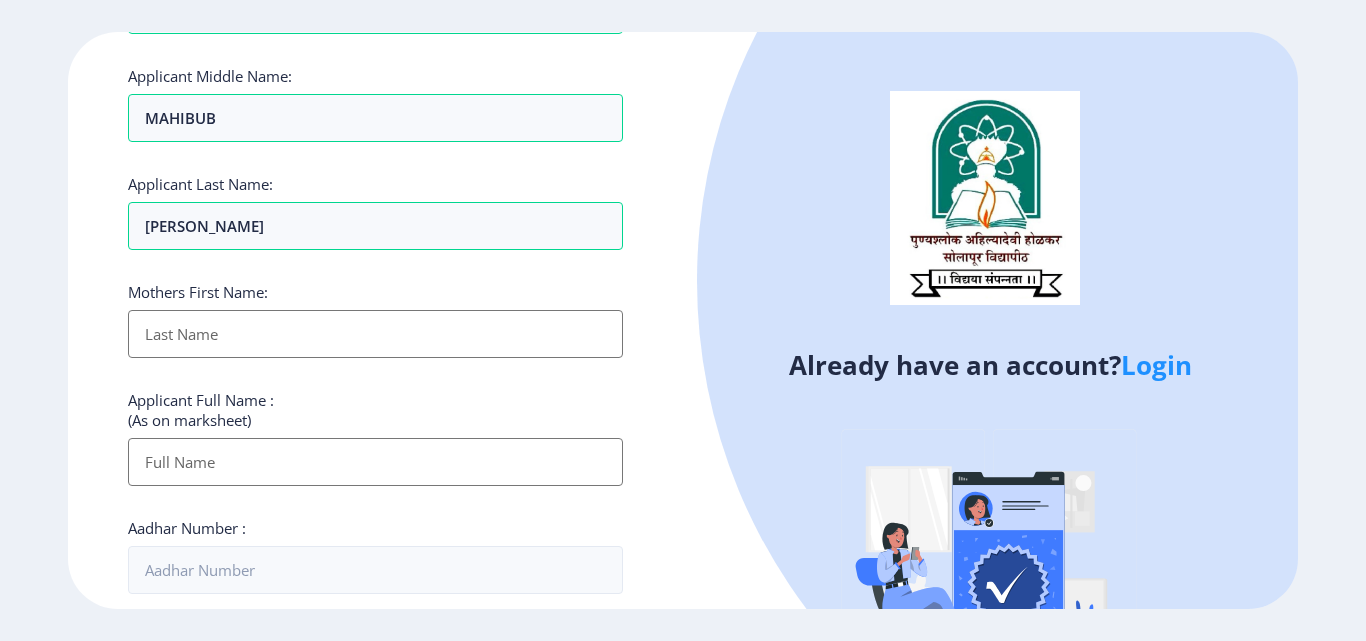click on "Applicant First Name:" at bounding box center (375, 334) 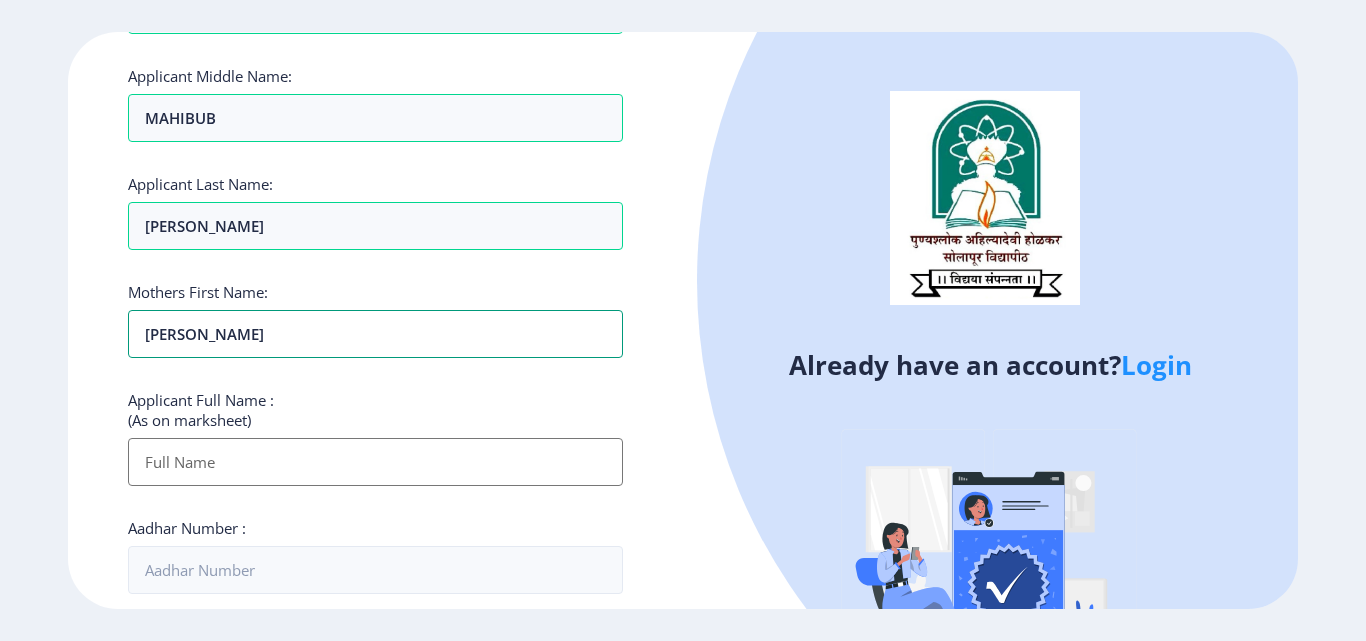 type on "[PERSON_NAME]" 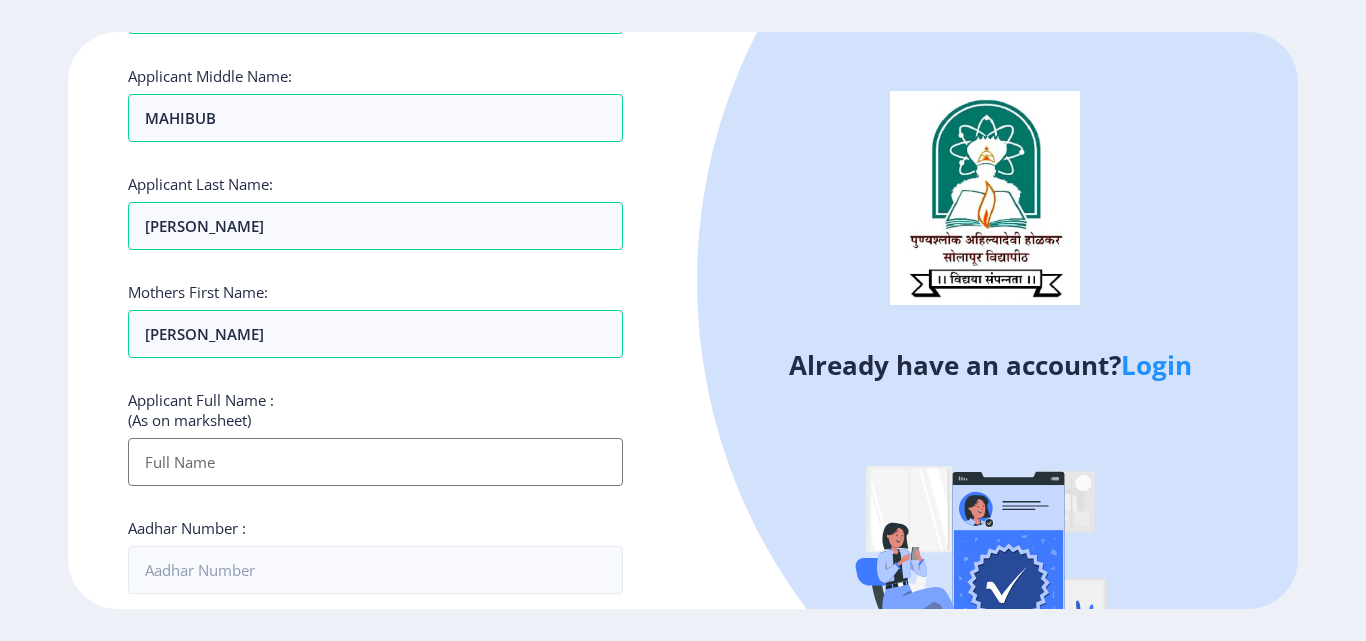 click on "Applicant First Name:" at bounding box center [375, 462] 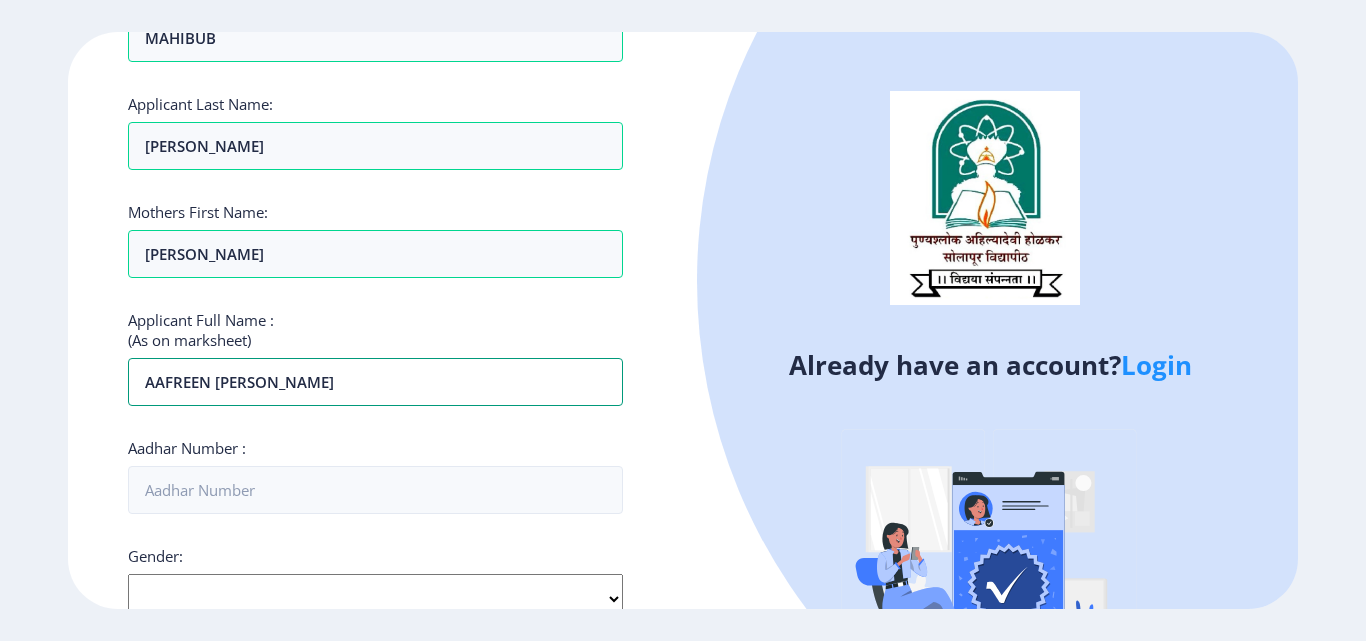 scroll, scrollTop: 400, scrollLeft: 0, axis: vertical 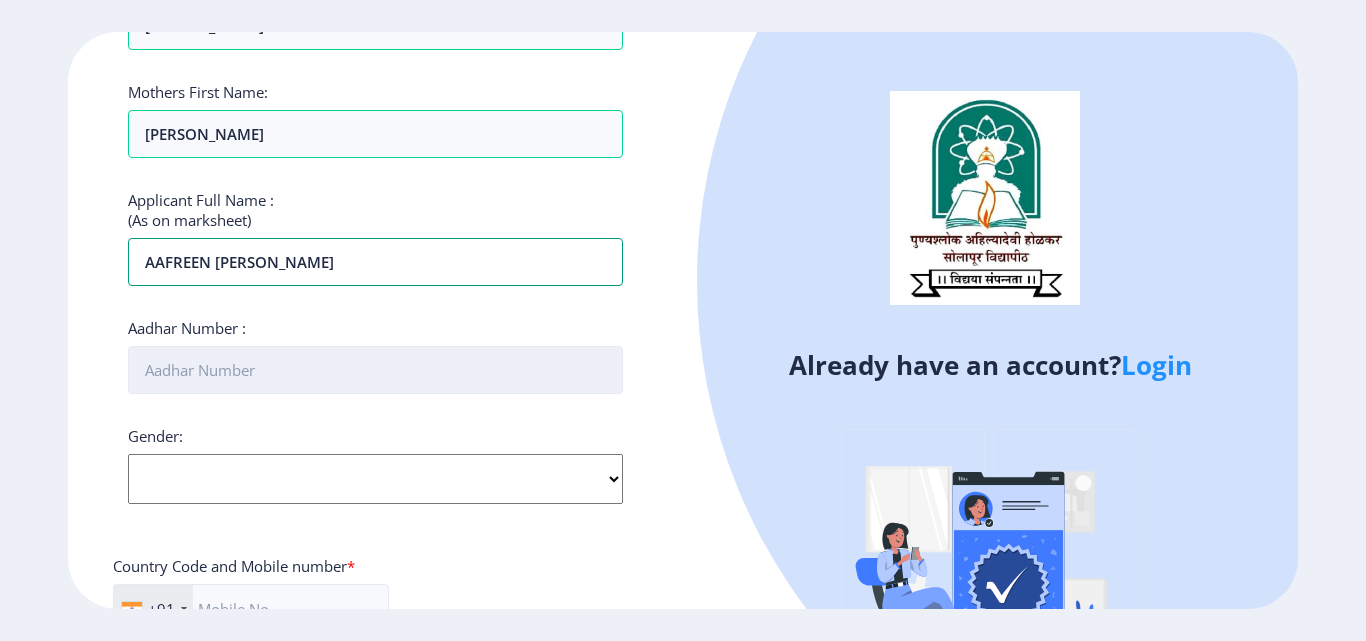 type on "AAFREEN [PERSON_NAME]" 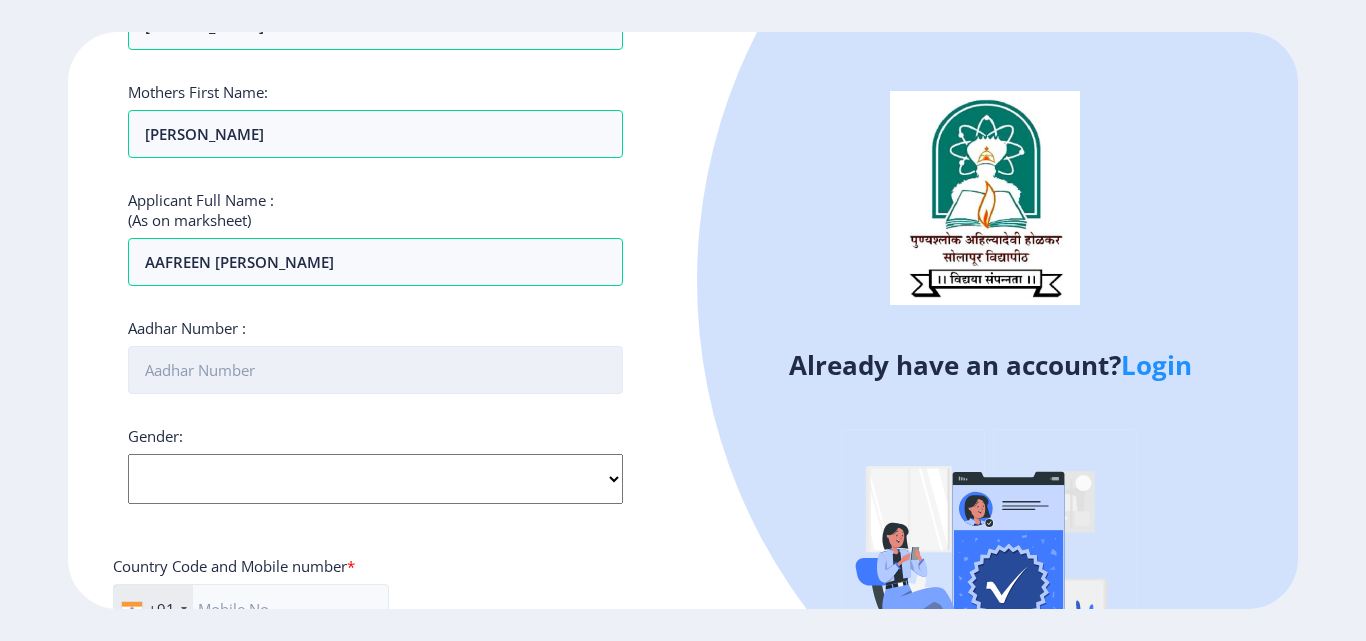 click on "Aadhar Number :" at bounding box center (375, 370) 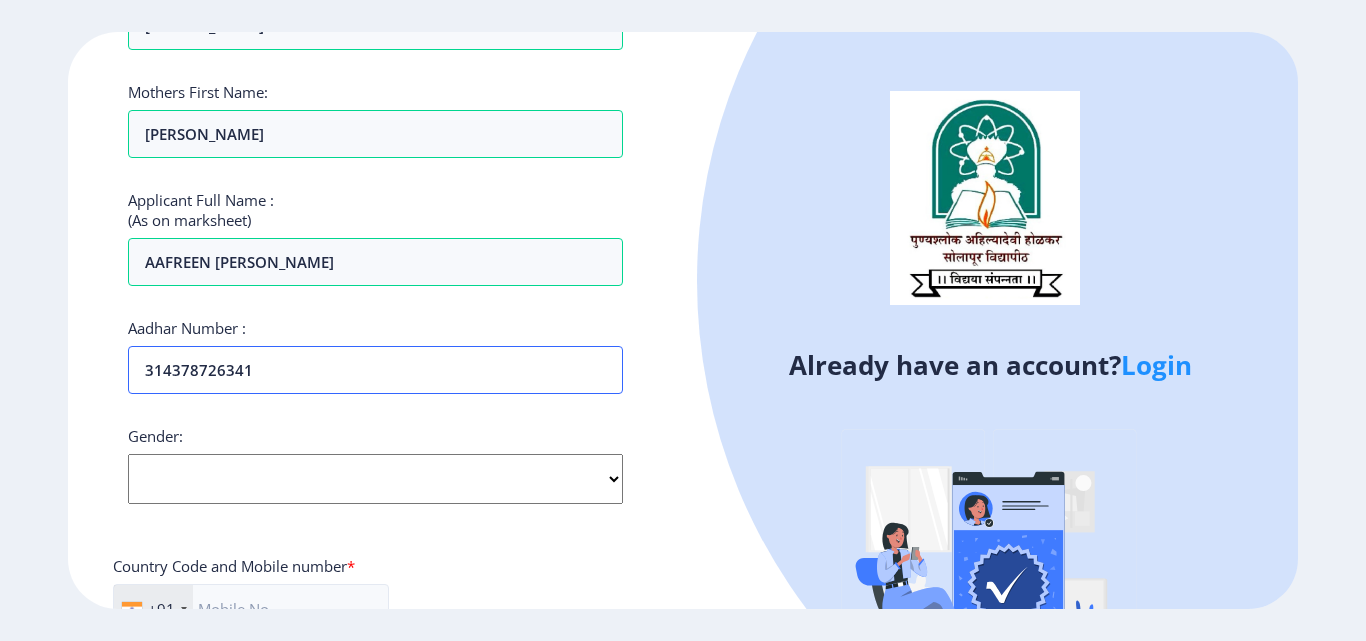 type on "314378726341" 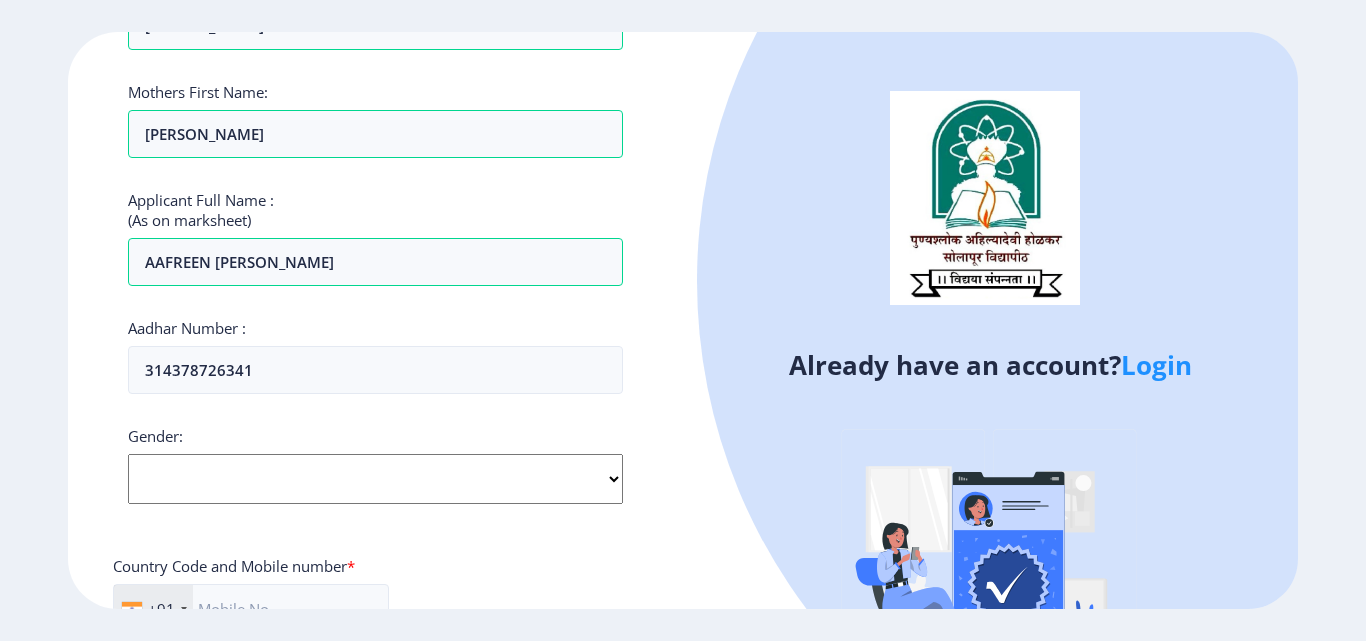 click on "Select Gender [DEMOGRAPHIC_DATA] [DEMOGRAPHIC_DATA] Other" 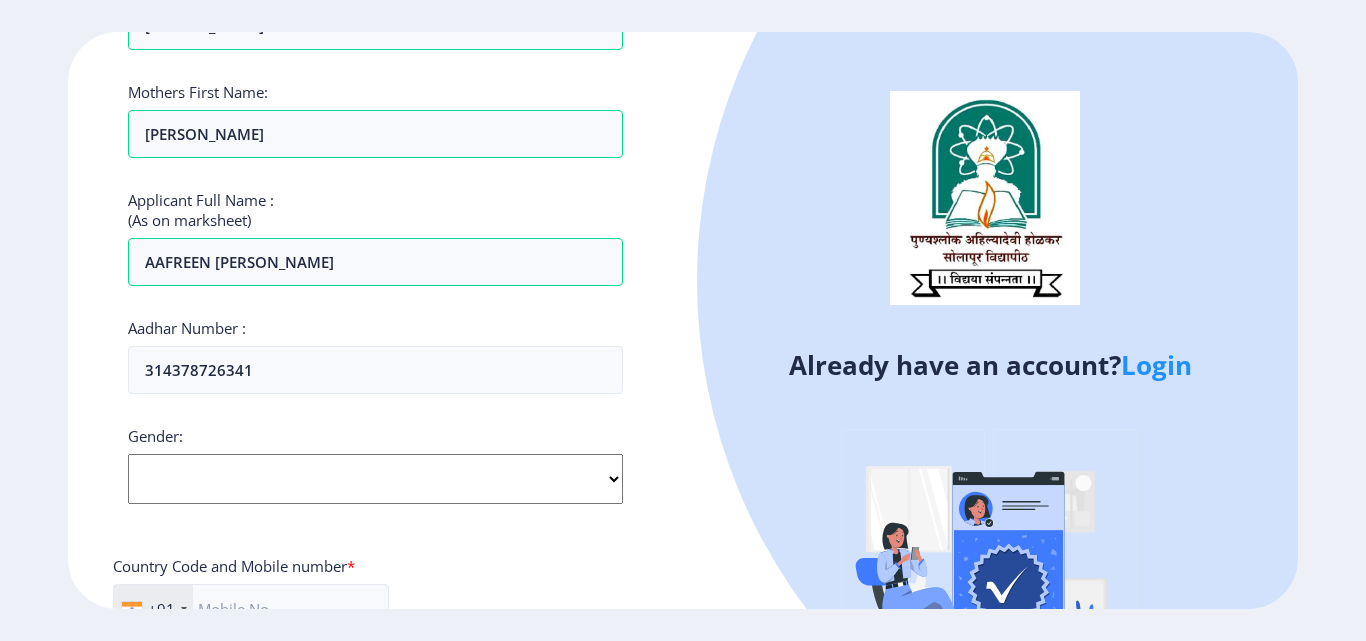 select on "[DEMOGRAPHIC_DATA]" 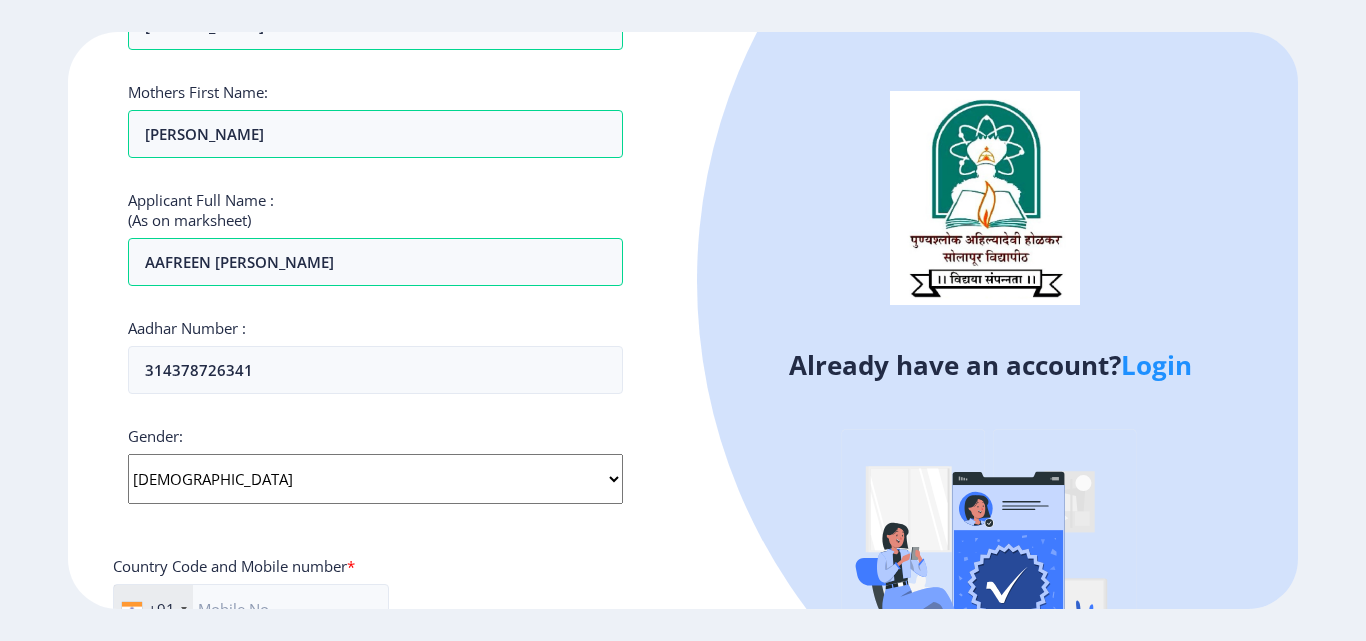 click on "Select Gender [DEMOGRAPHIC_DATA] [DEMOGRAPHIC_DATA] Other" 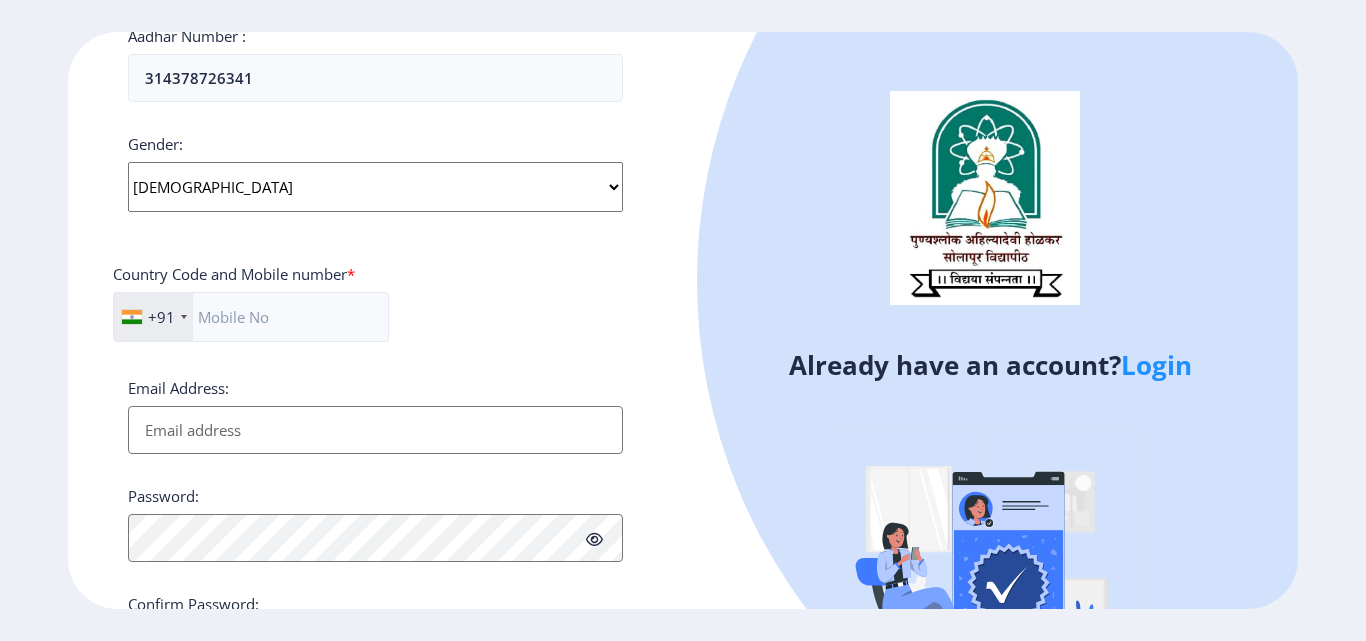 scroll, scrollTop: 700, scrollLeft: 0, axis: vertical 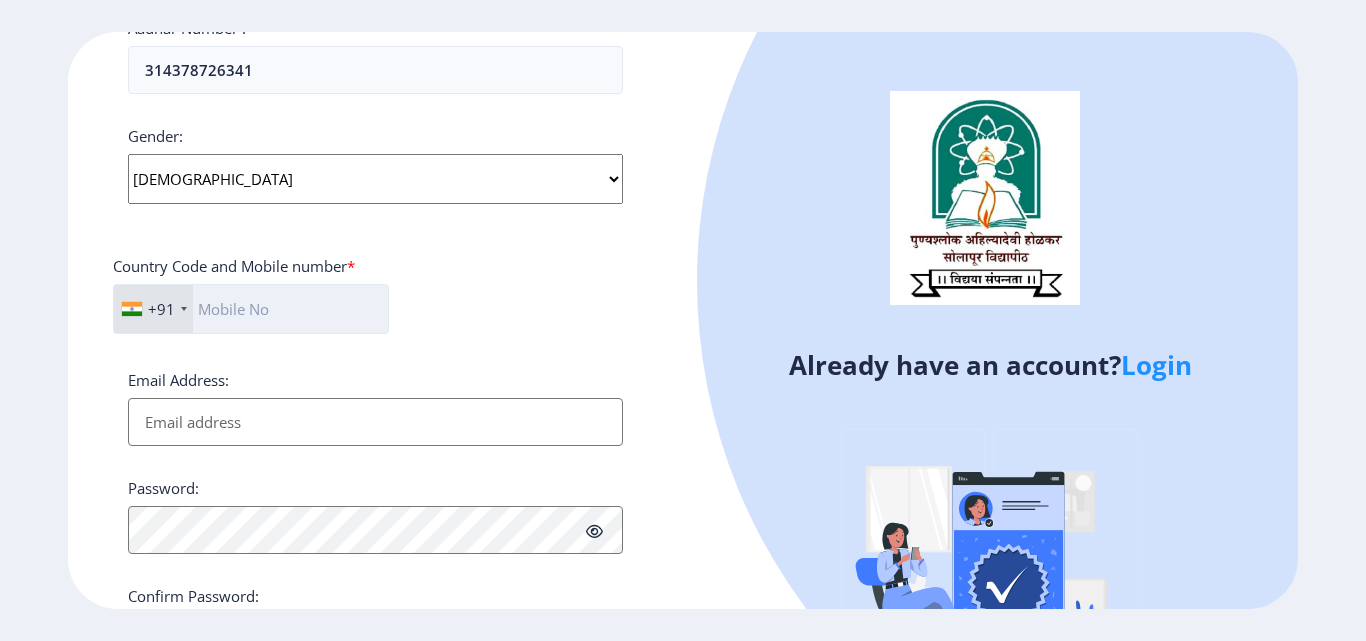 click 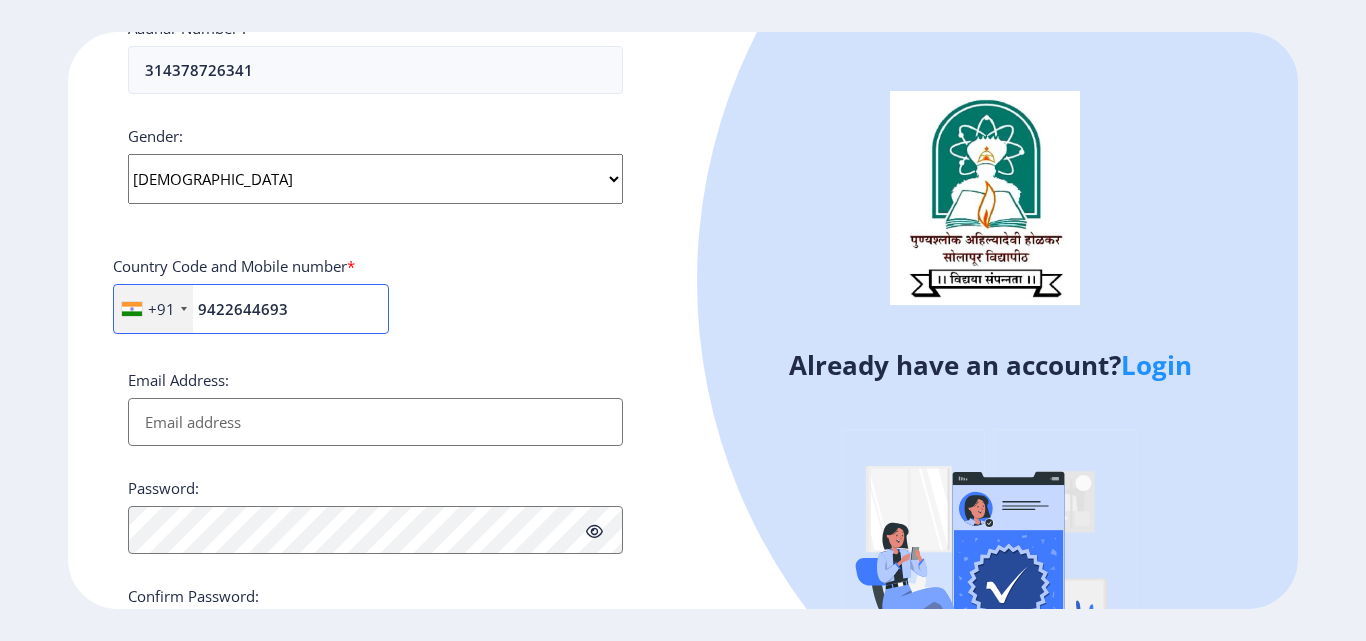 type on "9422644693" 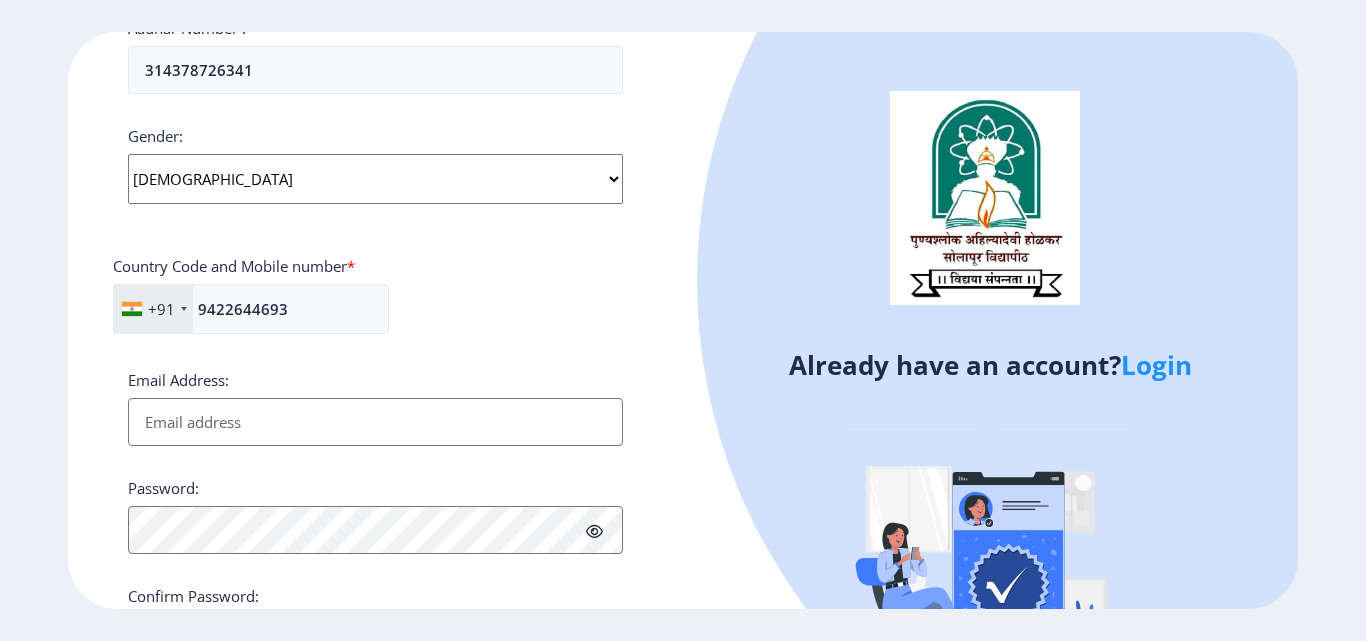 click on "Email Address:" at bounding box center (375, 422) 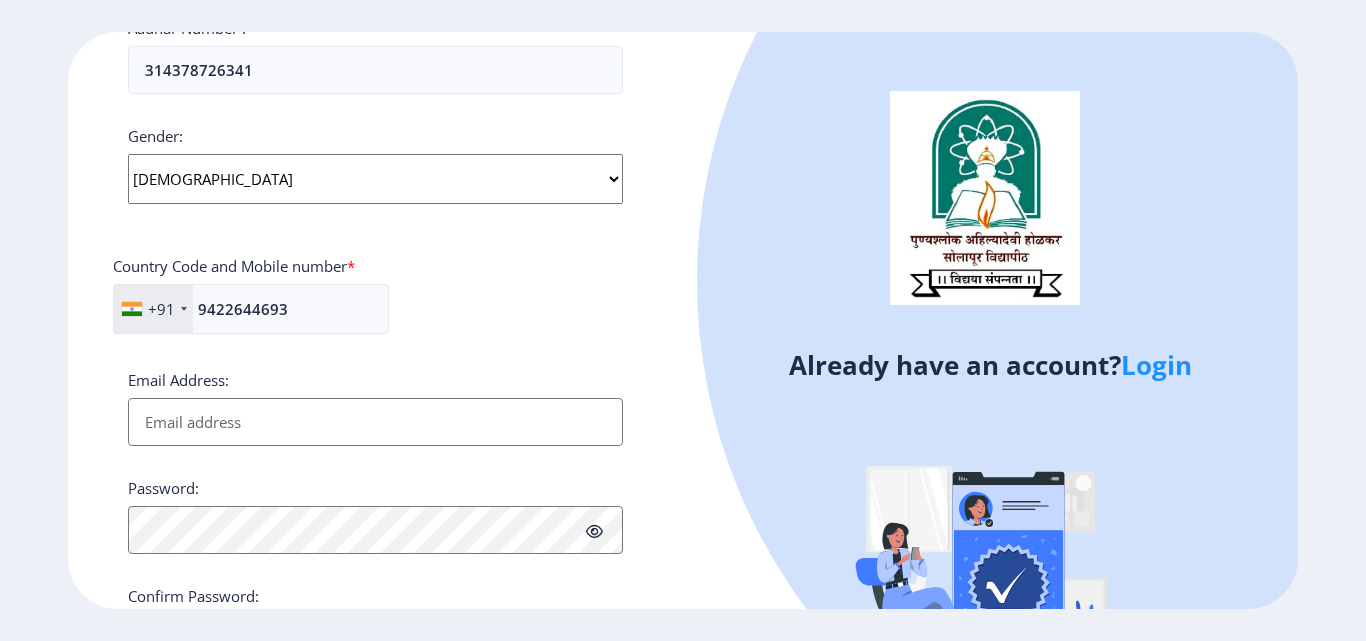 type on "[EMAIL_ADDRESS][DOMAIN_NAME]" 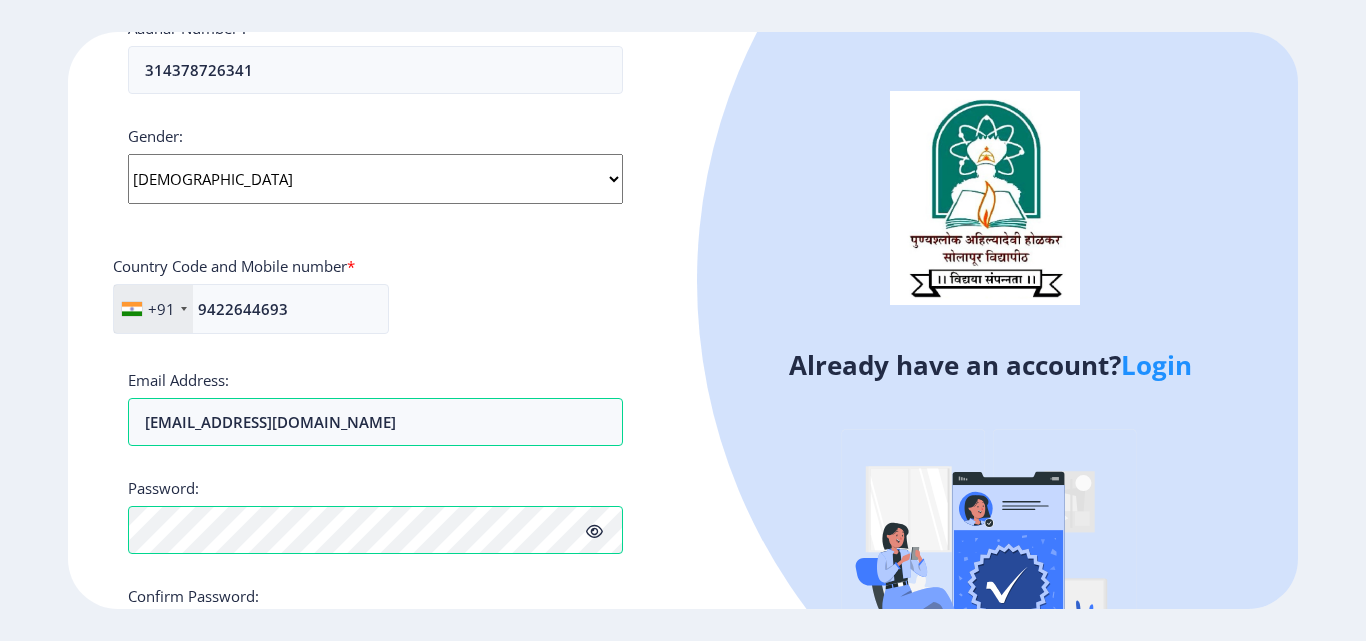 click 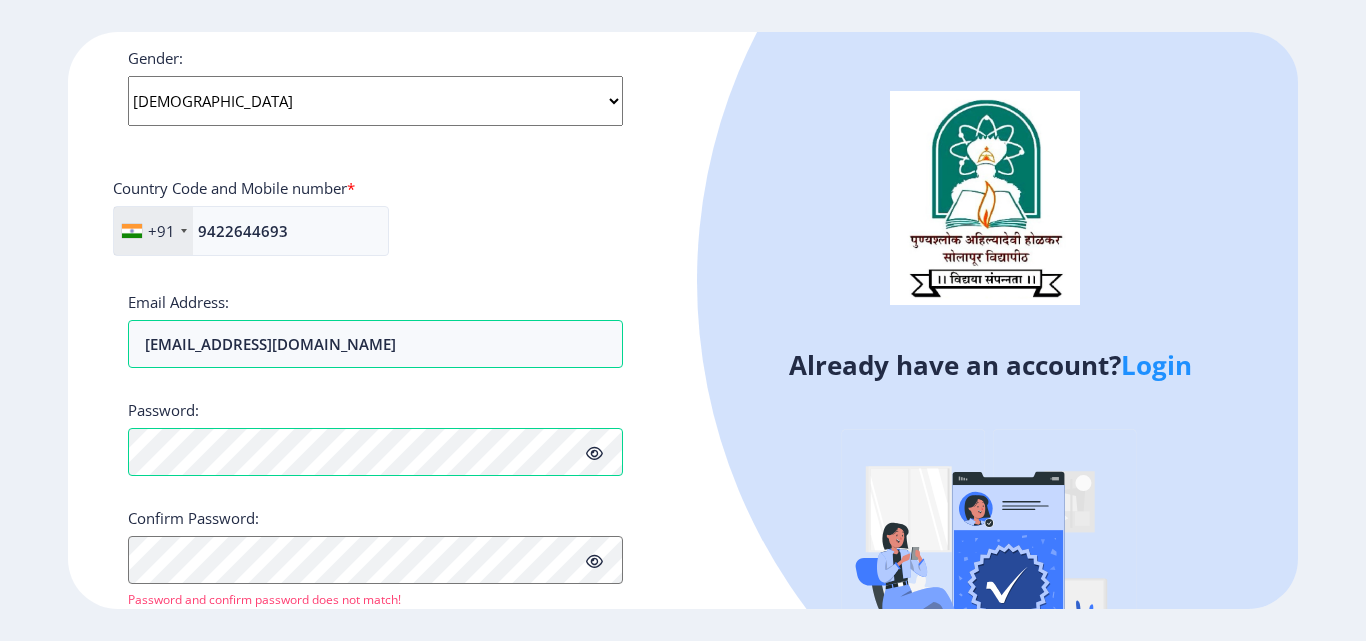 scroll, scrollTop: 839, scrollLeft: 0, axis: vertical 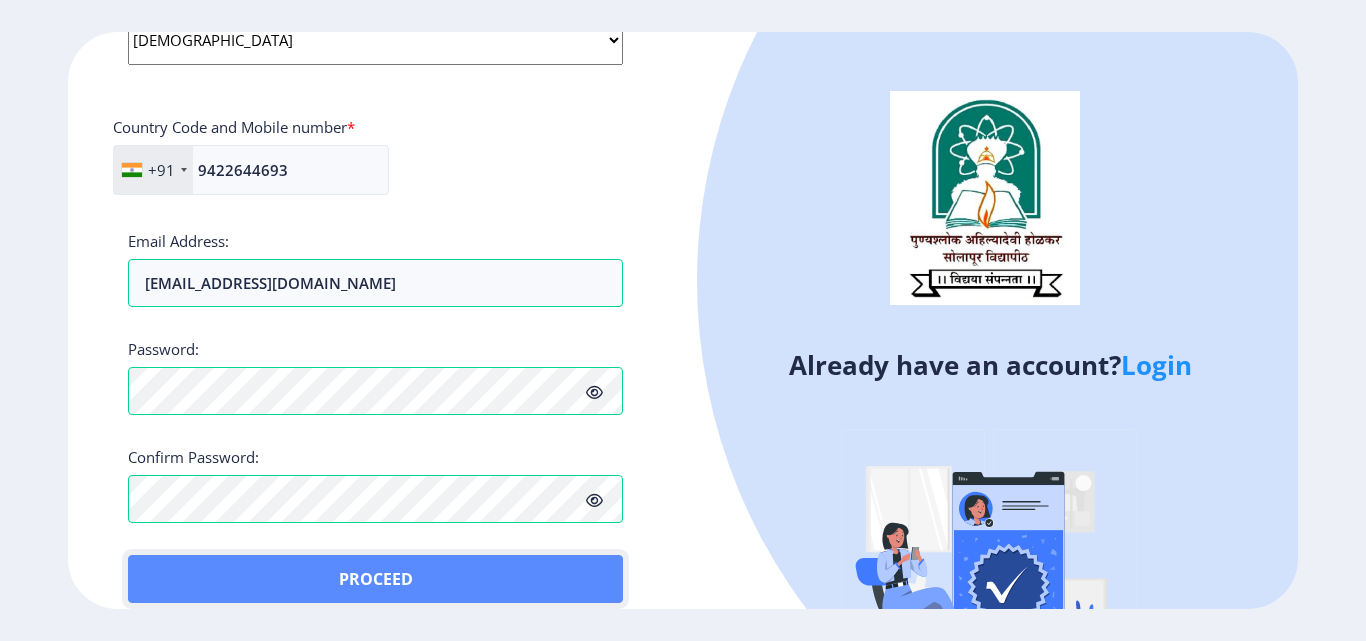 click on "Proceed" 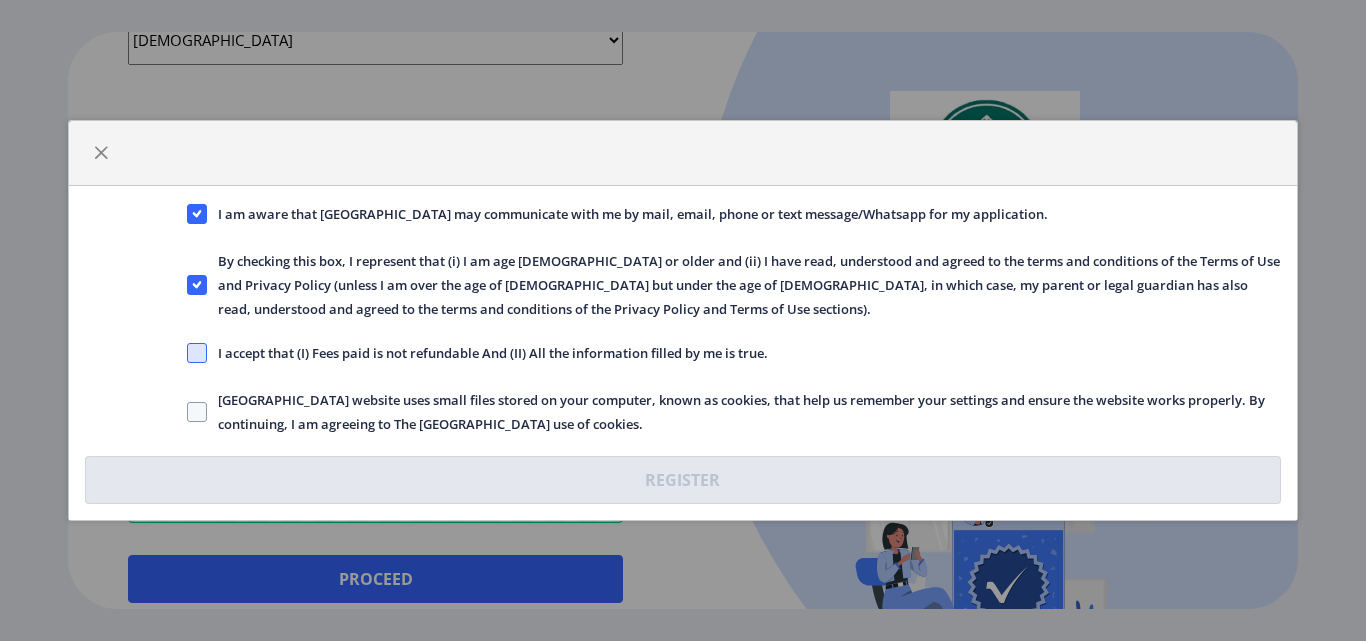 click 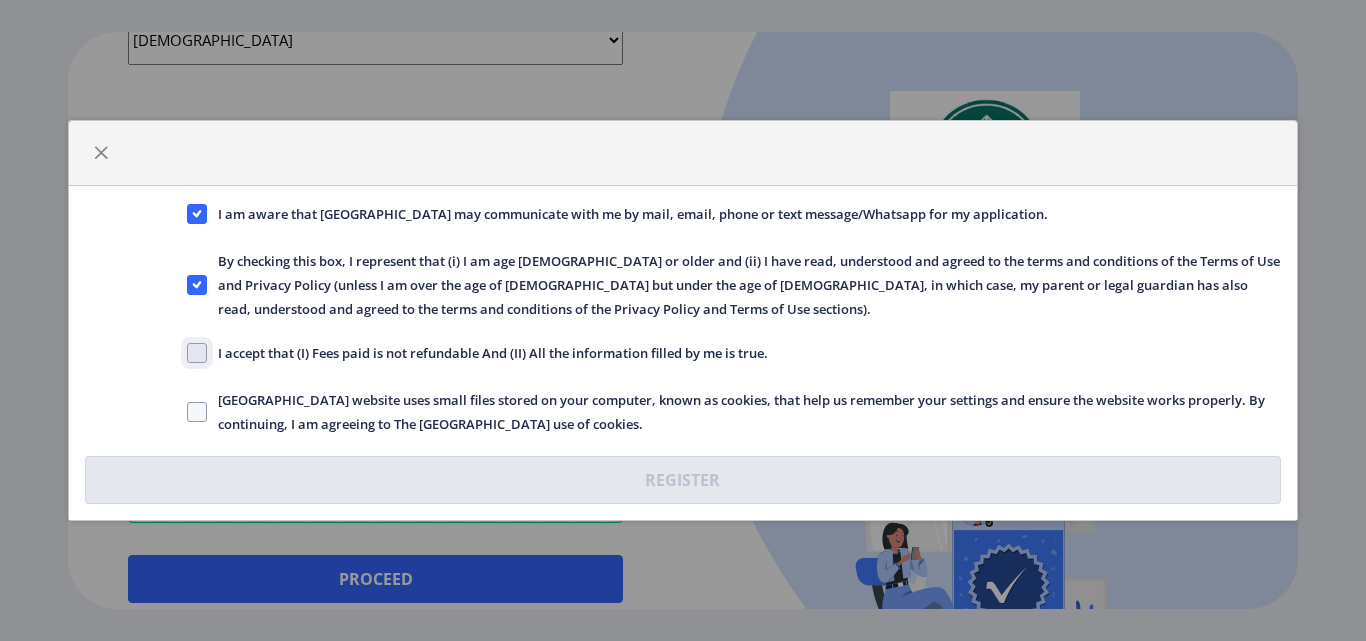 click on "I accept that (I) Fees paid is not refundable And (II) All the information filled by me is true." 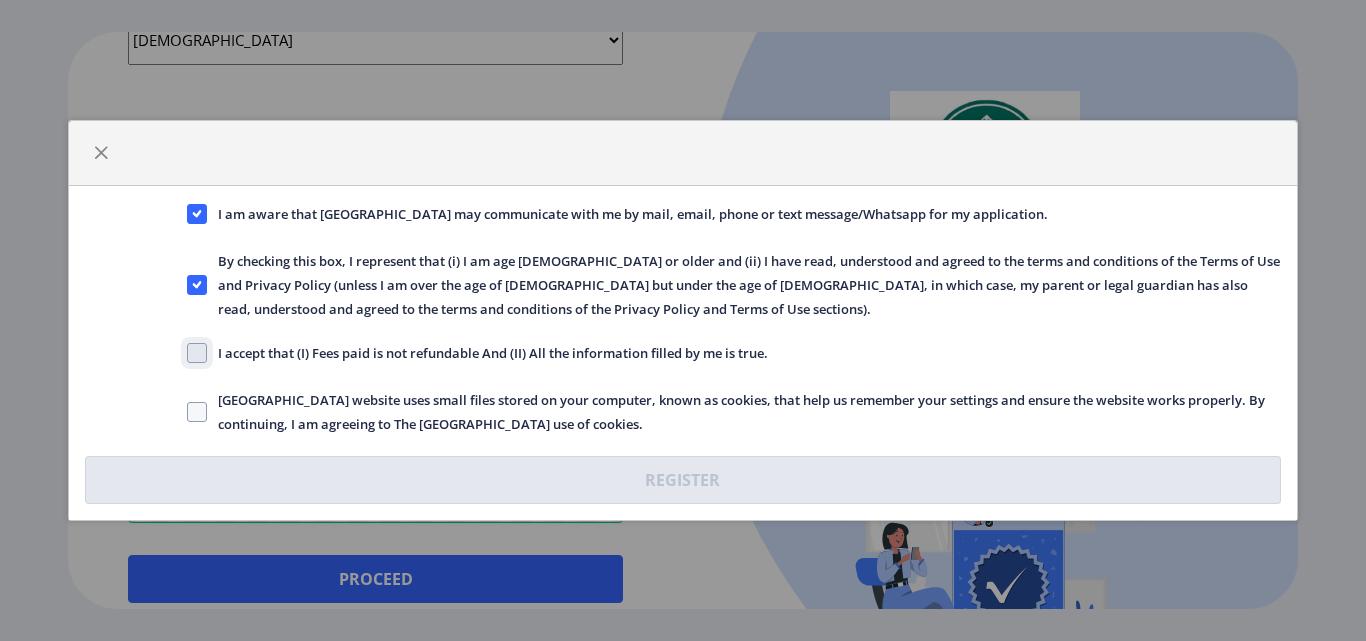 checkbox on "true" 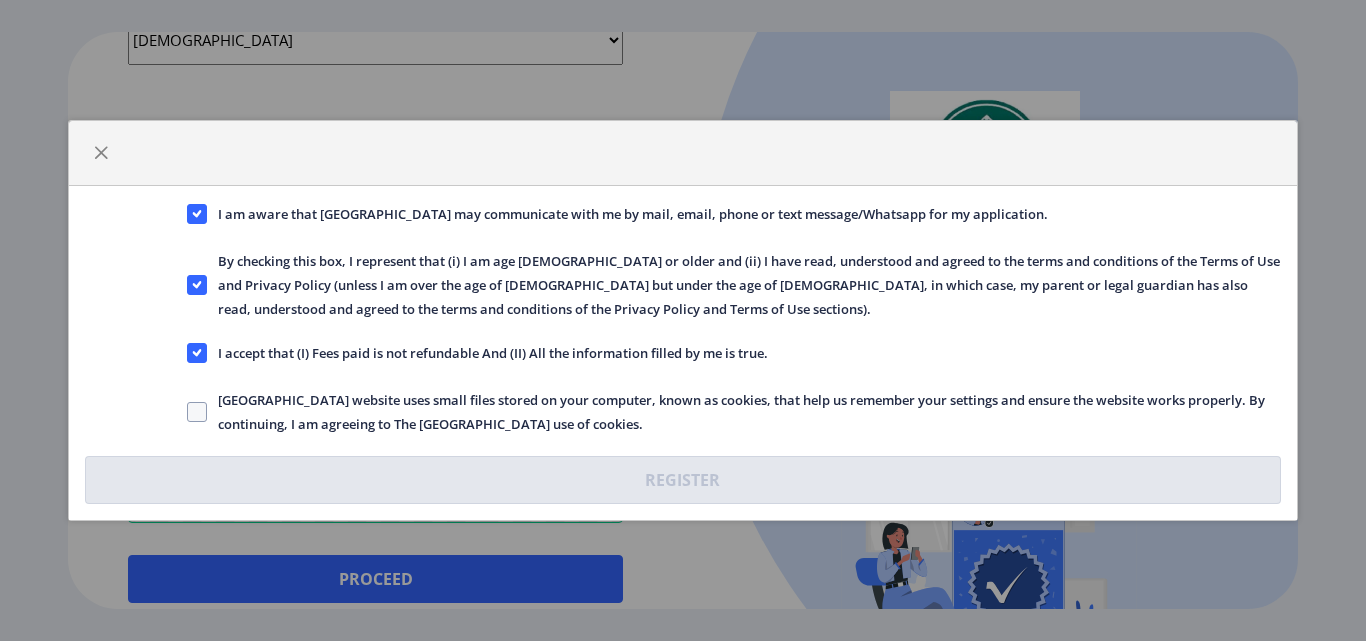 click on "[GEOGRAPHIC_DATA] website uses small files stored on your computer, known as cookies, that help us remember your settings and ensure the website works properly. By continuing, I am agreeing to The [GEOGRAPHIC_DATA] use of cookies." 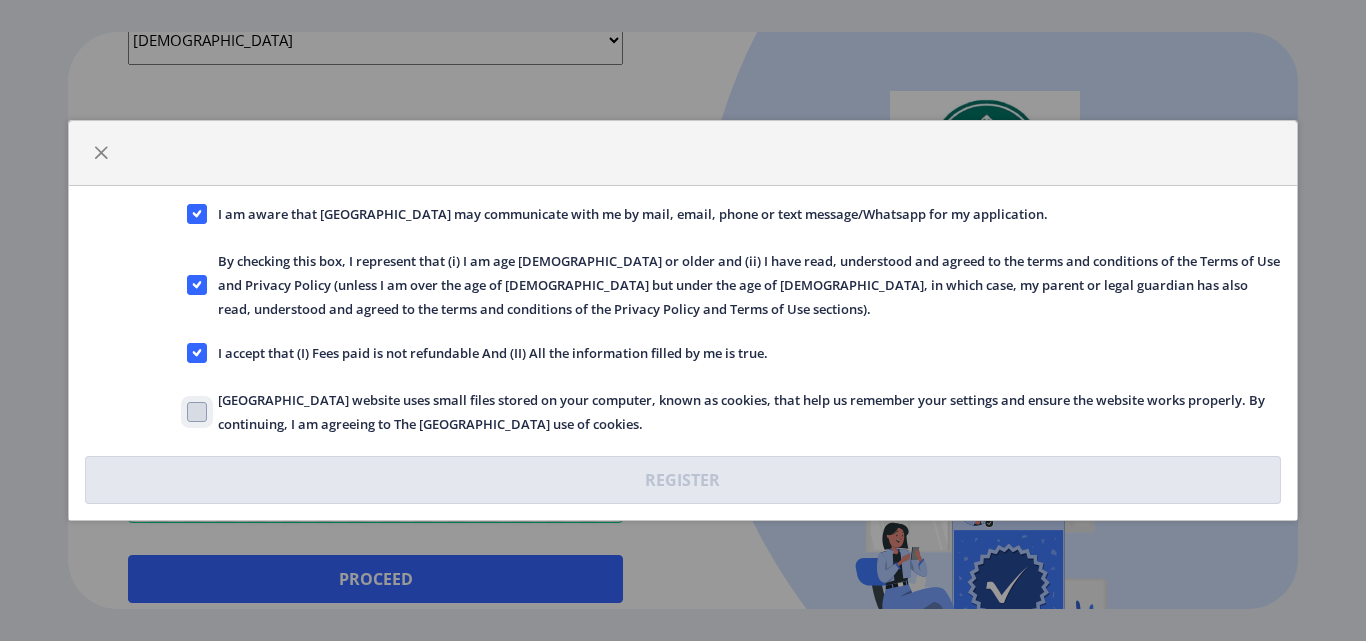 click on "[GEOGRAPHIC_DATA] website uses small files stored on your computer, known as cookies, that help us remember your settings and ensure the website works properly. By continuing, I am agreeing to The [GEOGRAPHIC_DATA] use of cookies." 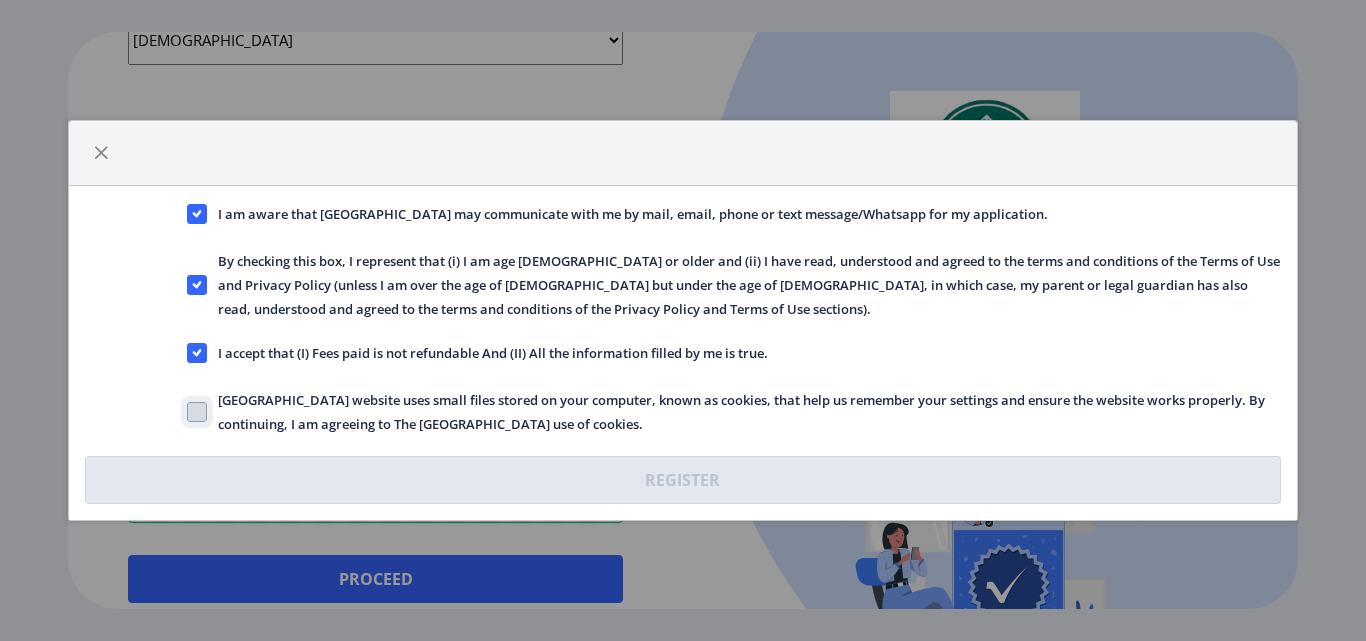 checkbox on "true" 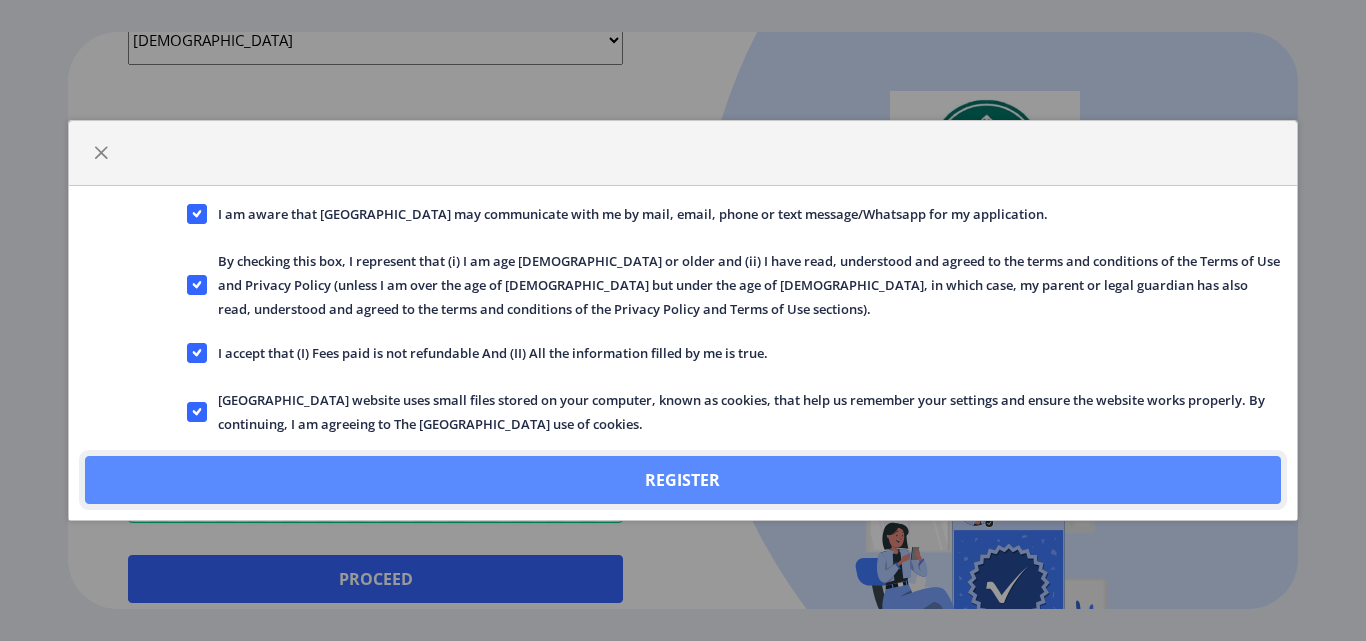 click on "Register" 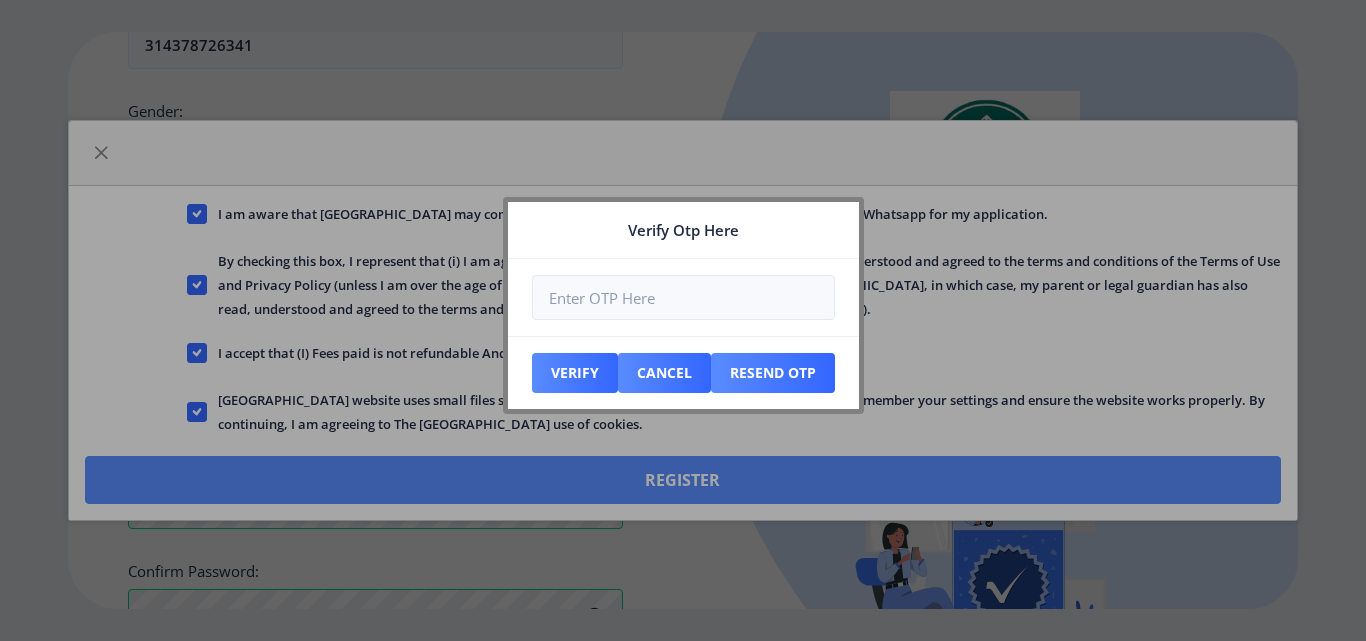 scroll, scrollTop: 953, scrollLeft: 0, axis: vertical 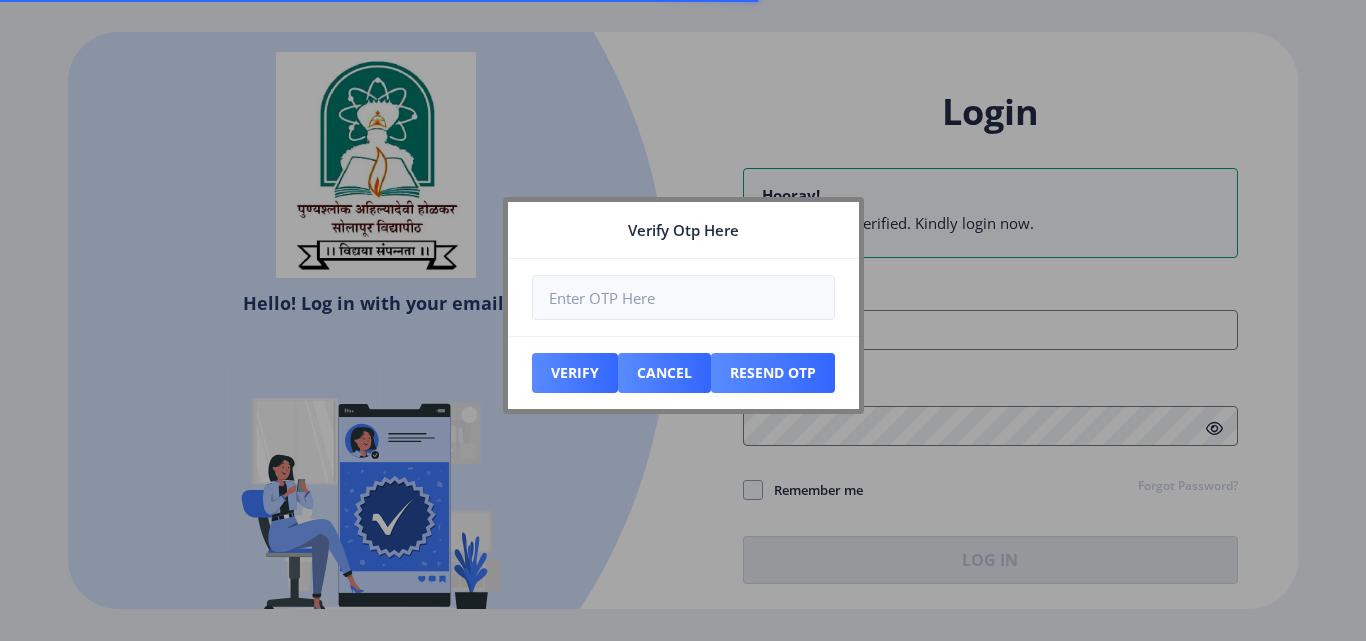 type on "[EMAIL_ADDRESS][DOMAIN_NAME]" 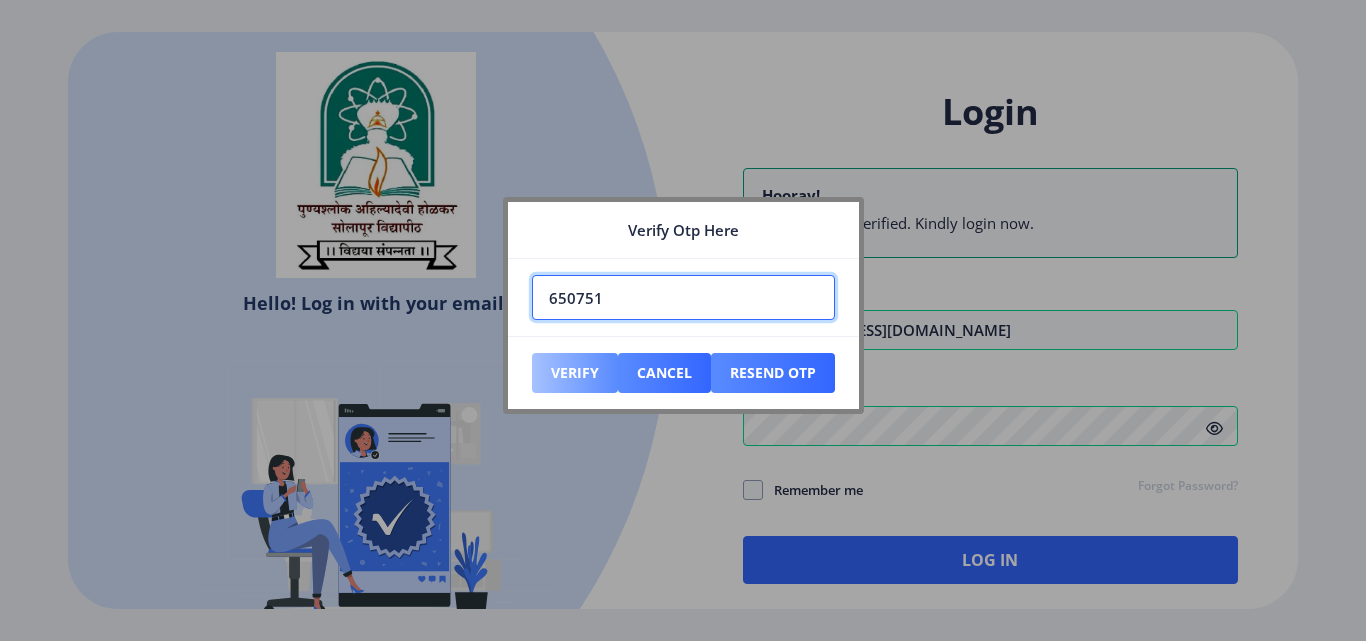 type on "650751" 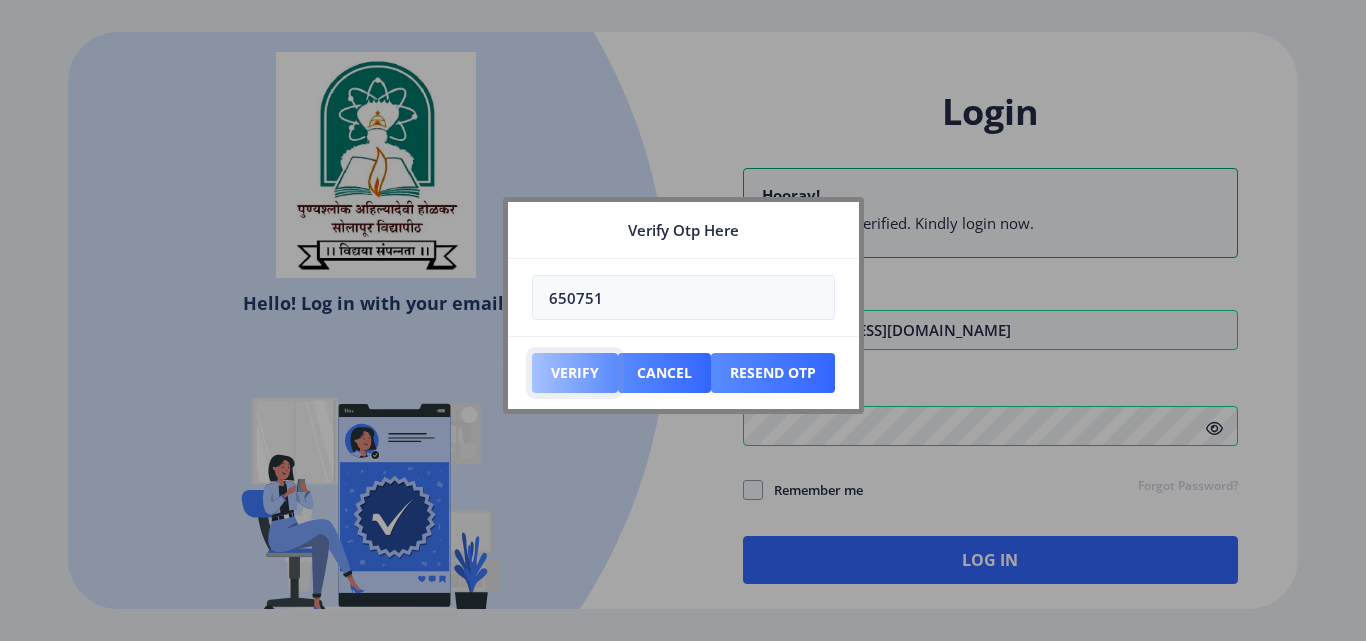 click on "Verify" at bounding box center (575, 373) 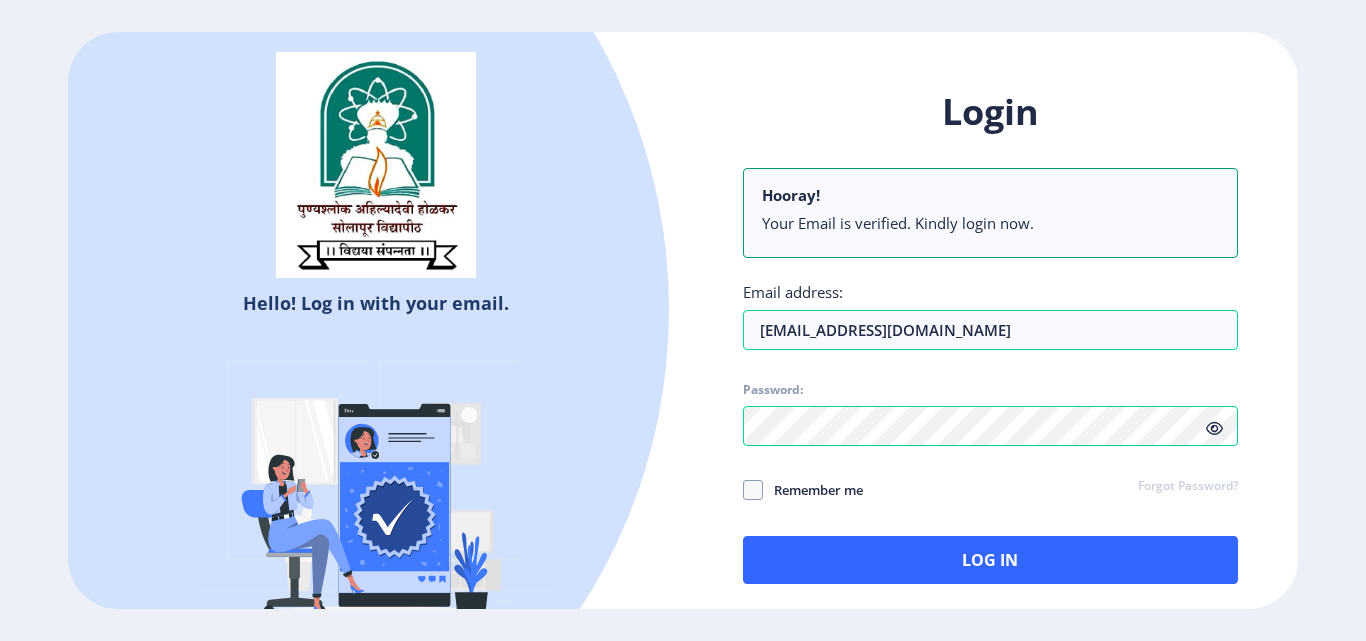 click 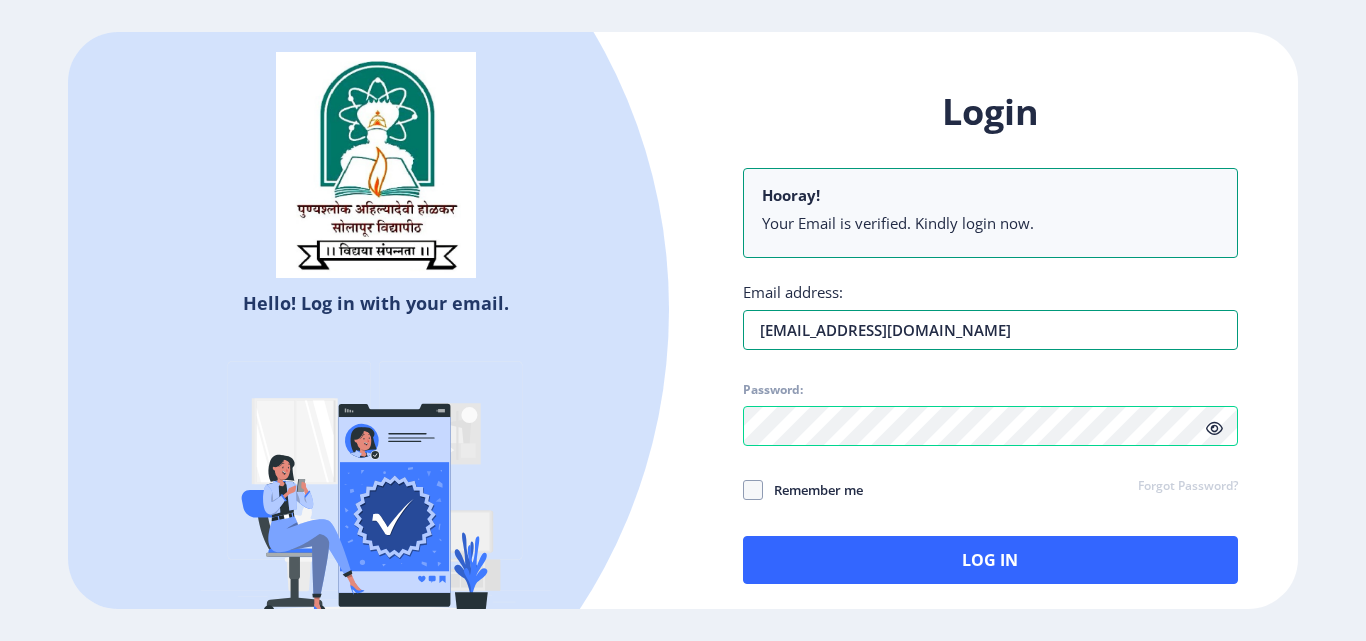 drag, startPoint x: 957, startPoint y: 334, endPoint x: 322, endPoint y: 308, distance: 635.53204 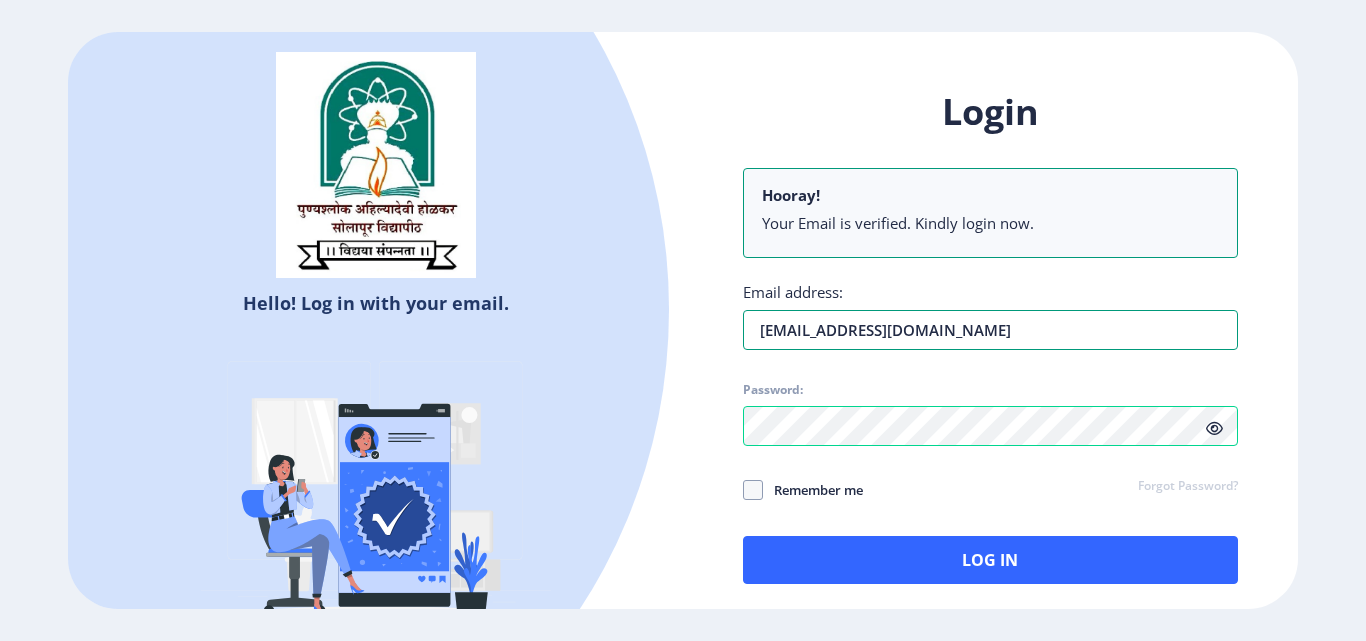 type on "[EMAIL_ADDRESS][DOMAIN_NAME]" 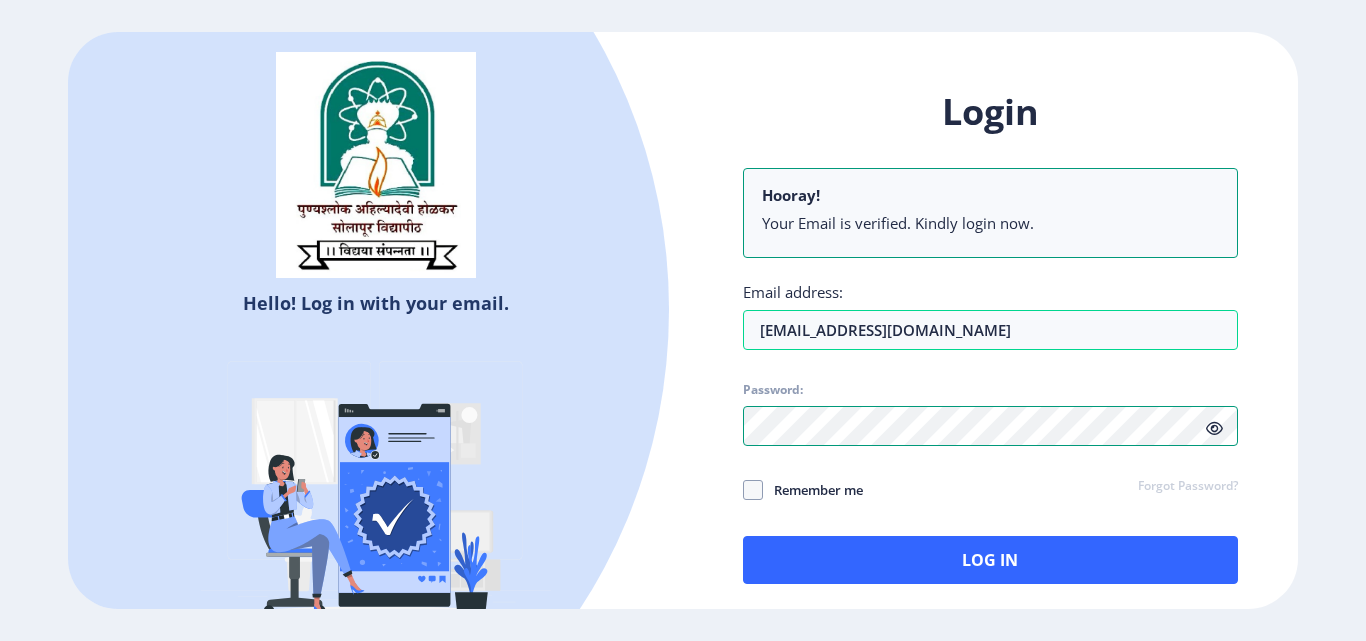 click on "Hello! Log in with your email. Don't have an account?  Register Login Hooray! Your Email is verified. Kindly login now. Email address: [EMAIL_ADDRESS][DOMAIN_NAME] Password: Remember me Forgot Password?  Log In   Don't have an account?  Register" 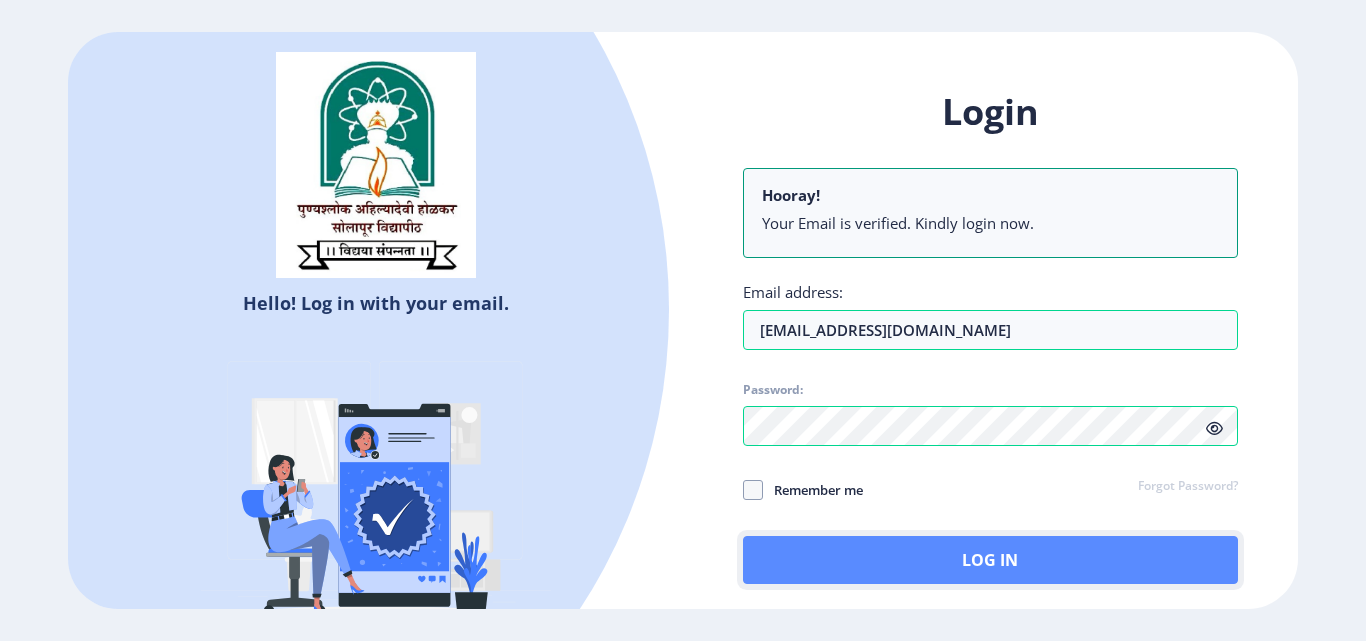 click on "Log In" 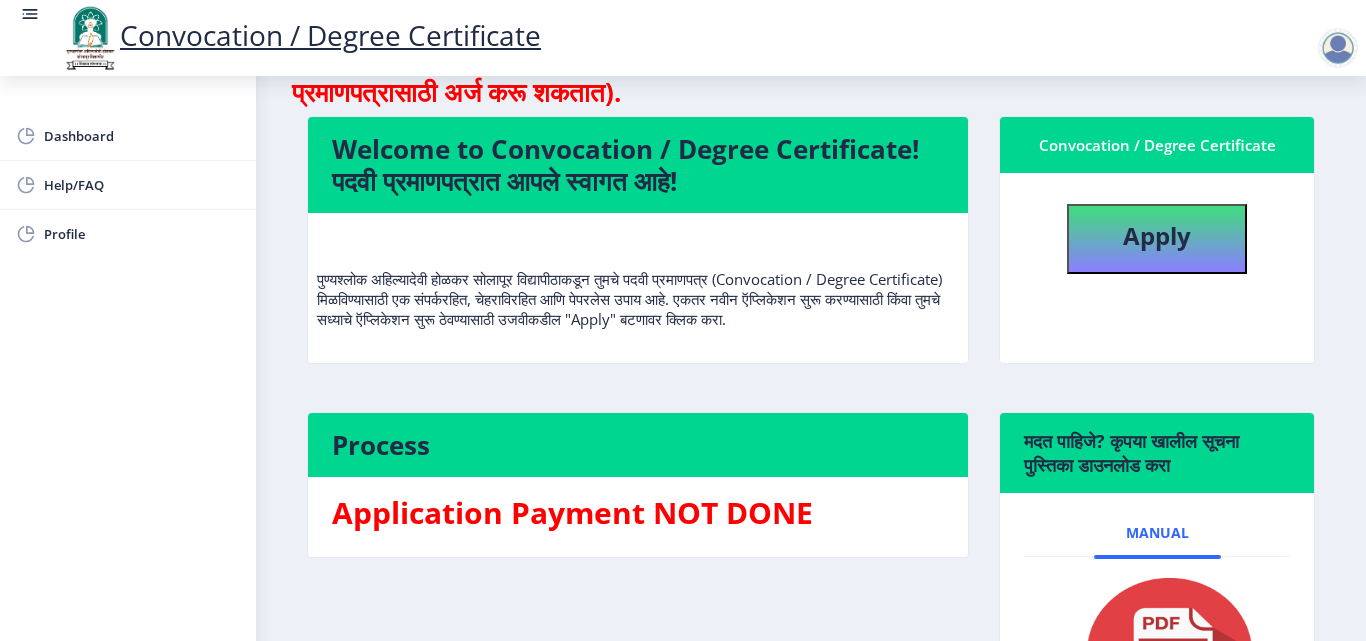 scroll, scrollTop: 0, scrollLeft: 0, axis: both 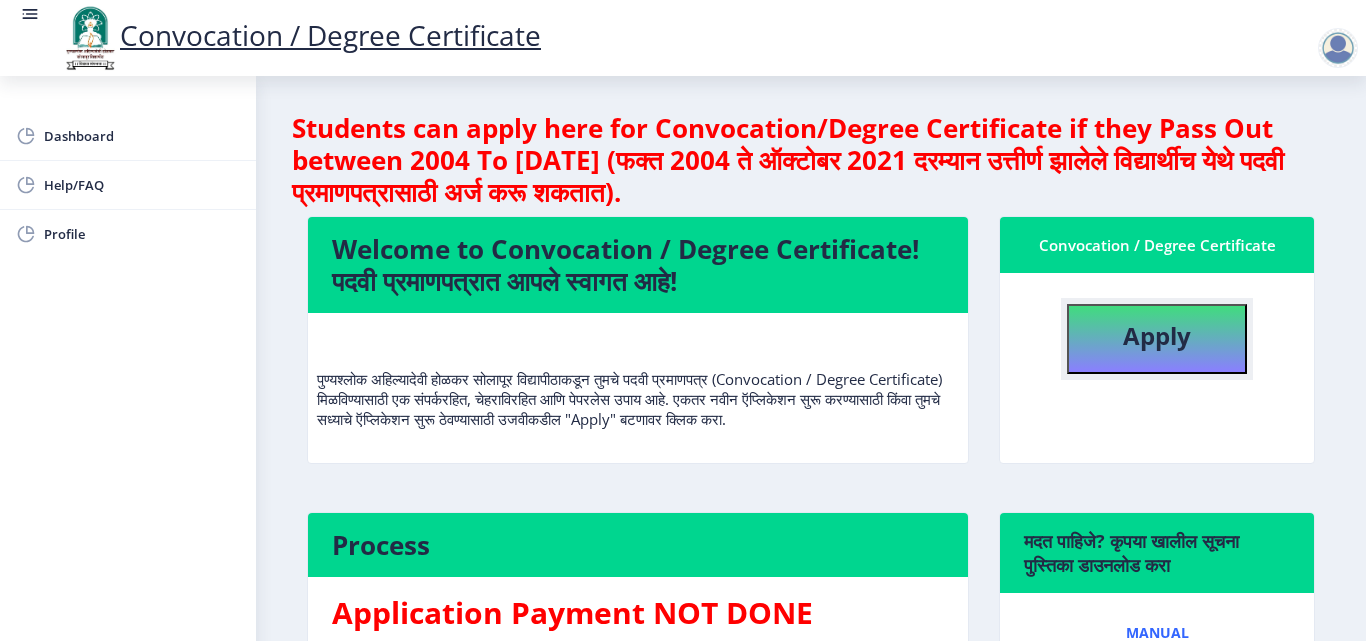 click on "Apply" 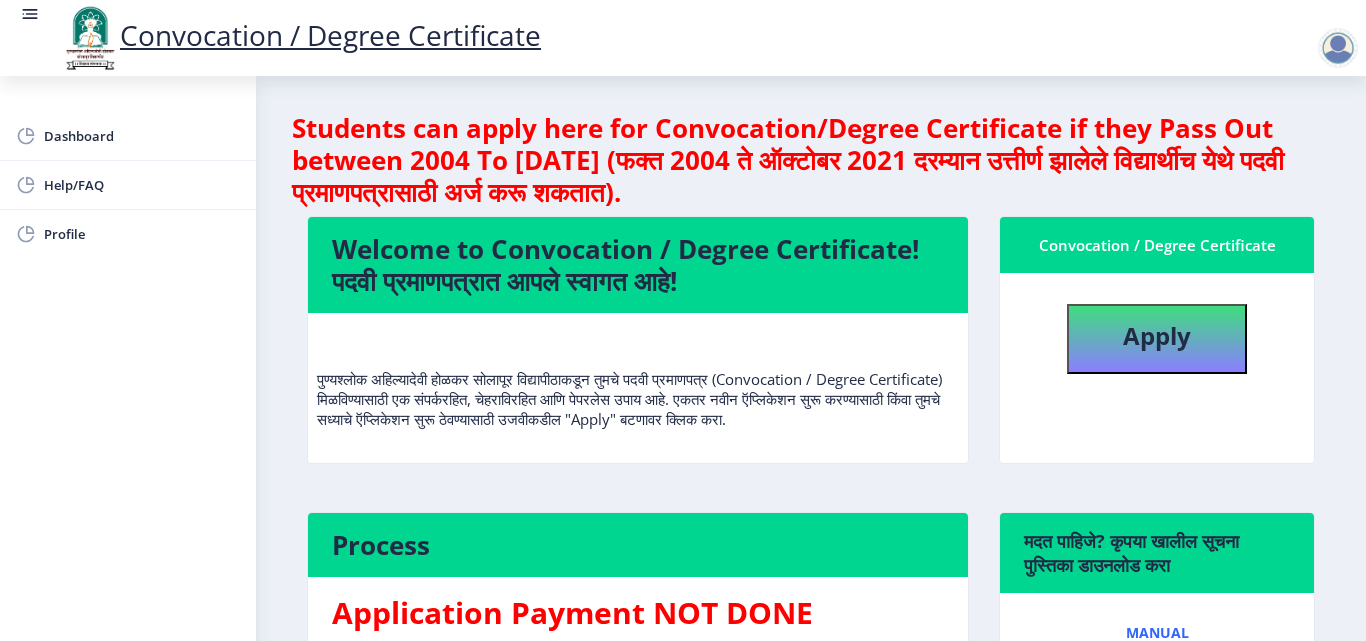 select 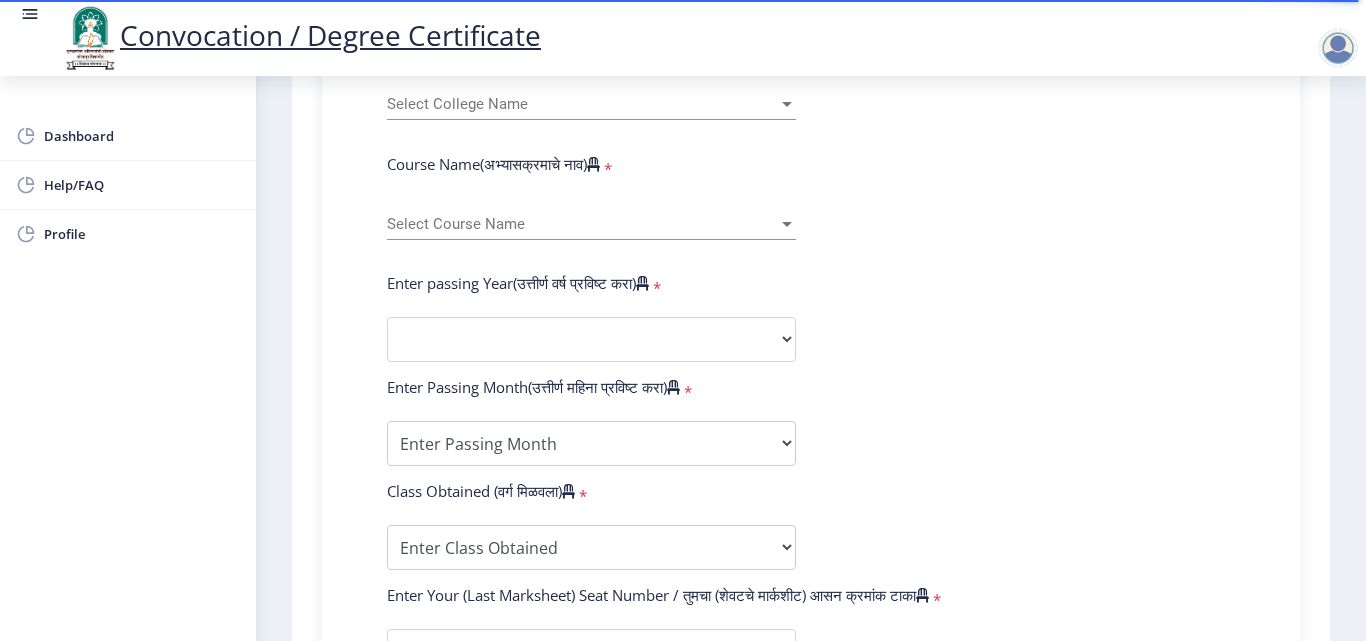 scroll, scrollTop: 410, scrollLeft: 0, axis: vertical 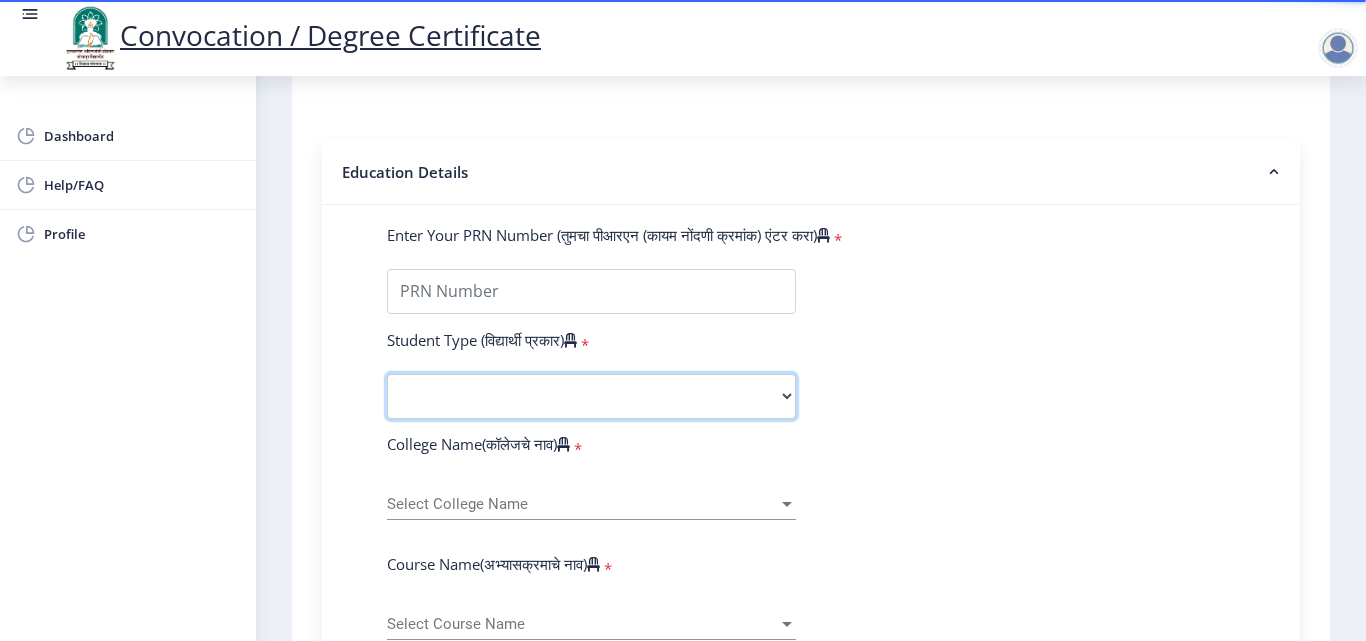 click on "Select Student Type Regular External" at bounding box center [591, 396] 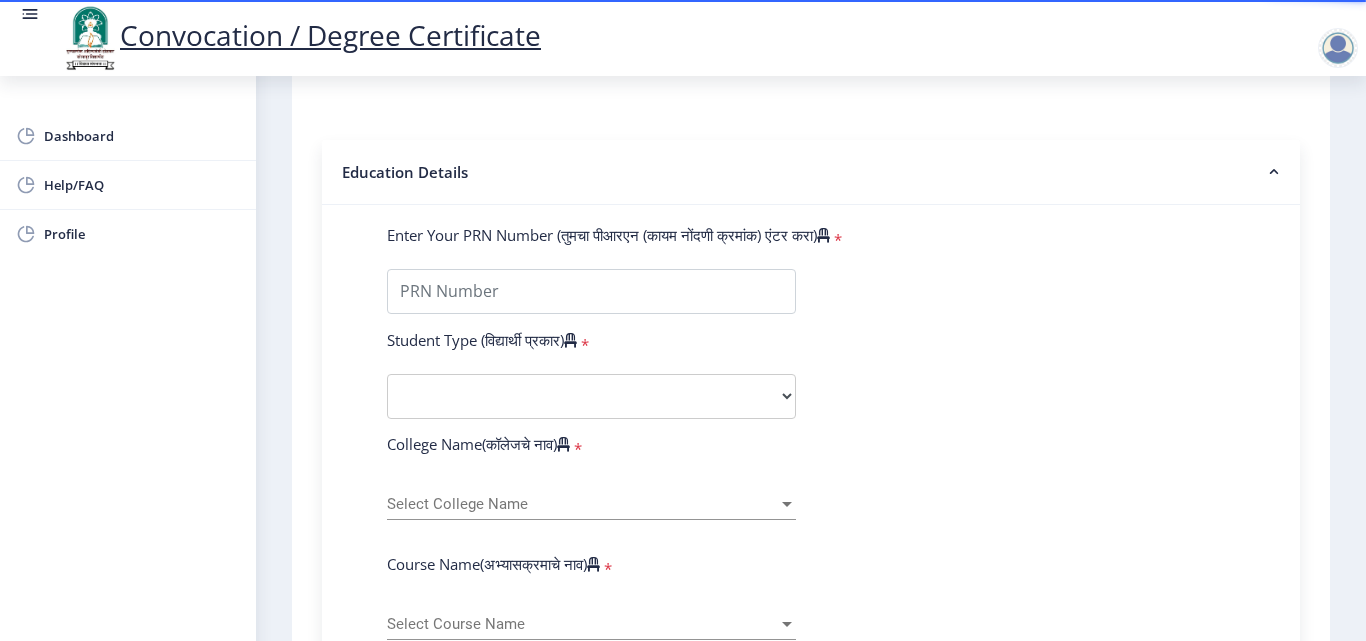click on "Enter Your PRN Number (तुमचा पीआरएन (कायम नोंदणी क्रमांक) एंटर करा)   * Student Type (विद्यार्थी प्रकार)    * Select Student Type Regular External College Name(कॉलेजचे नाव)   * Select College Name Select College Name Course Name(अभ्यासक्रमाचे नाव)   * Select Course Name Select Course Name Enter passing Year(उत्तीर्ण वर्ष प्रविष्ट करा)   *  2025   2024   2023   2022   2021   2020   2019   2018   2017   2016   2015   2014   2013   2012   2011   2010   2009   2008   2007   2006   2005   2004   2003   2002   2001   2000   1999   1998   1997   1996   1995   1994   1993   1992   1991   1990   1989   1988   1987   1986   1985   1984   1983   1982   1981   1980   1979   1978   1977   1976  Enter Passing Month(उत्तीर्ण महिना प्रविष्ट करा)   * Enter Passing Month" 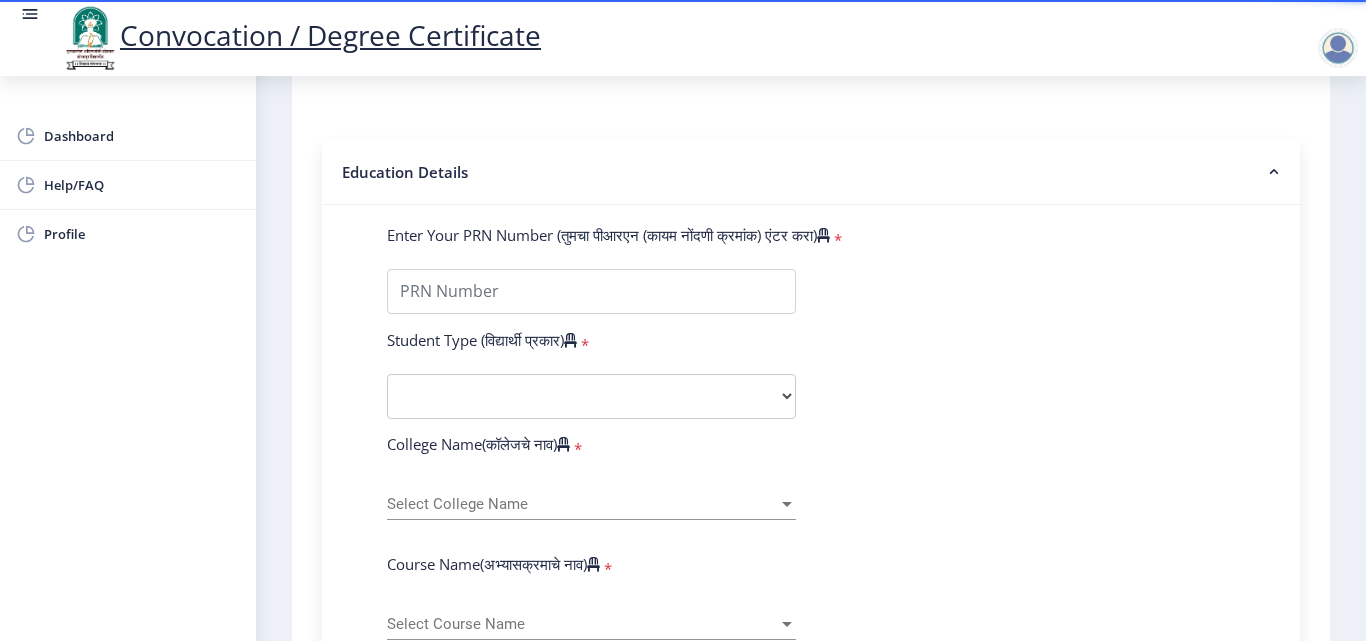 scroll, scrollTop: 510, scrollLeft: 0, axis: vertical 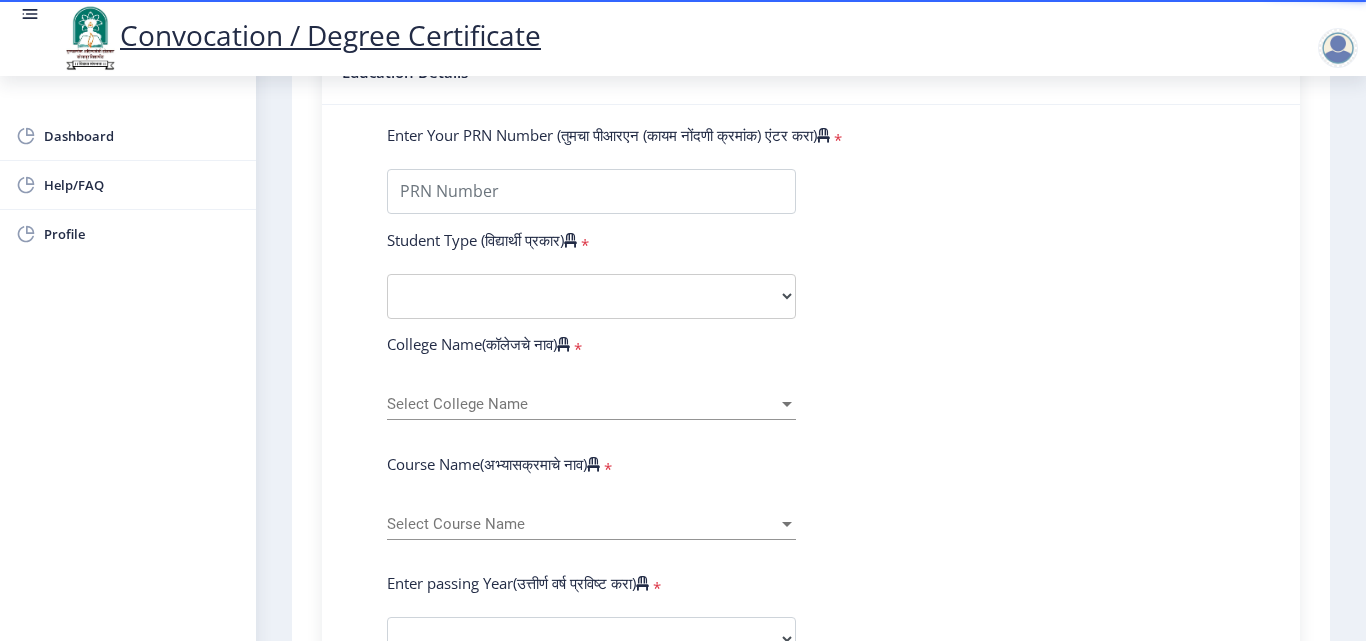 click on "Select Course Name" at bounding box center [582, 524] 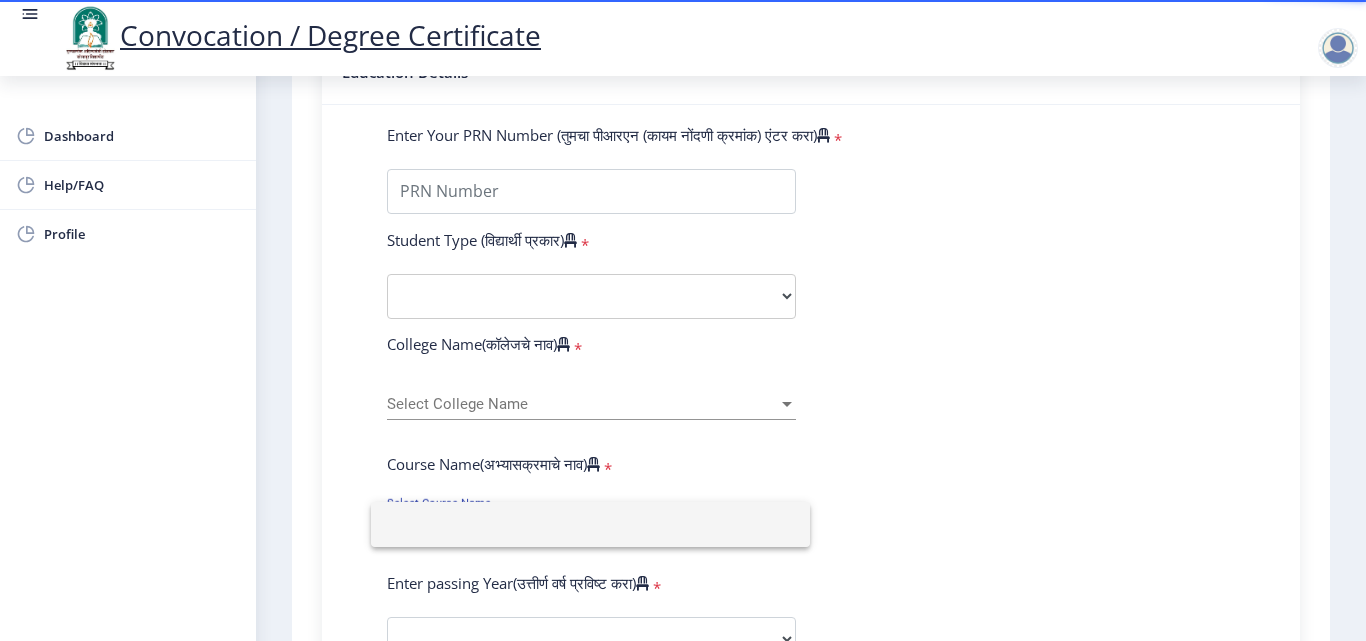 click 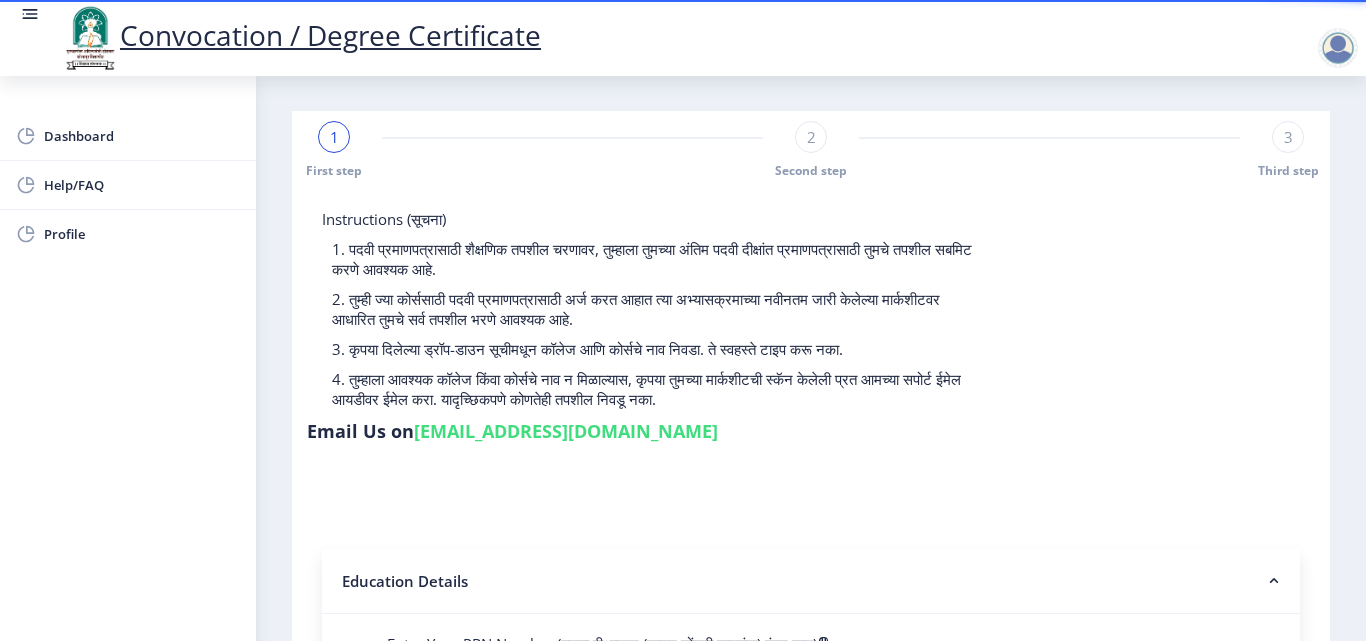 scroll, scrollTop: 0, scrollLeft: 0, axis: both 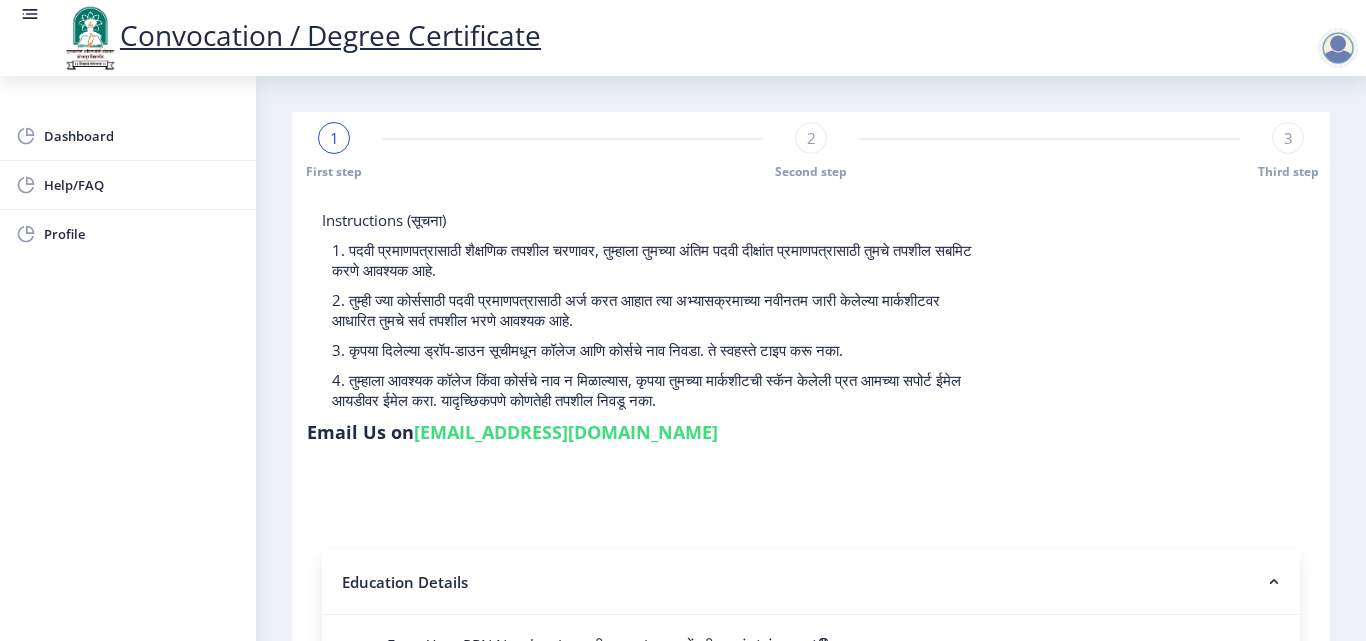 click on "1 First step 2 Second step 3 Third step" 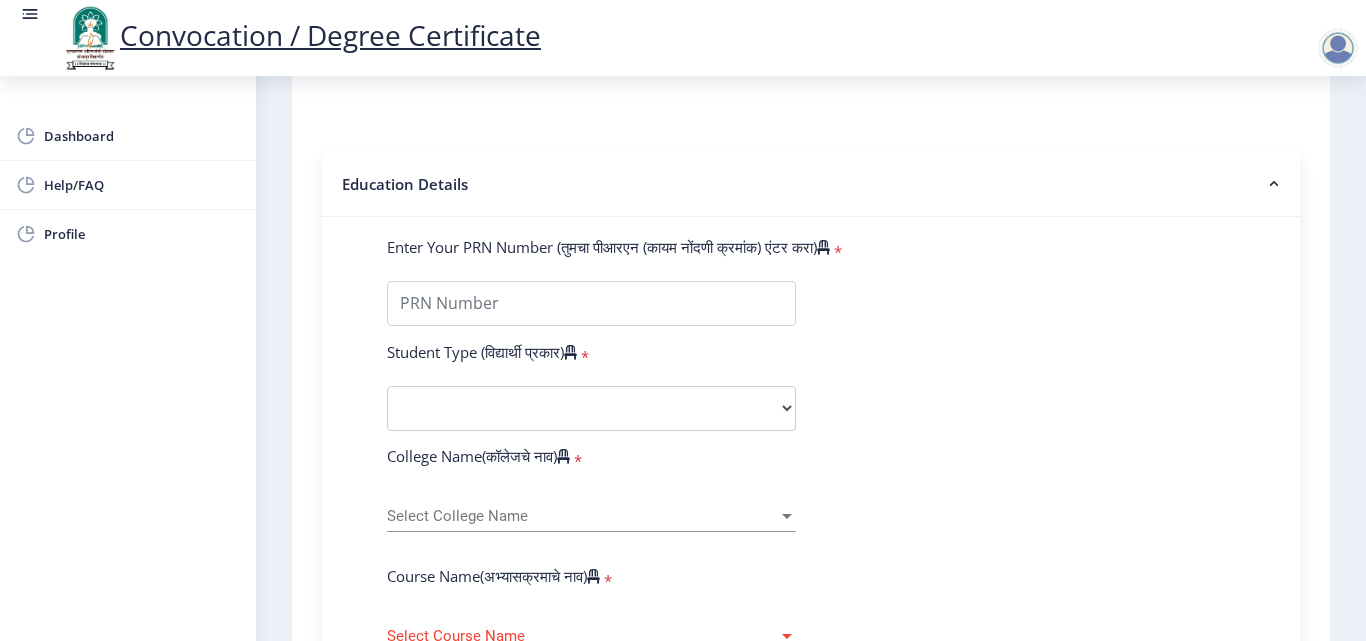 scroll, scrollTop: 400, scrollLeft: 0, axis: vertical 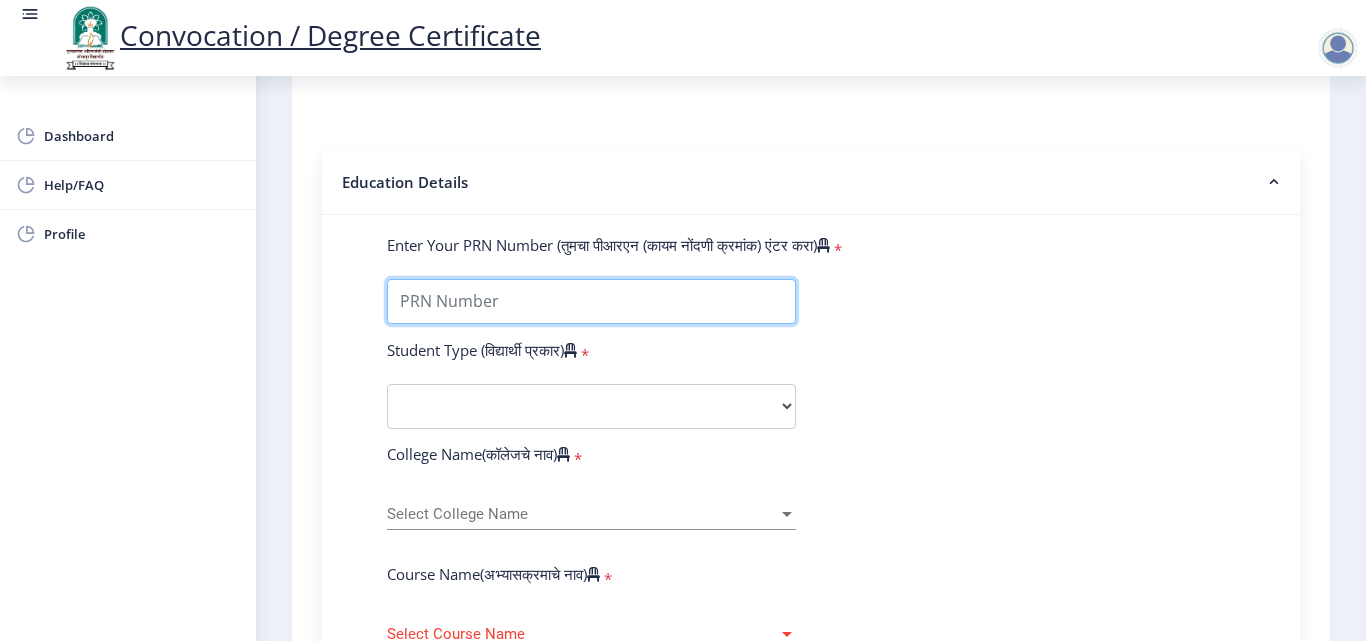 click on "Enter Your PRN Number (तुमचा पीआरएन (कायम नोंदणी क्रमांक) एंटर करा)" at bounding box center (591, 301) 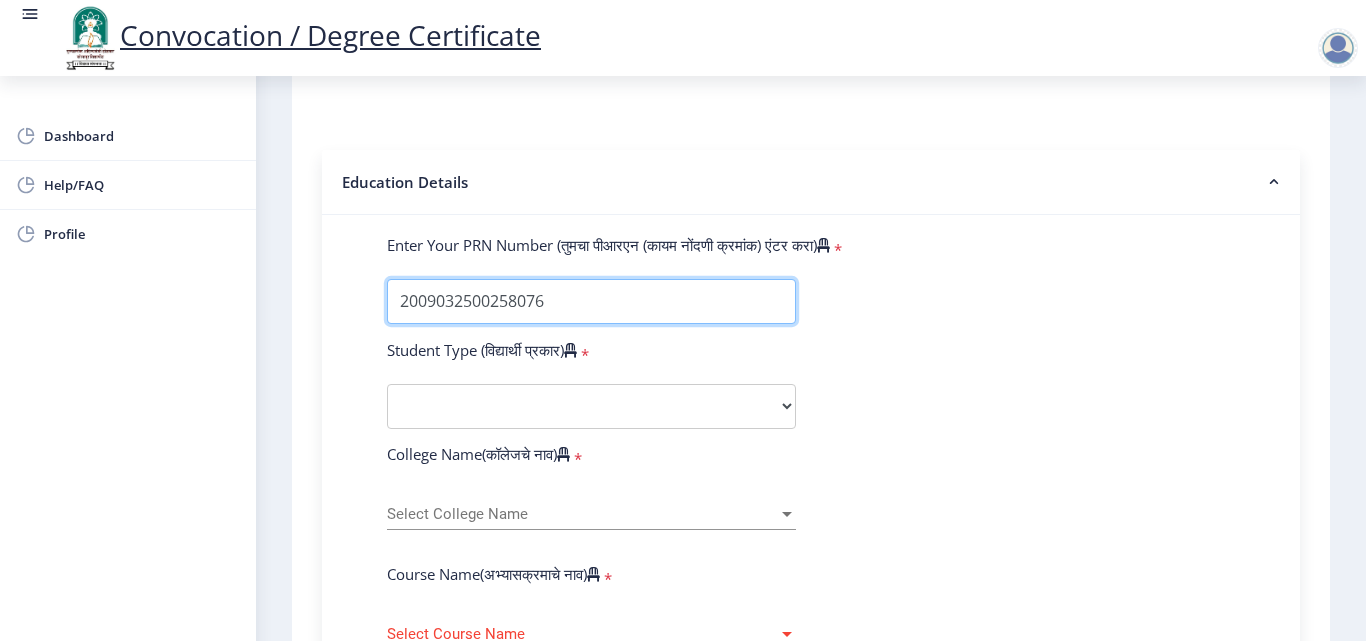 type on "2009032500258076" 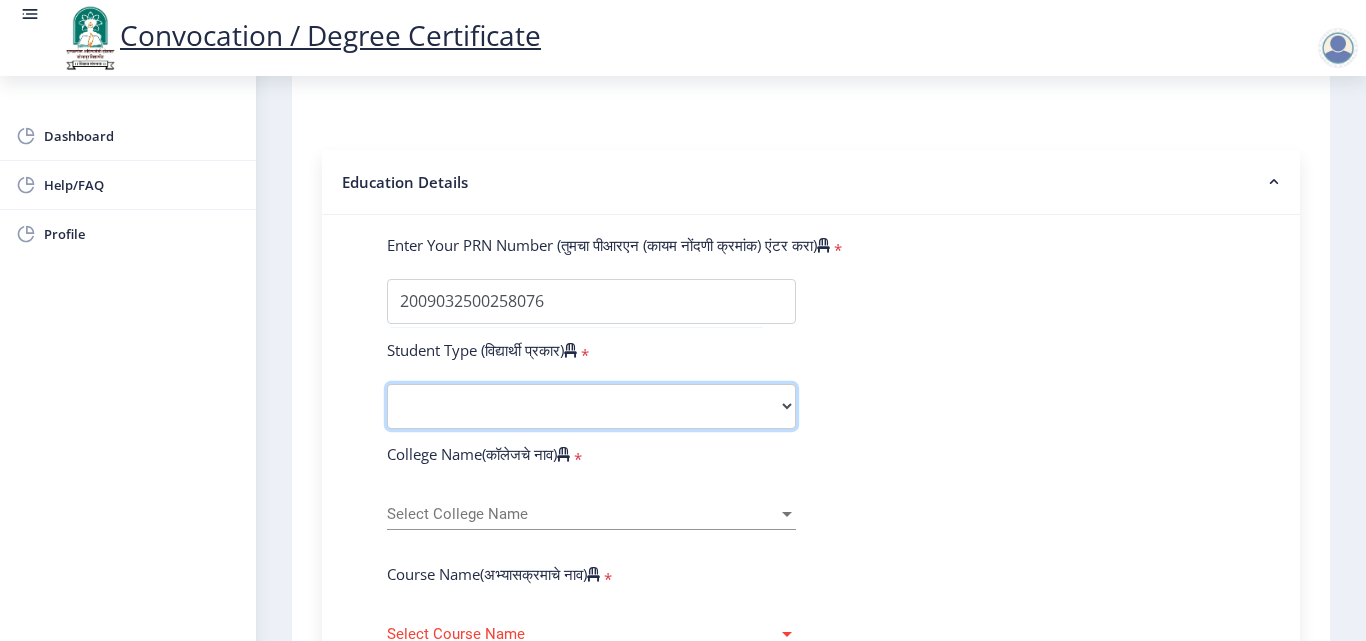 click on "Select Student Type Regular External" at bounding box center [591, 406] 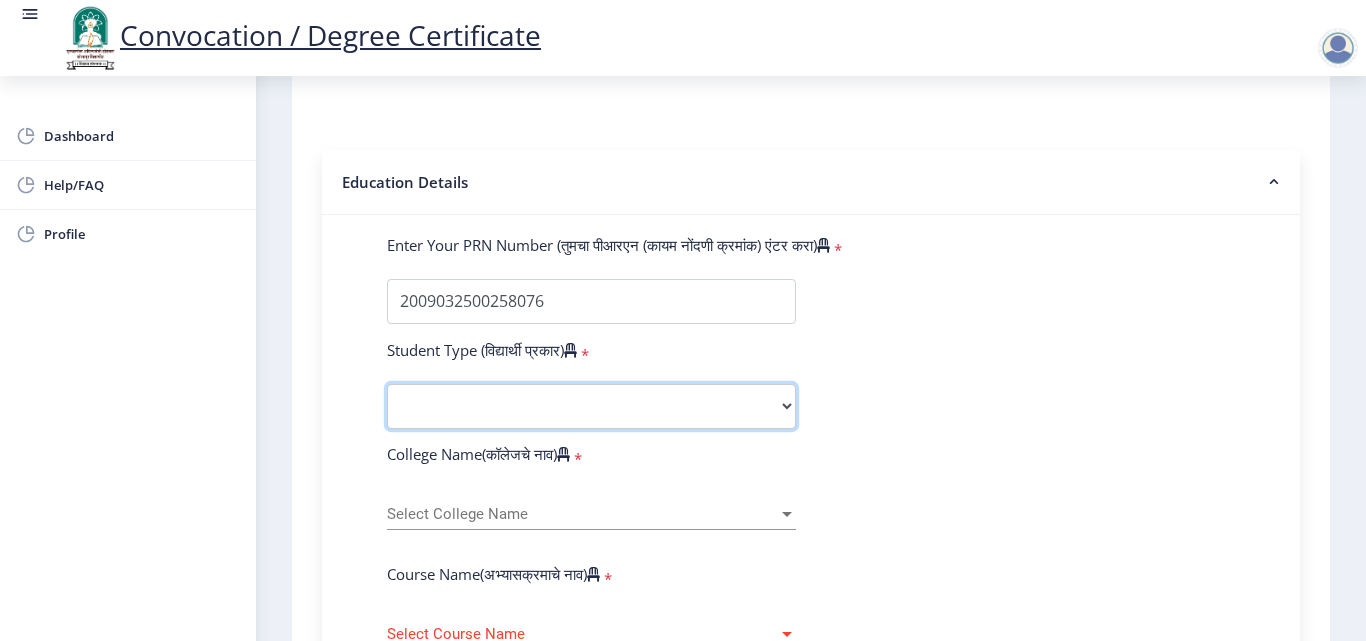 select on "Regular" 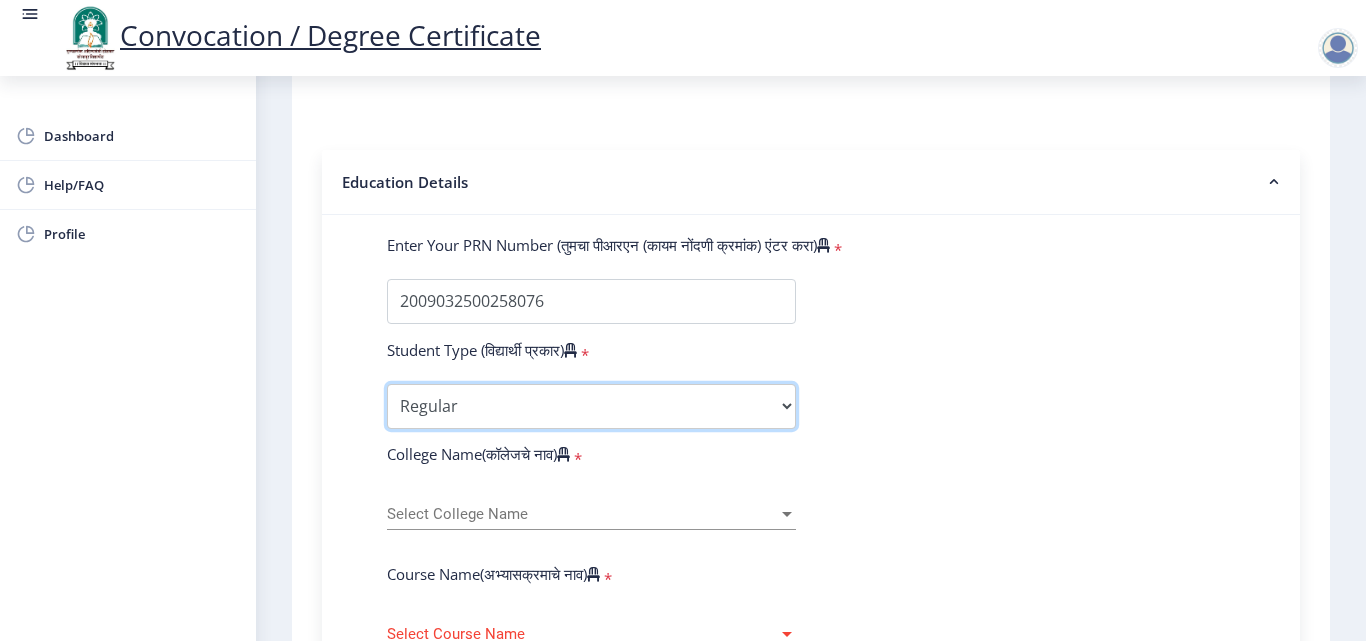 click on "Select Student Type Regular External" at bounding box center (591, 406) 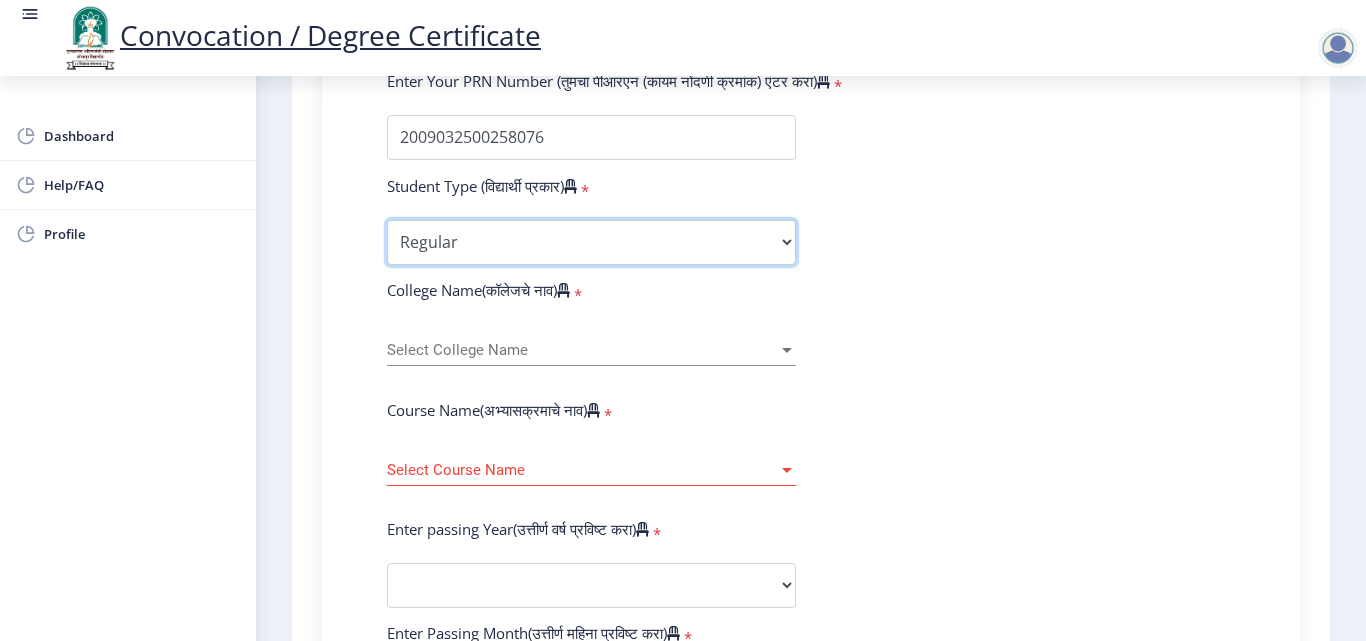scroll, scrollTop: 600, scrollLeft: 0, axis: vertical 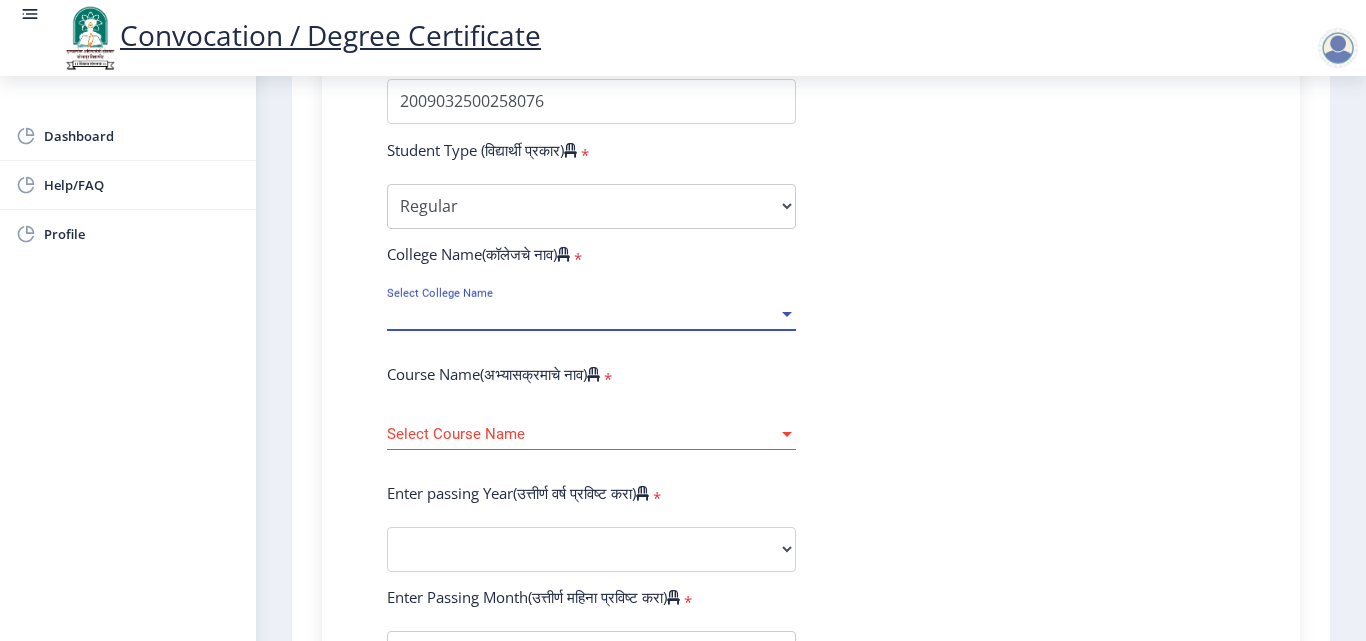 click at bounding box center [787, 314] 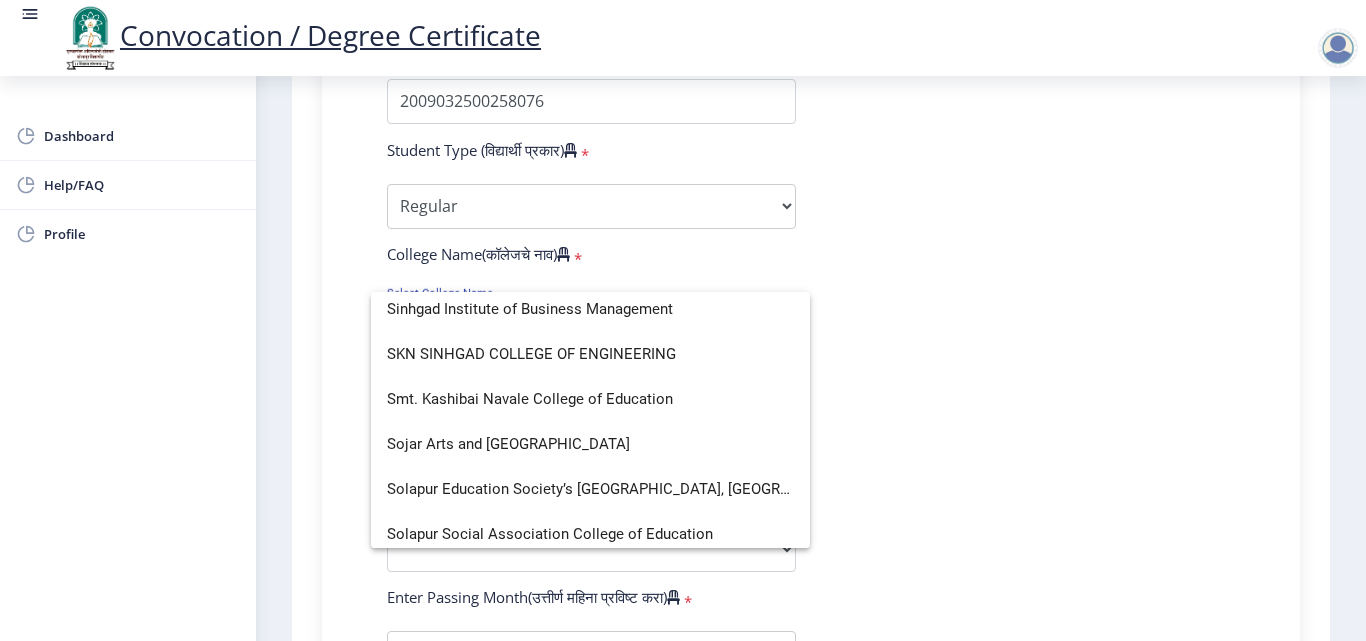 scroll, scrollTop: 6000, scrollLeft: 0, axis: vertical 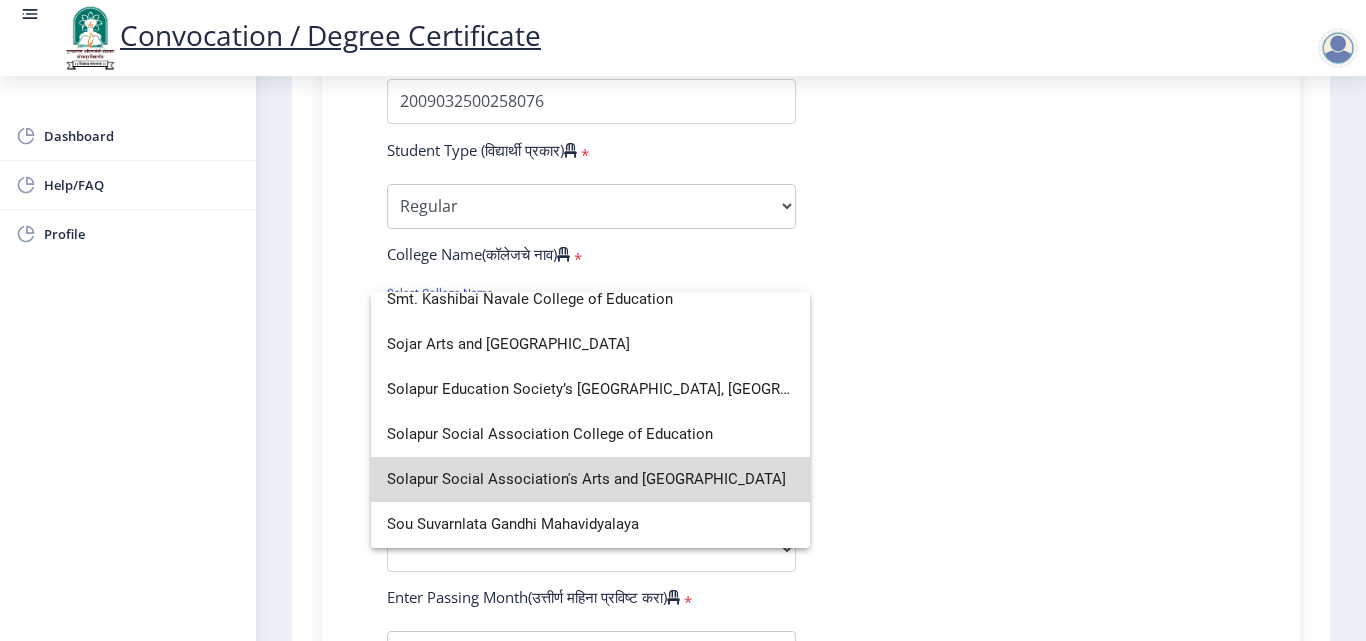 click on "Solapur Social Association's Arts and [GEOGRAPHIC_DATA]" at bounding box center [590, 479] 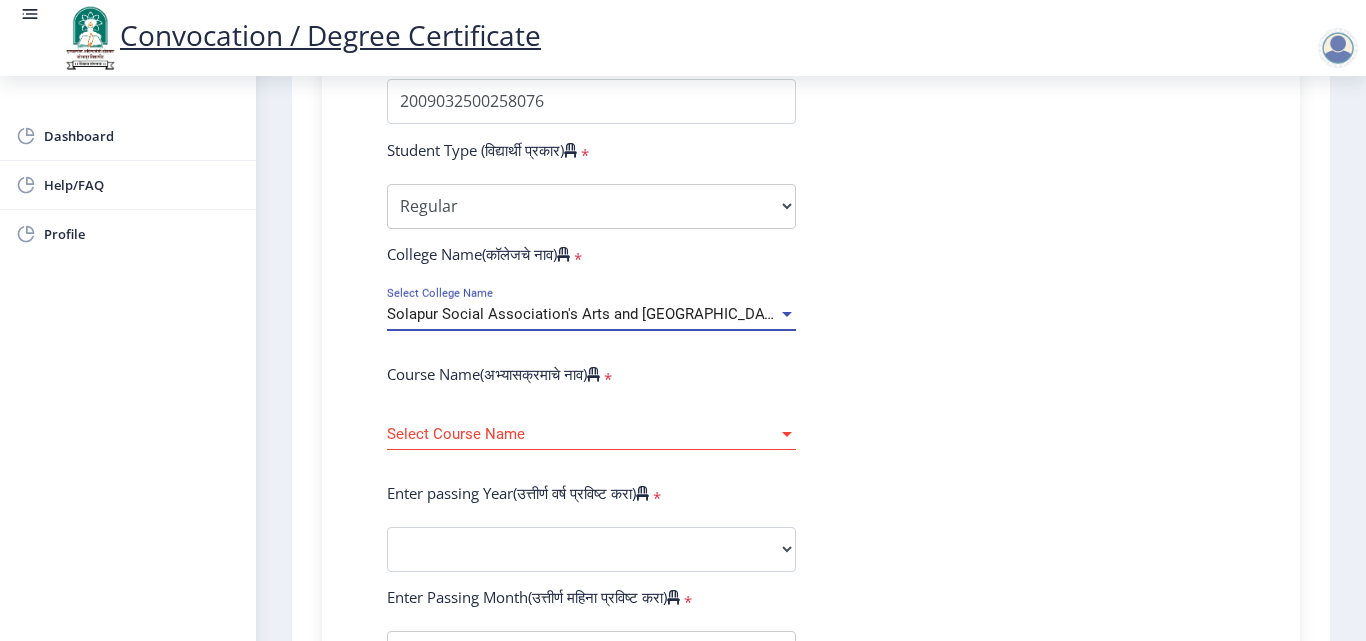 click at bounding box center (787, 434) 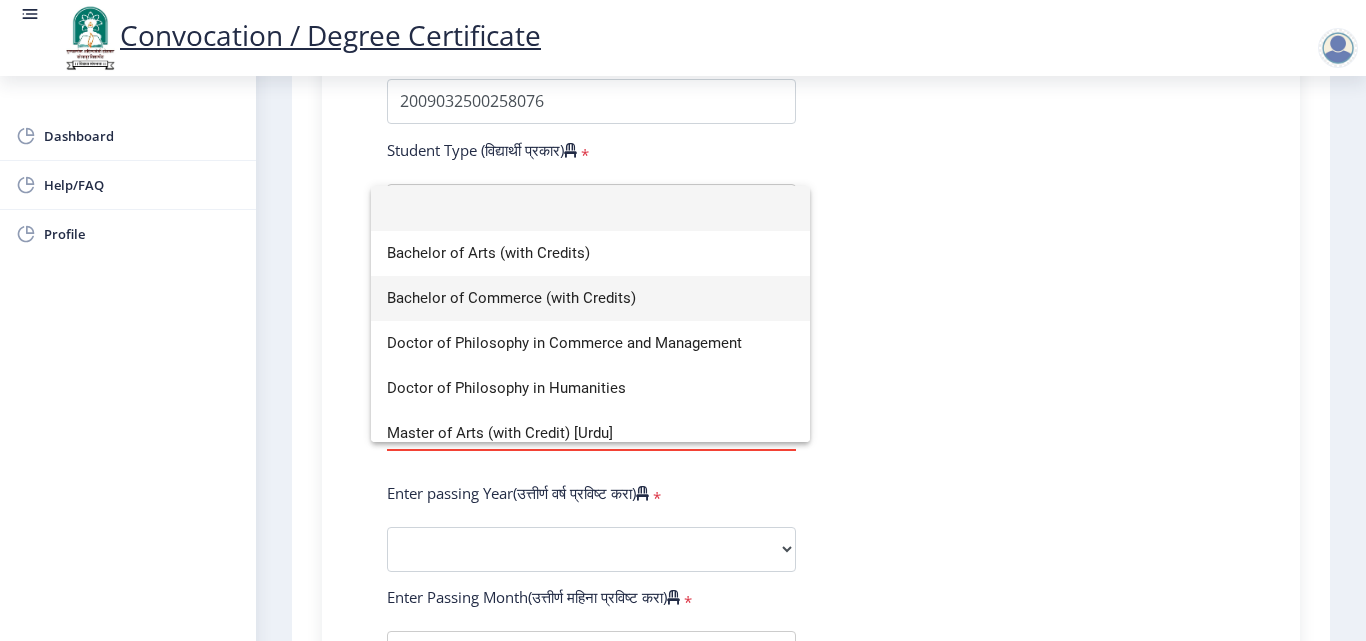 scroll, scrollTop: 59, scrollLeft: 0, axis: vertical 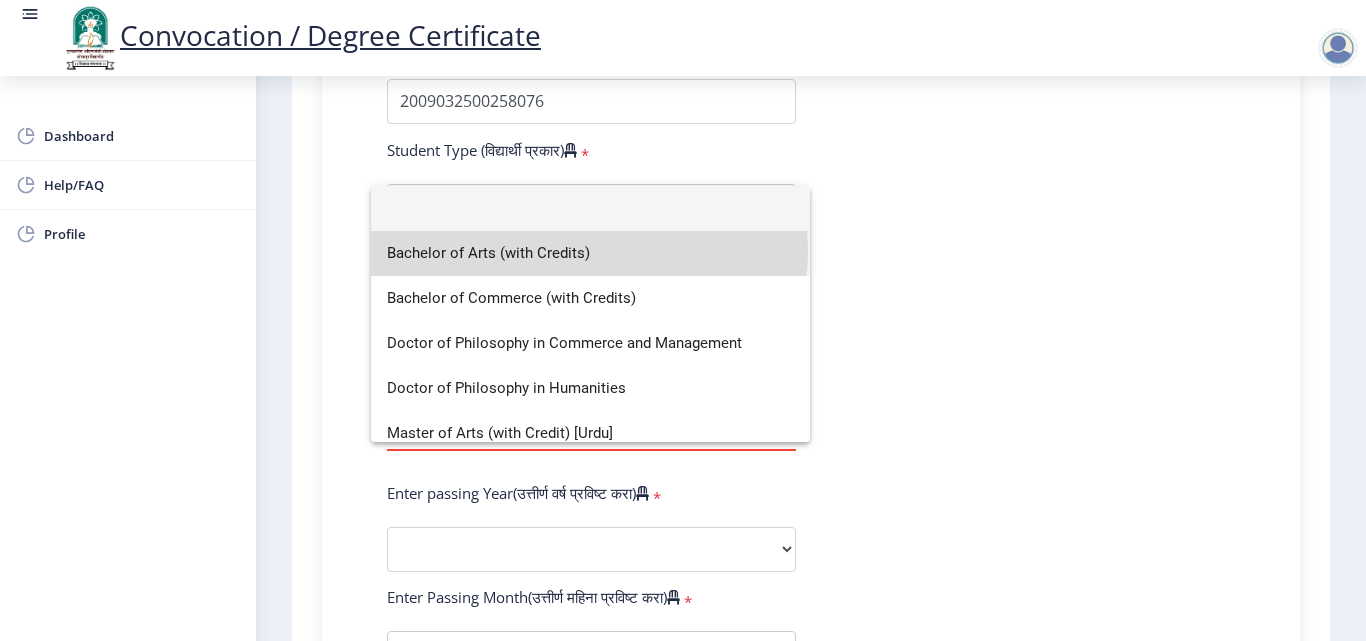 click on "Bachelor of Arts (with Credits)" at bounding box center (590, 253) 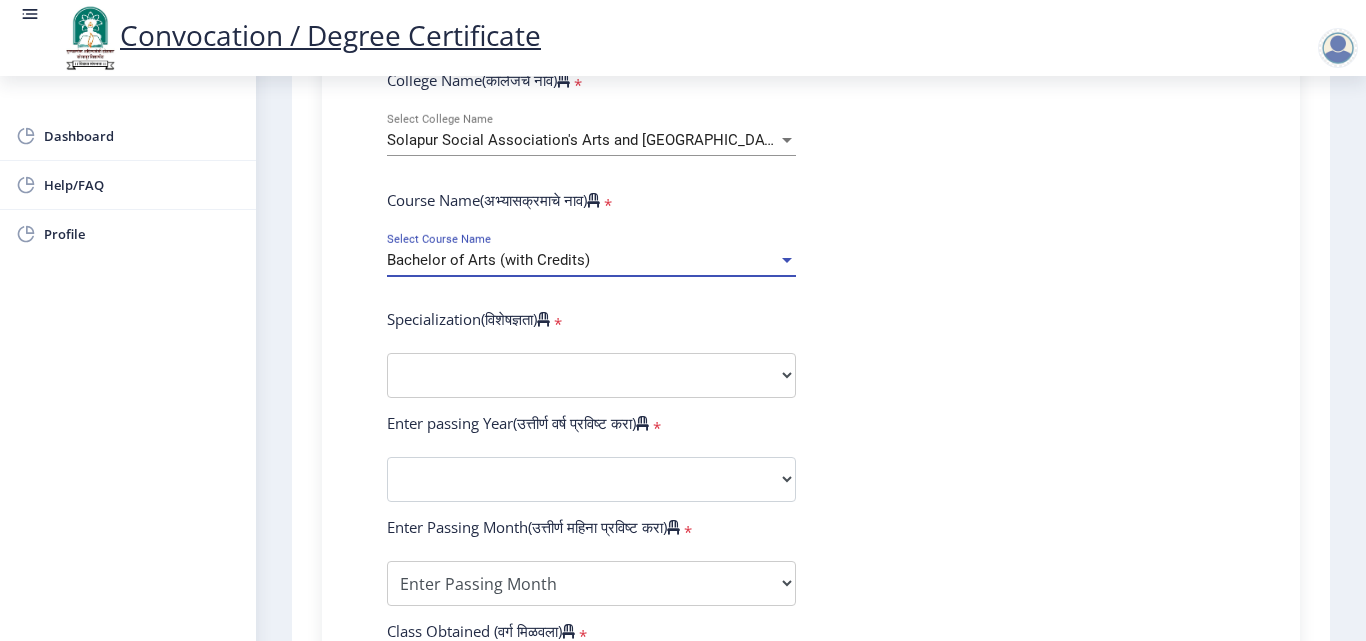 scroll, scrollTop: 800, scrollLeft: 0, axis: vertical 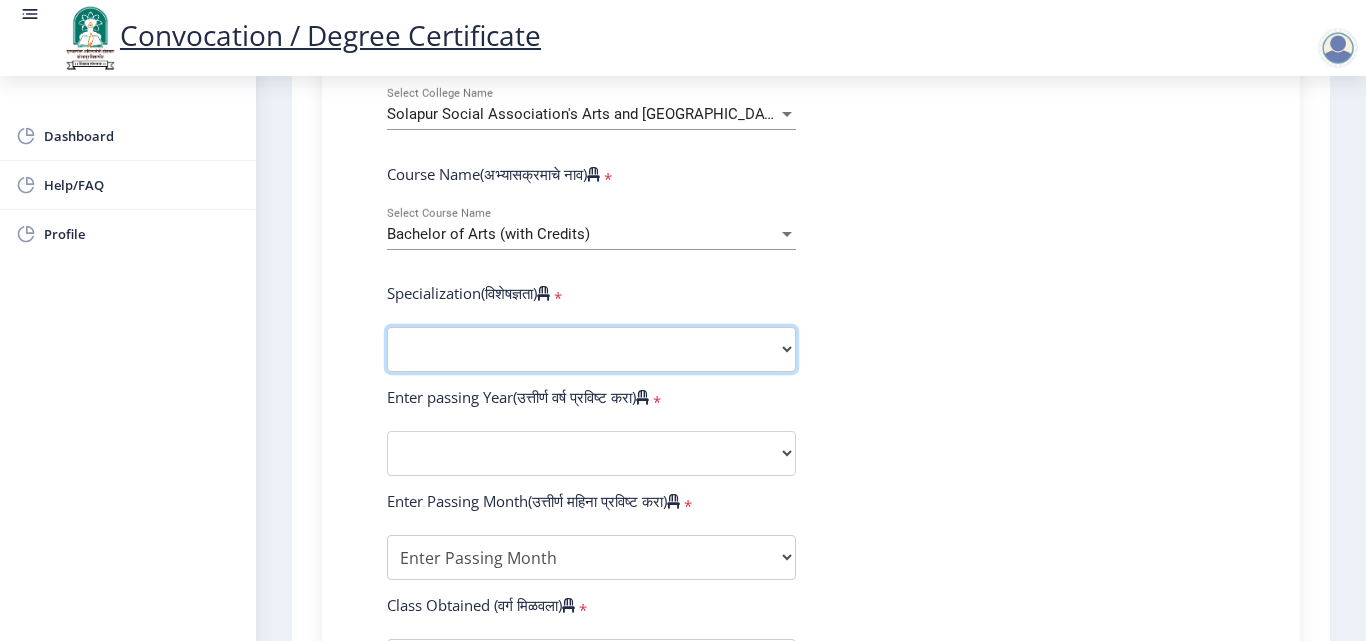 click on "Specialization English Geography Hindi Marathi Music Sanskrit Urdu Ancient Indian History Culture & Archaeology Economics History Physical Education Political Science Psychology Sociology Kannada Philosophy Other" at bounding box center [591, 349] 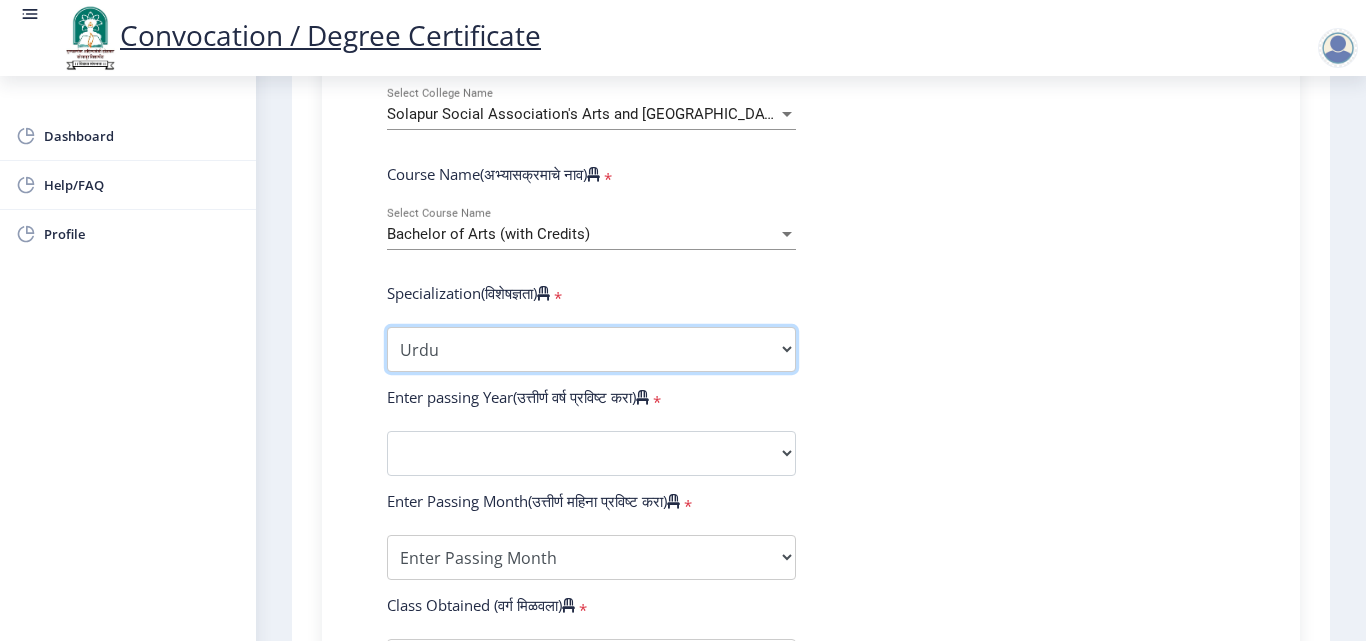 click on "Specialization English Geography Hindi Marathi Music Sanskrit Urdu Ancient Indian History Culture & Archaeology Economics History Physical Education Political Science Psychology Sociology Kannada Philosophy Other" at bounding box center (591, 349) 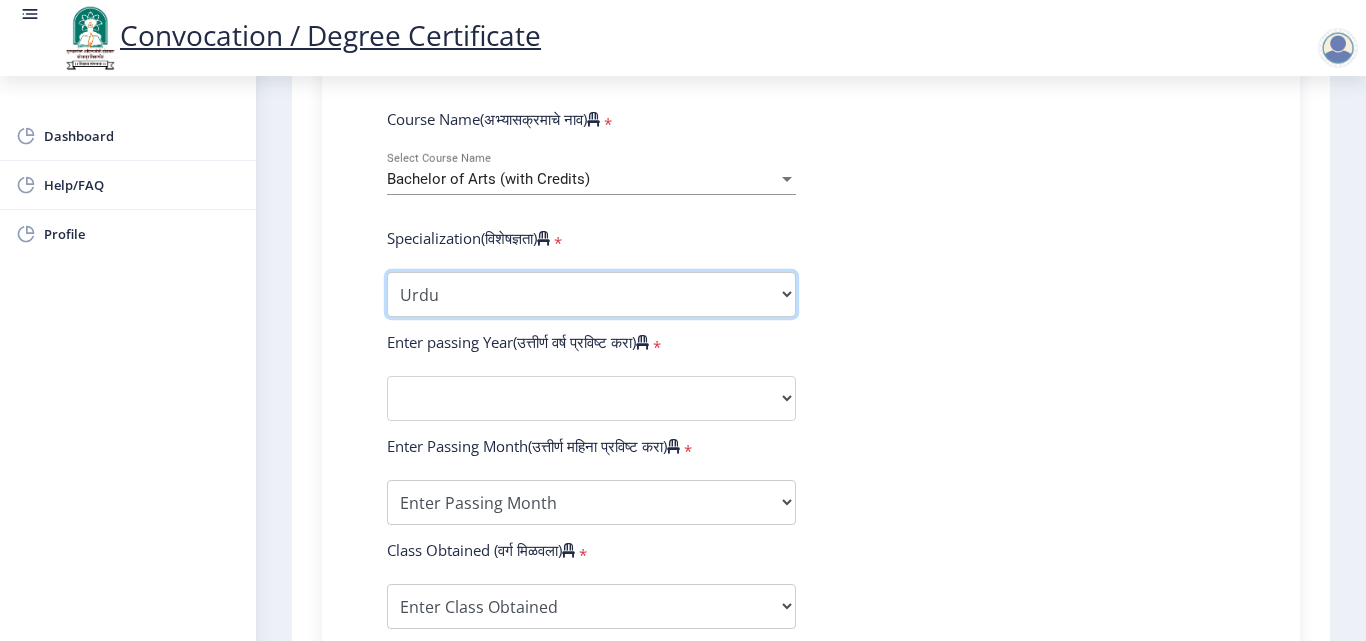 scroll, scrollTop: 900, scrollLeft: 0, axis: vertical 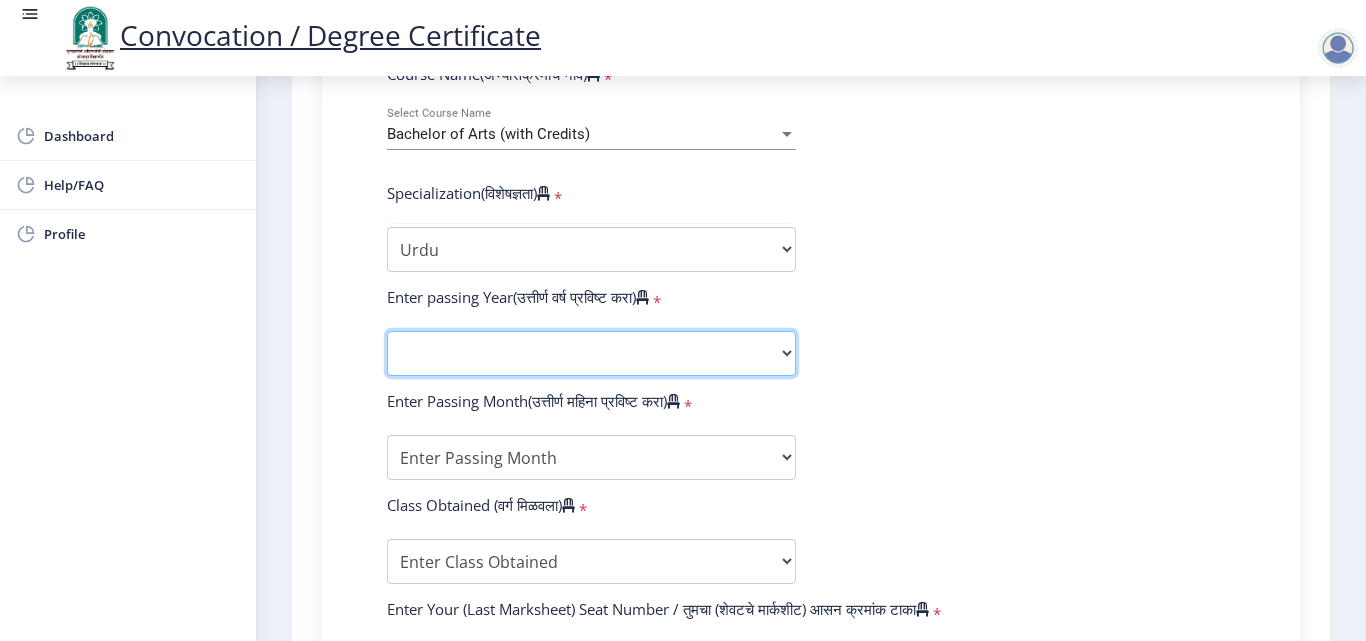 click on "2025   2024   2023   2022   2021   2020   2019   2018   2017   2016   2015   2014   2013   2012   2011   2010   2009   2008   2007   2006   2005   2004   2003   2002   2001   2000   1999   1998   1997   1996   1995   1994   1993   1992   1991   1990   1989   1988   1987   1986   1985   1984   1983   1982   1981   1980   1979   1978   1977   1976" 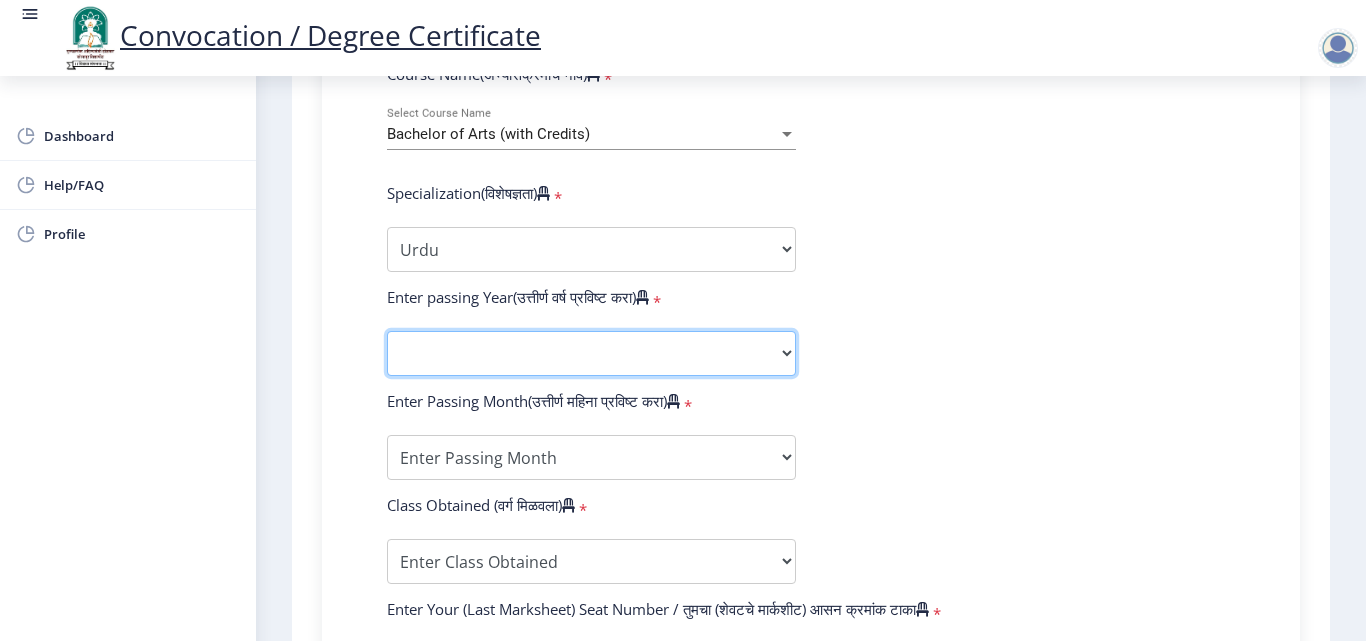 select on "2012" 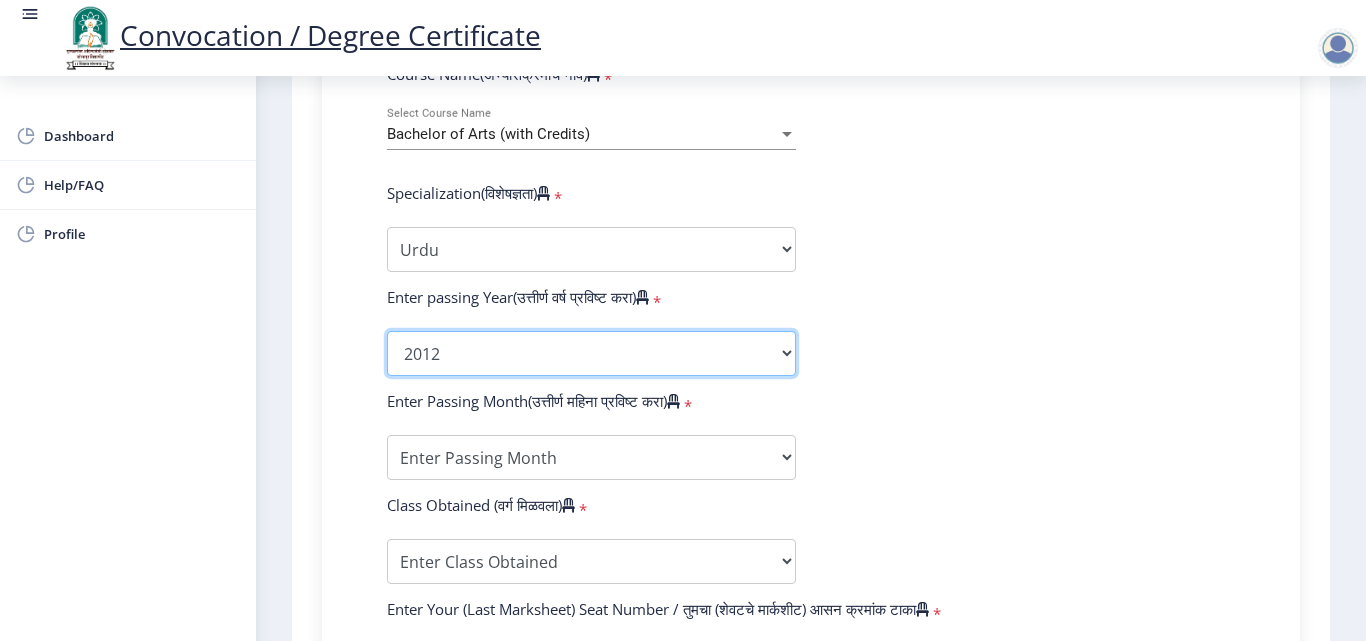 click on "2025   2024   2023   2022   2021   2020   2019   2018   2017   2016   2015   2014   2013   2012   2011   2010   2009   2008   2007   2006   2005   2004   2003   2002   2001   2000   1999   1998   1997   1996   1995   1994   1993   1992   1991   1990   1989   1988   1987   1986   1985   1984   1983   1982   1981   1980   1979   1978   1977   1976" 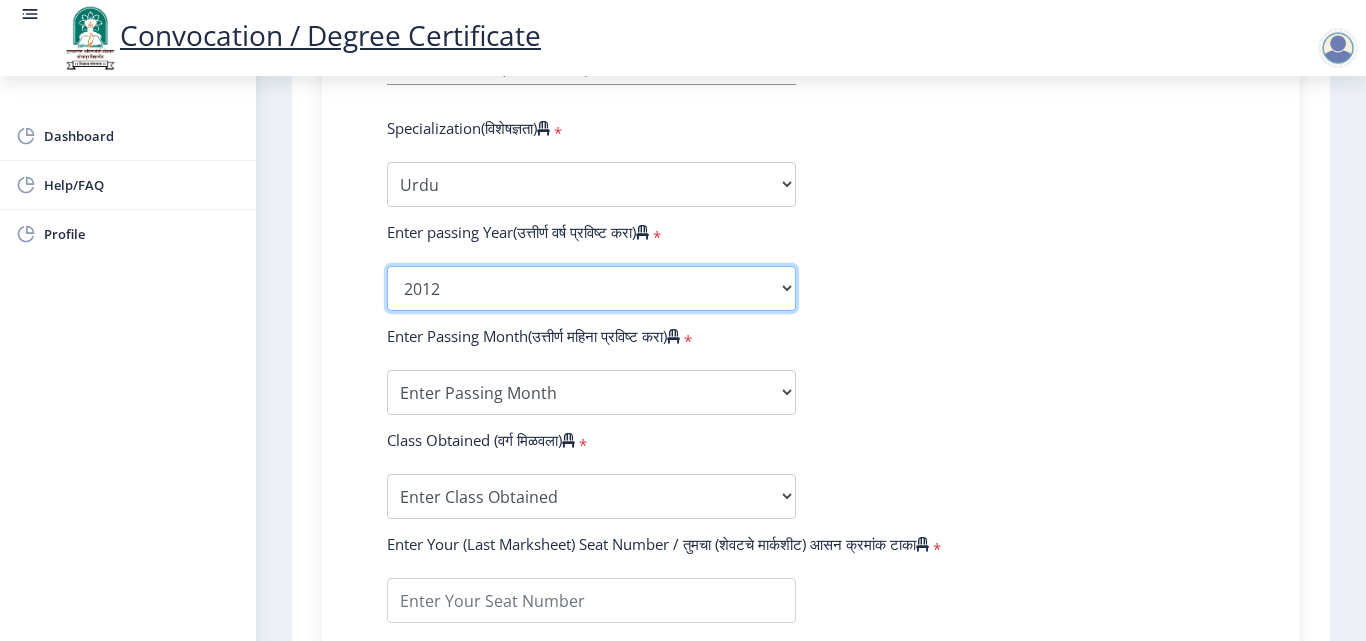 scroll, scrollTop: 1000, scrollLeft: 0, axis: vertical 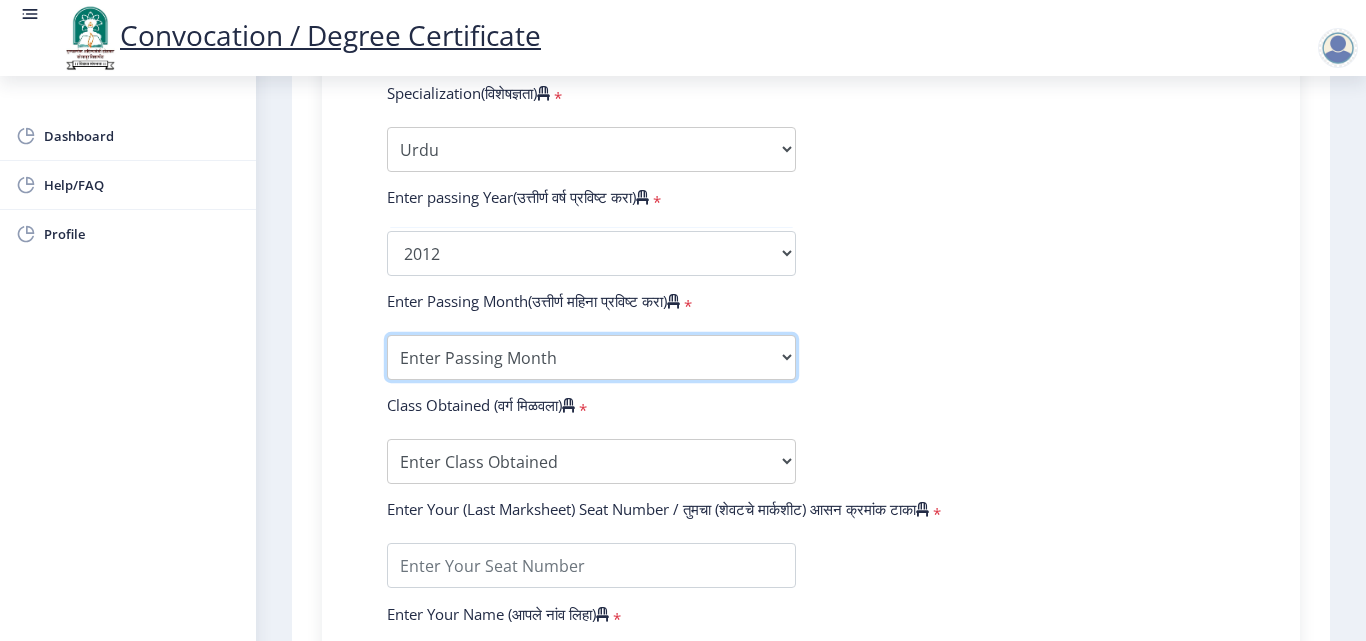 click on "Enter Passing Month March April May October November December" at bounding box center (591, 357) 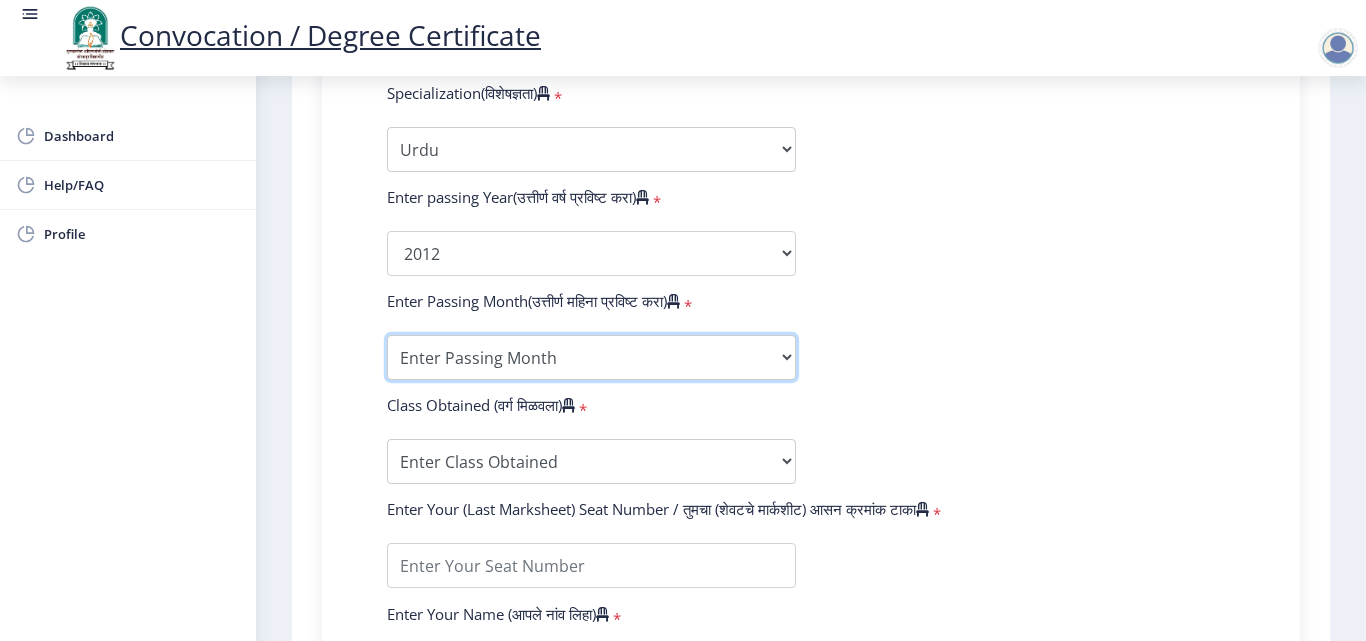 select on "March" 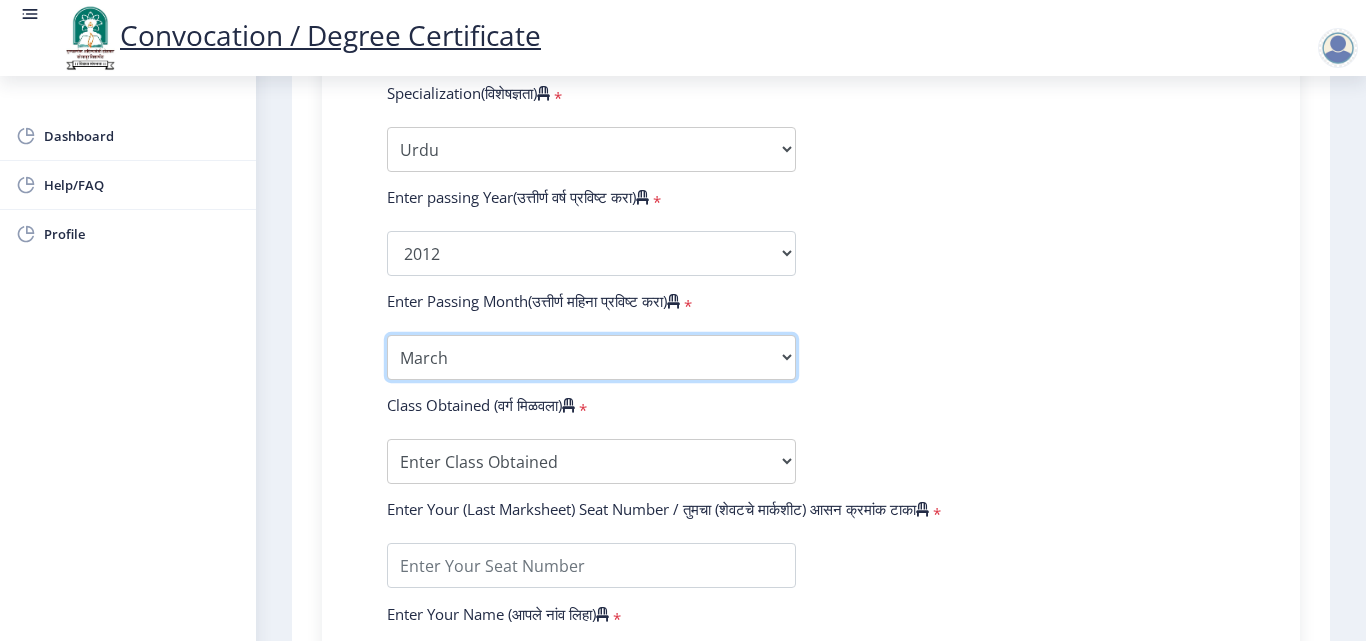 click on "Enter Passing Month March April May October November December" at bounding box center [591, 357] 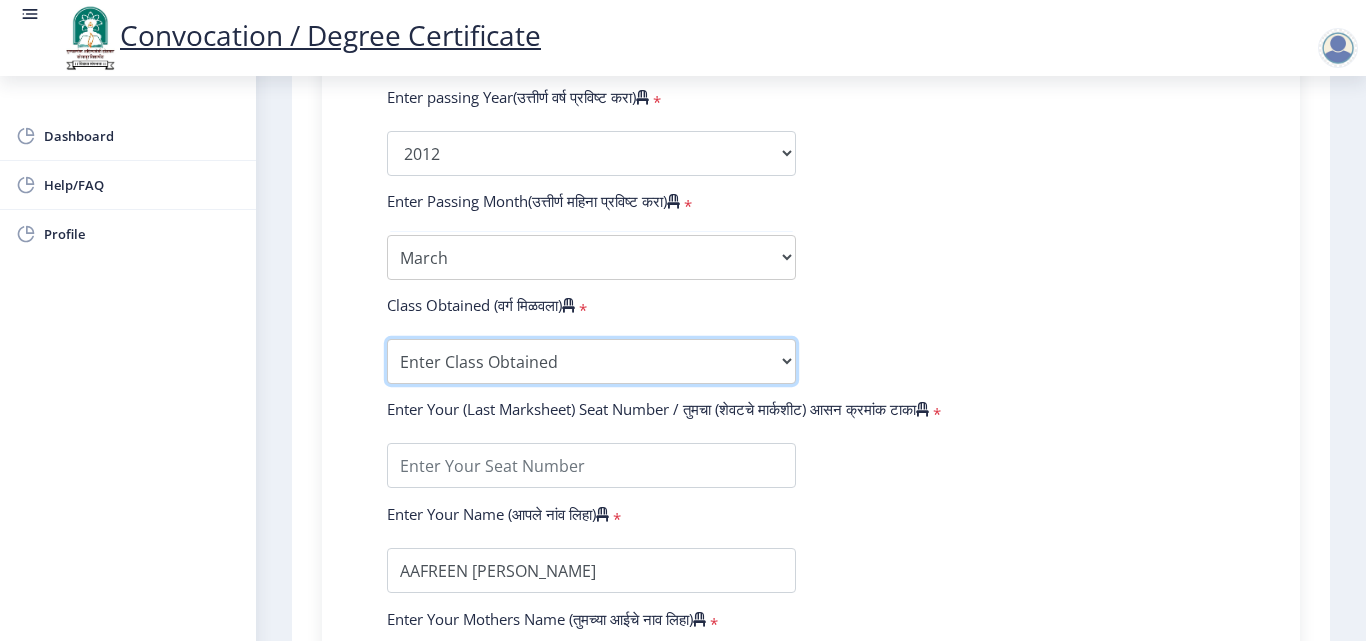 click on "Enter Class Obtained FIRST CLASS WITH DISTINCTION FIRST CLASS HIGHER SECOND CLASS SECOND CLASS PASS CLASS Grade O Grade A+ Grade A Grade B+ Grade B Grade C+ Grade C Grade D Grade E" at bounding box center (591, 361) 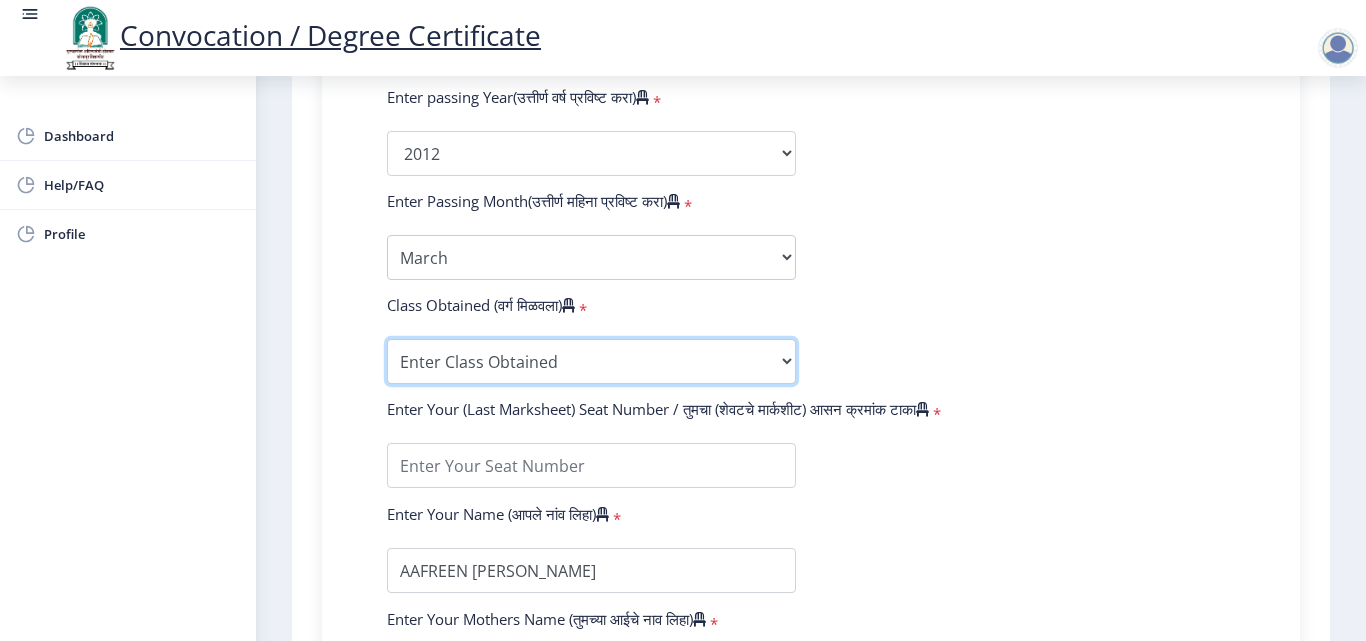 select on "FIRST CLASS" 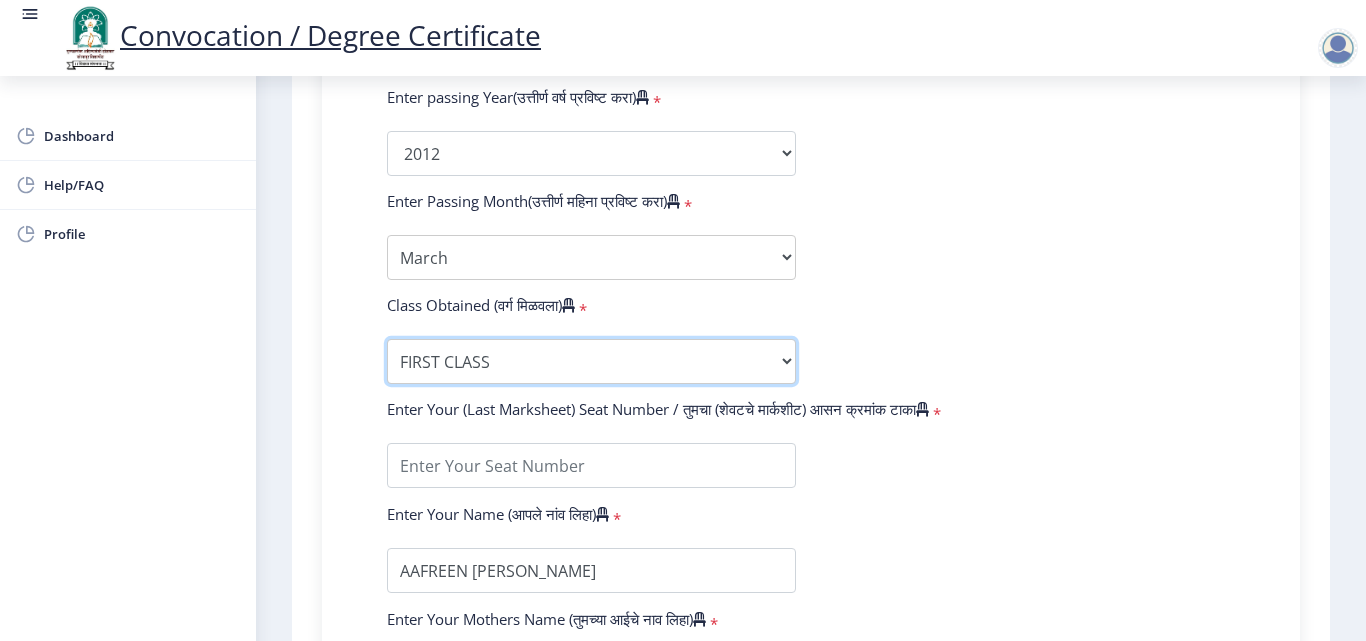 click on "Enter Class Obtained FIRST CLASS WITH DISTINCTION FIRST CLASS HIGHER SECOND CLASS SECOND CLASS PASS CLASS Grade O Grade A+ Grade A Grade B+ Grade B Grade C+ Grade C Grade D Grade E" at bounding box center [591, 361] 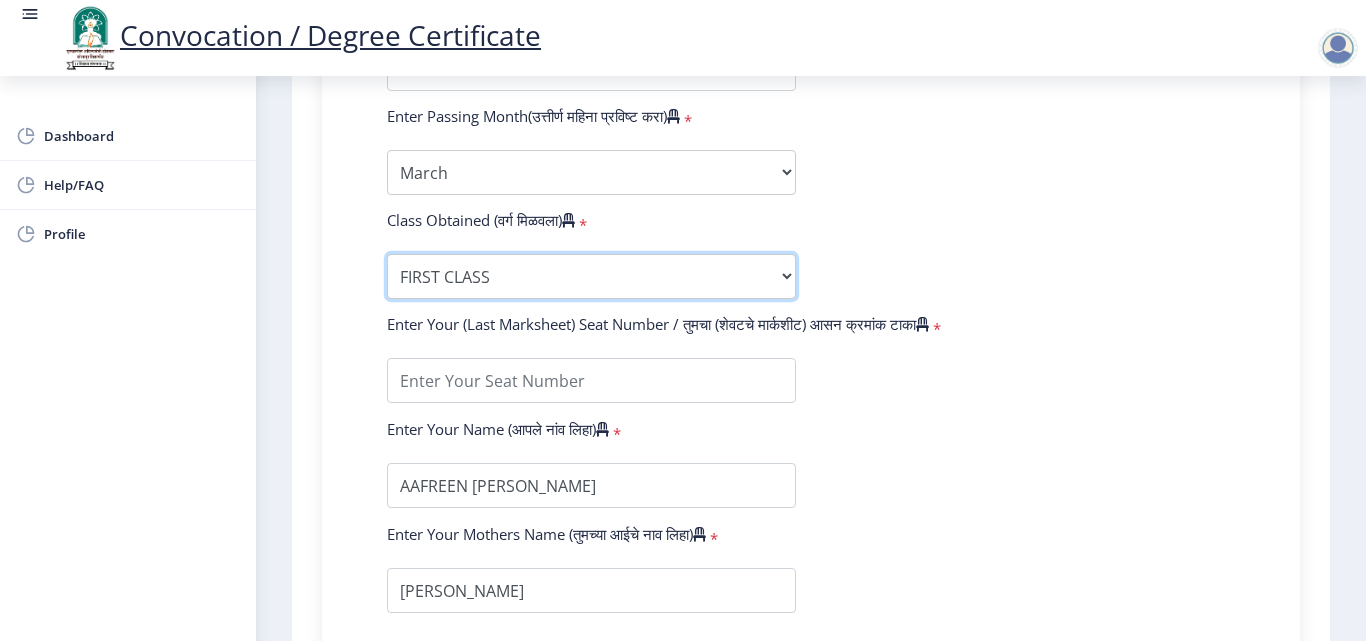 scroll, scrollTop: 1300, scrollLeft: 0, axis: vertical 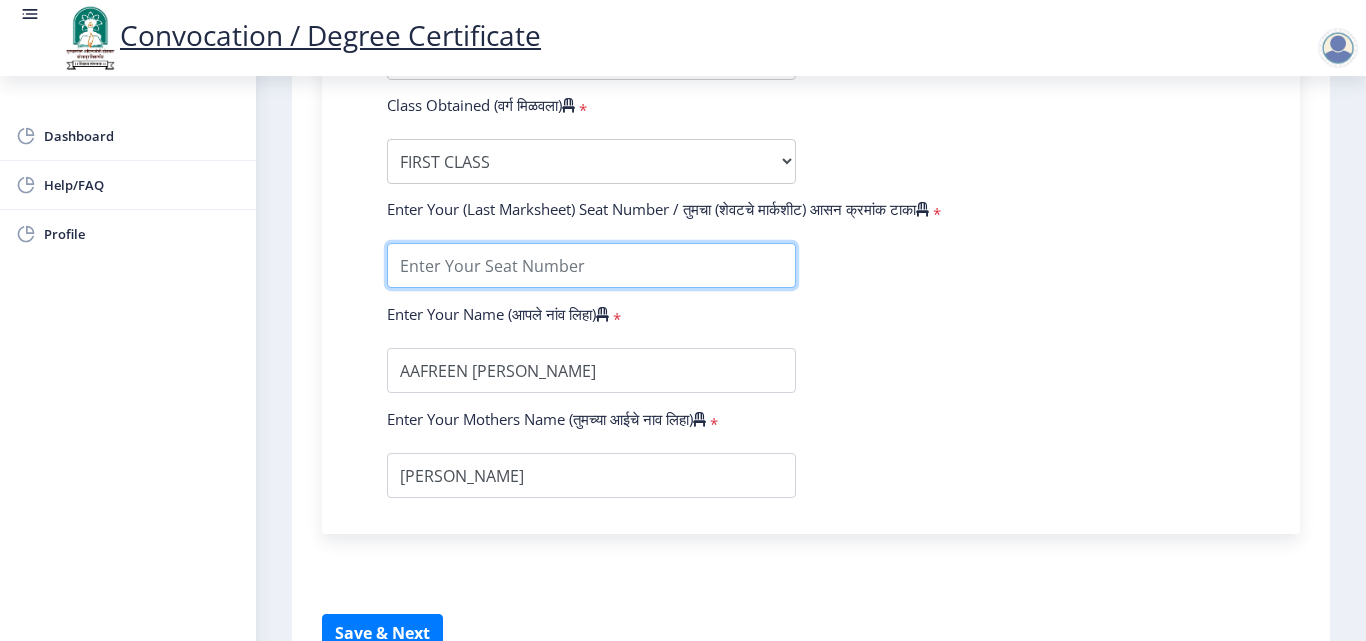 click at bounding box center (591, 265) 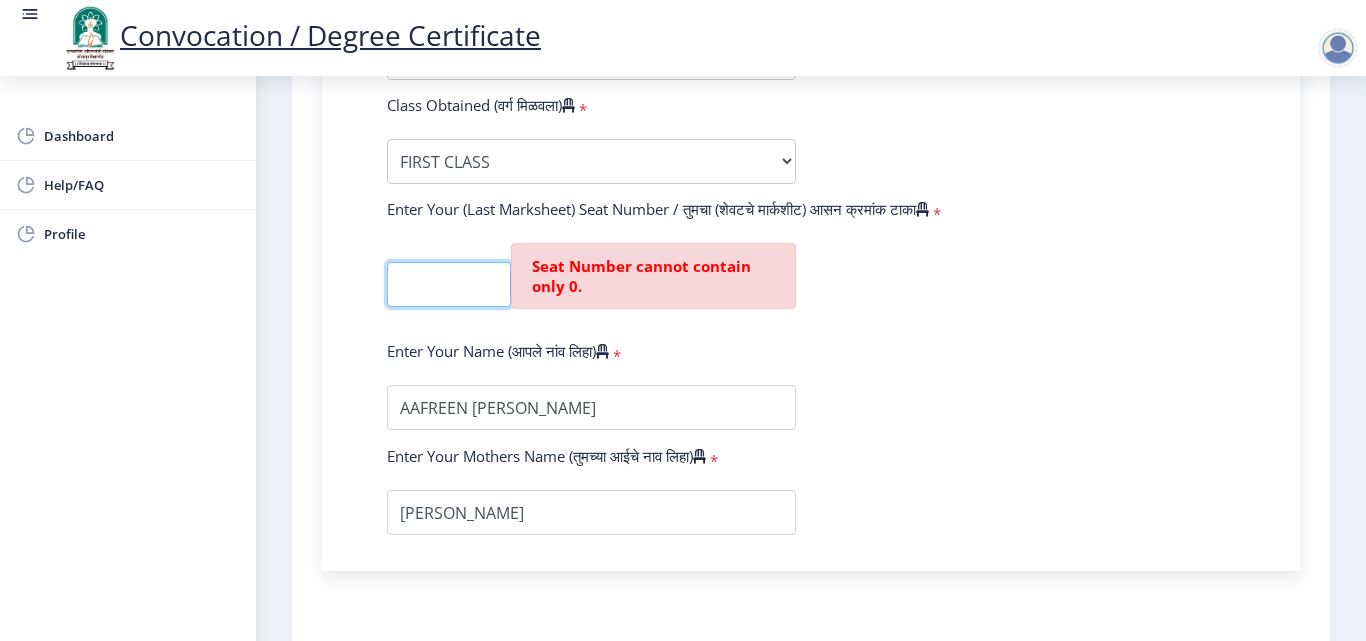 scroll, scrollTop: 0, scrollLeft: 0, axis: both 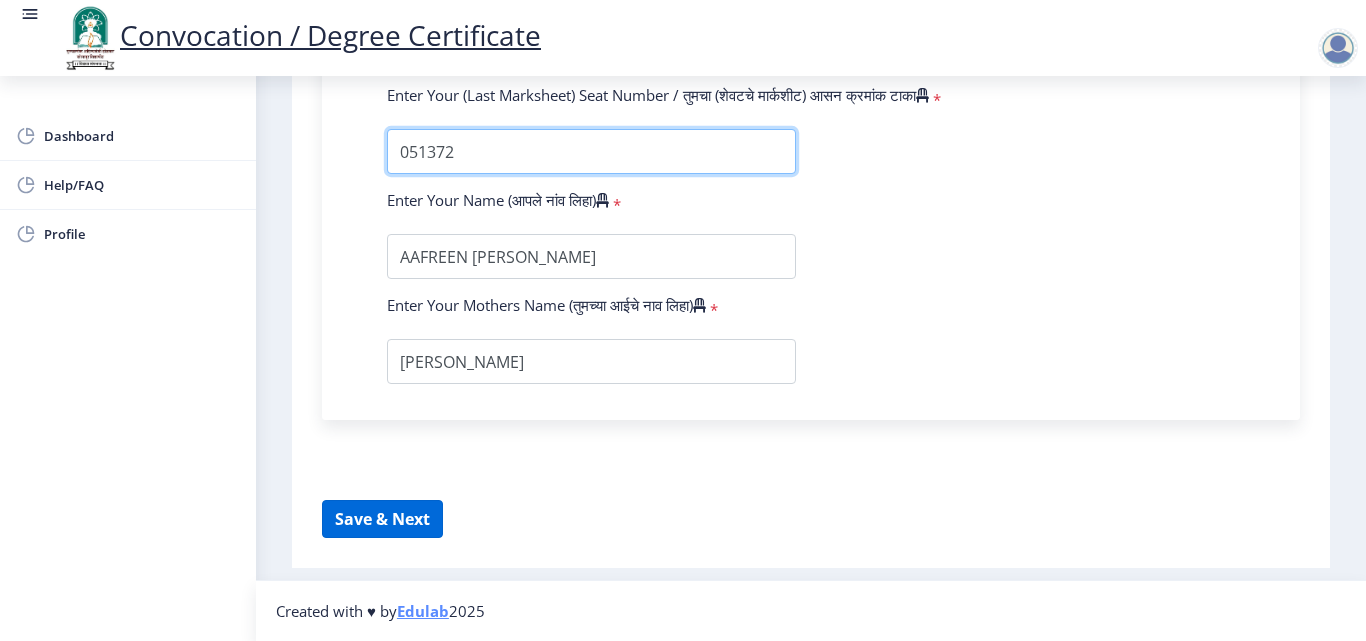 type on "051372" 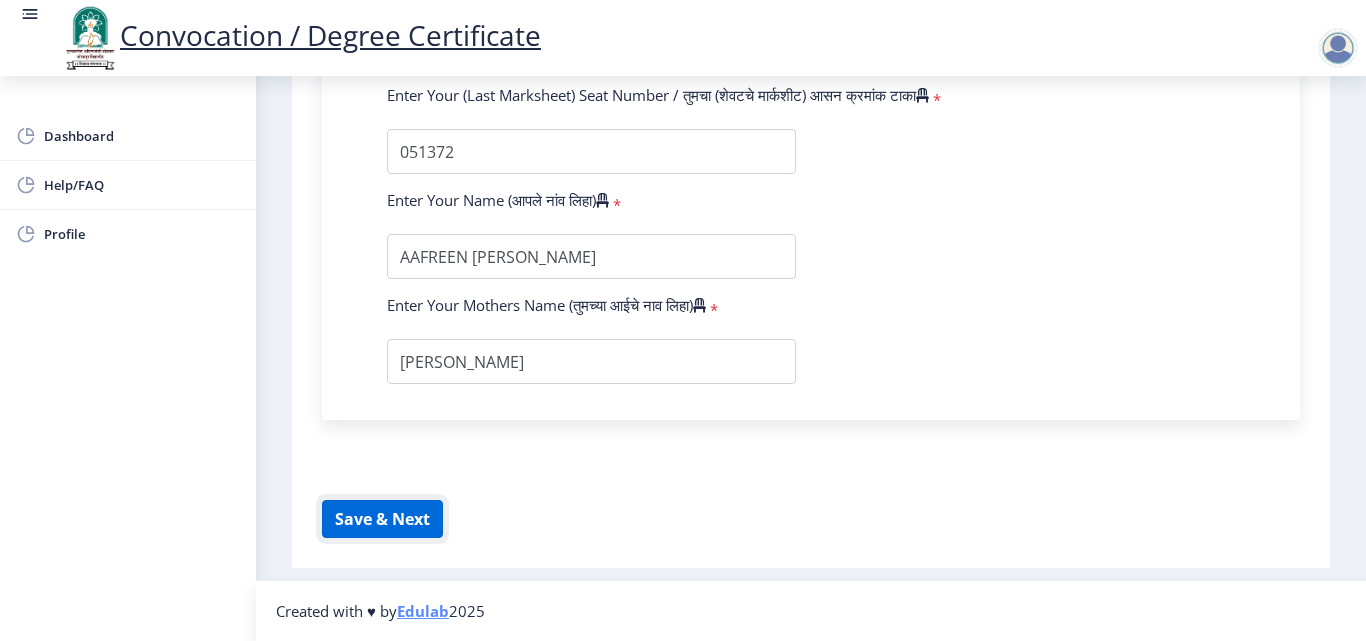 click on "Save & Next" 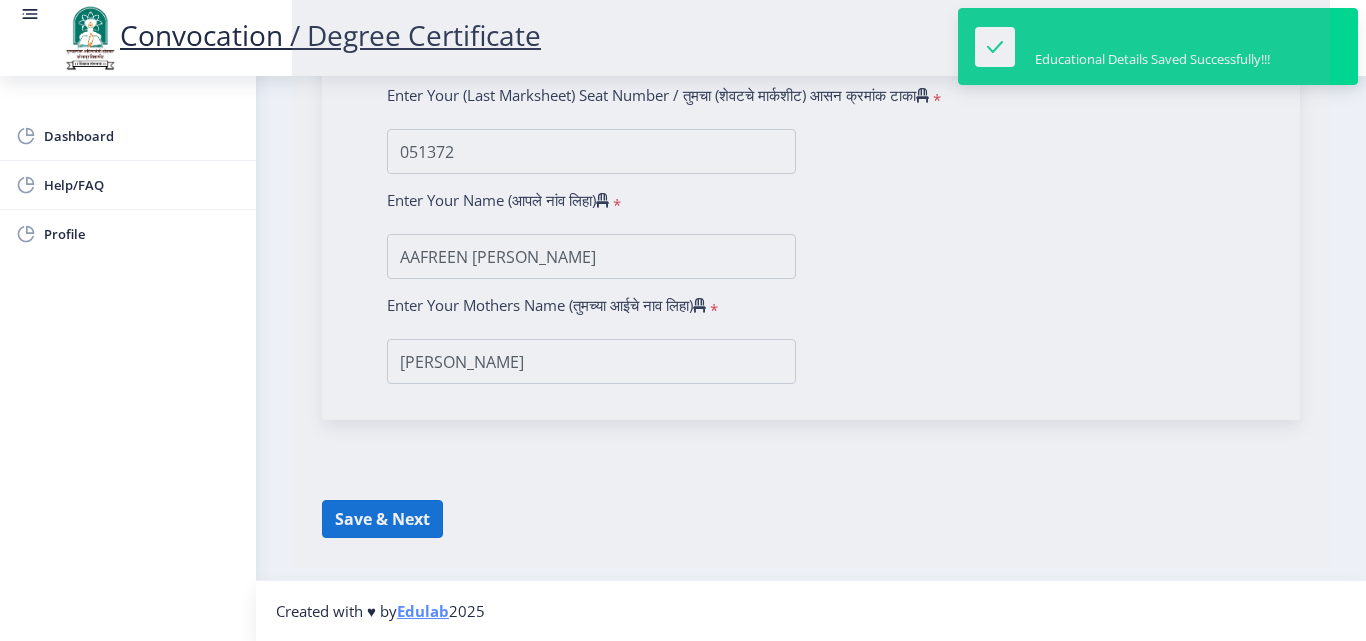 select 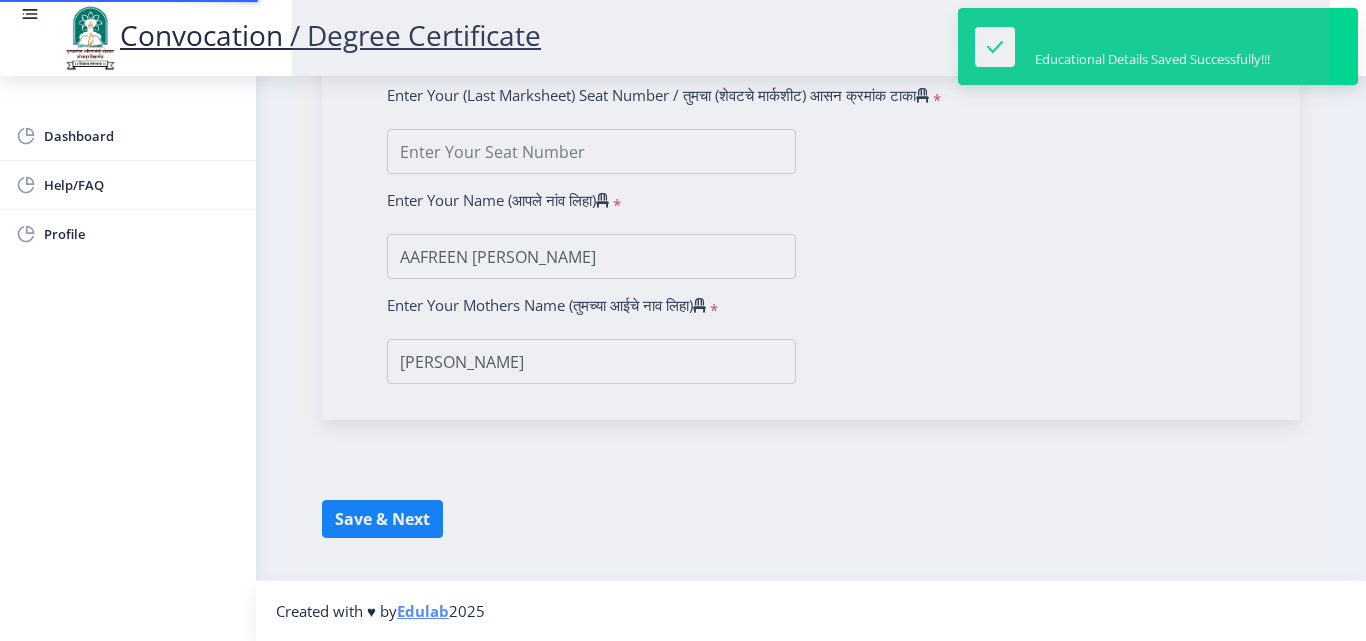 scroll, scrollTop: 0, scrollLeft: 0, axis: both 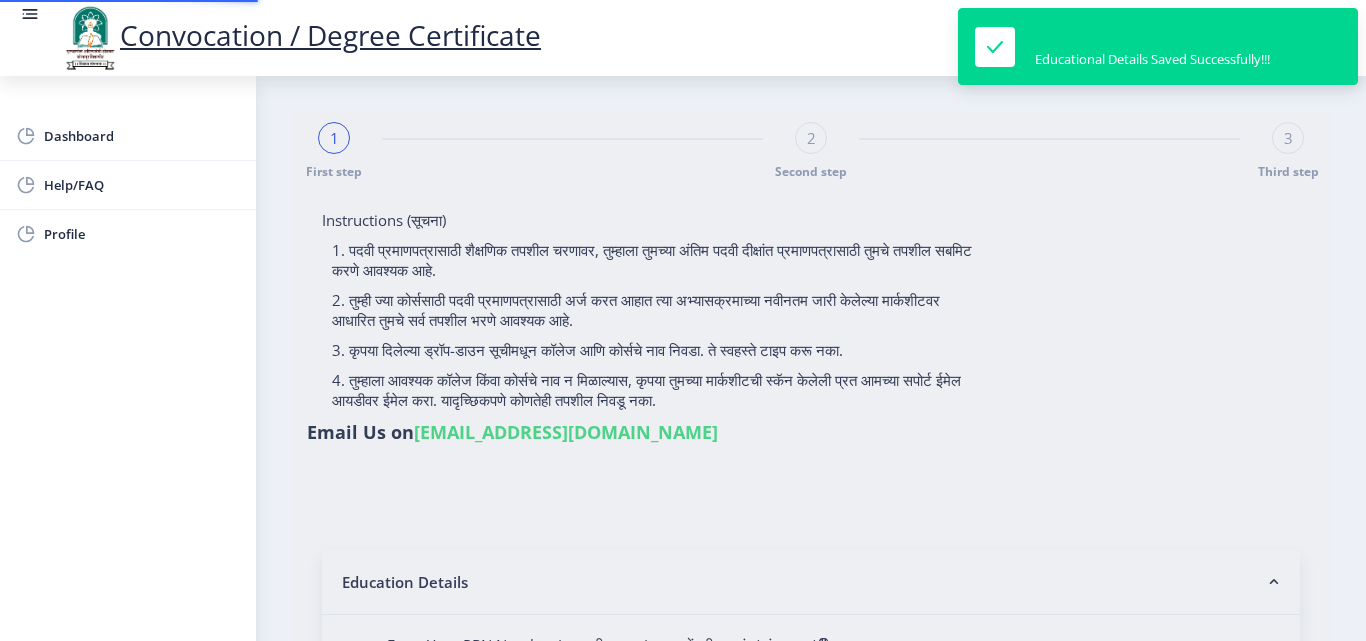 type on "2009032500258076" 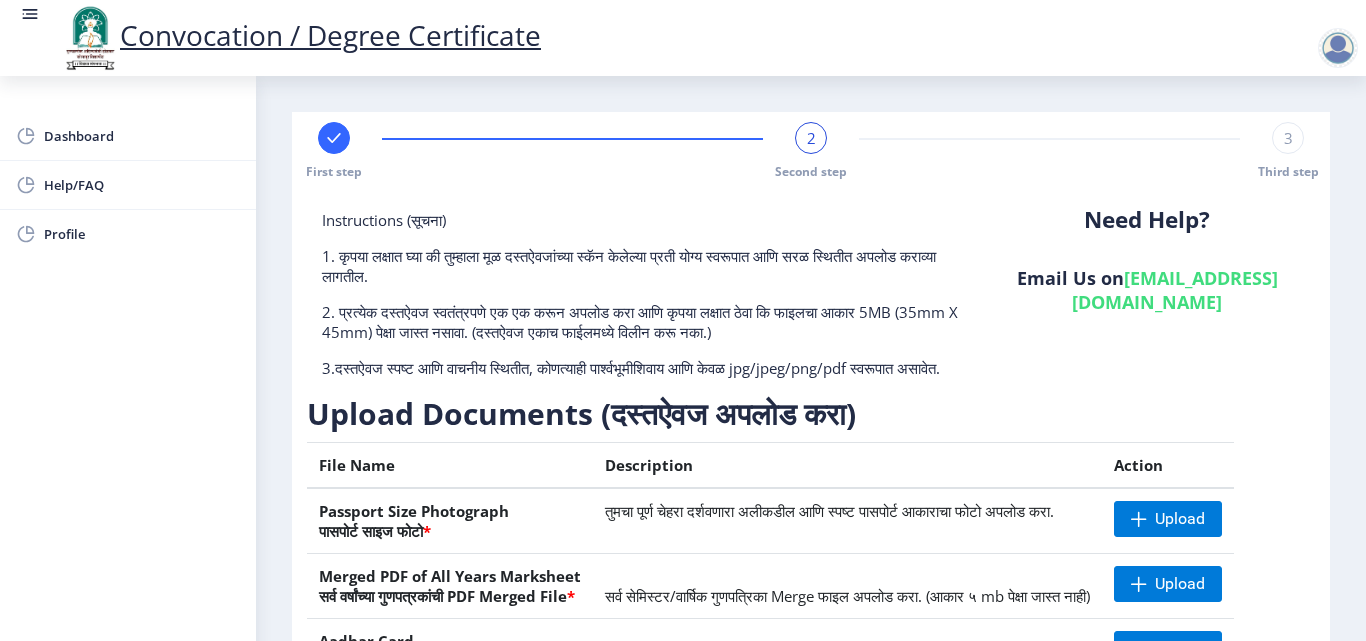 scroll, scrollTop: 300, scrollLeft: 0, axis: vertical 